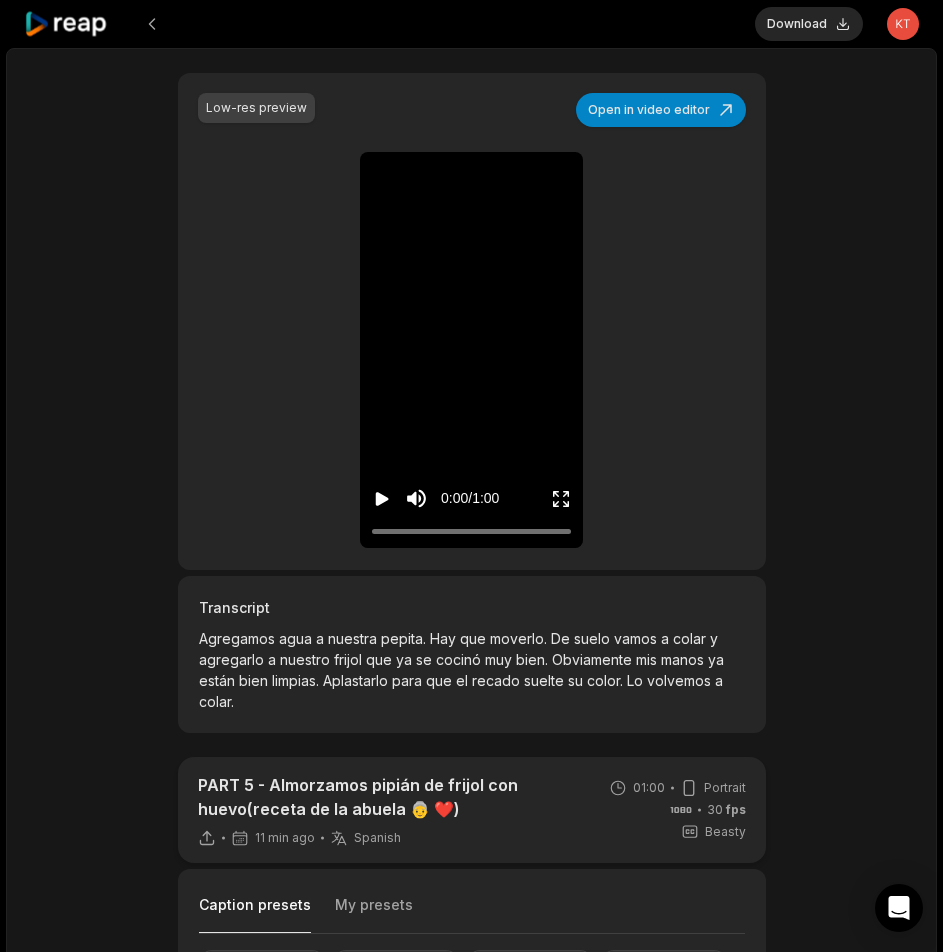 scroll, scrollTop: 400, scrollLeft: 0, axis: vertical 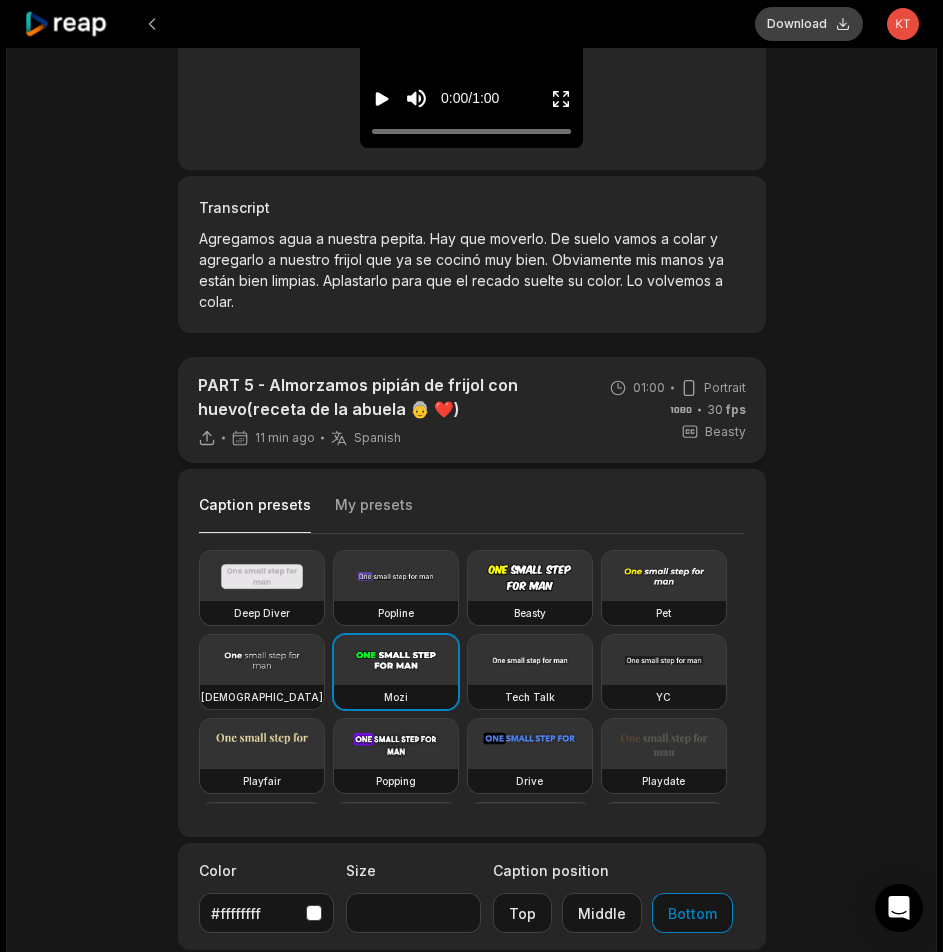 click on "Download" at bounding box center (809, 24) 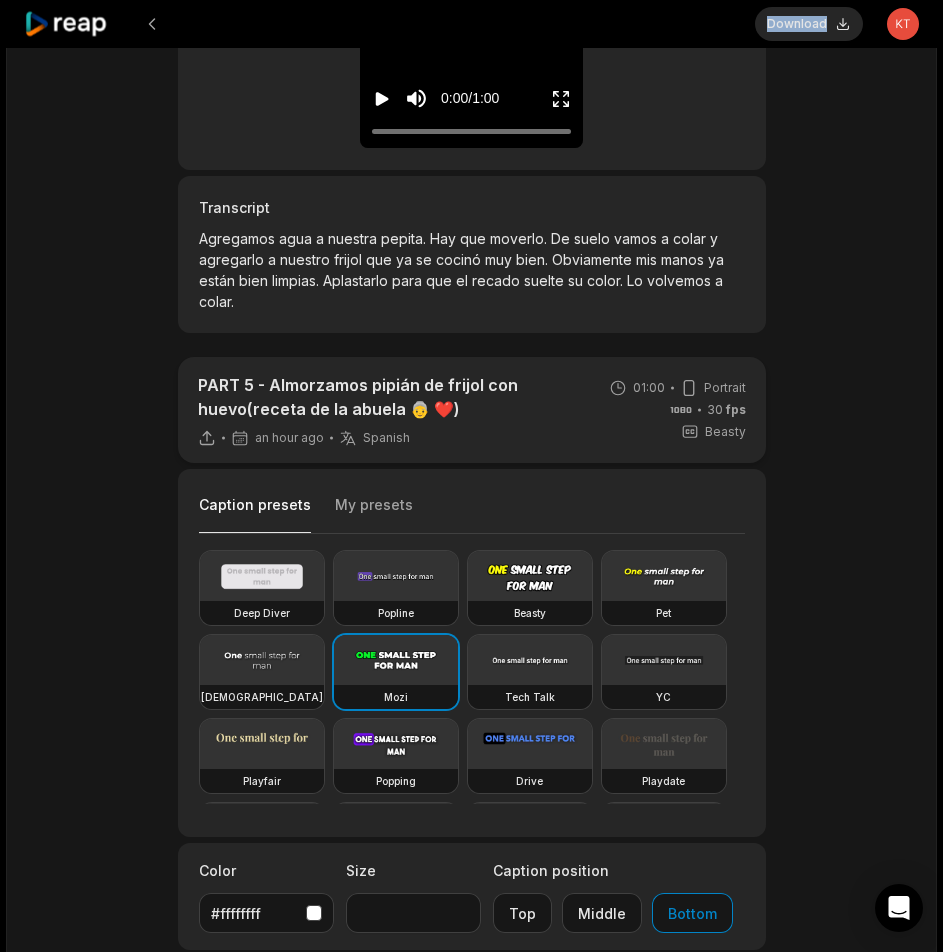click on "Download Open user menu" at bounding box center (471, 24) 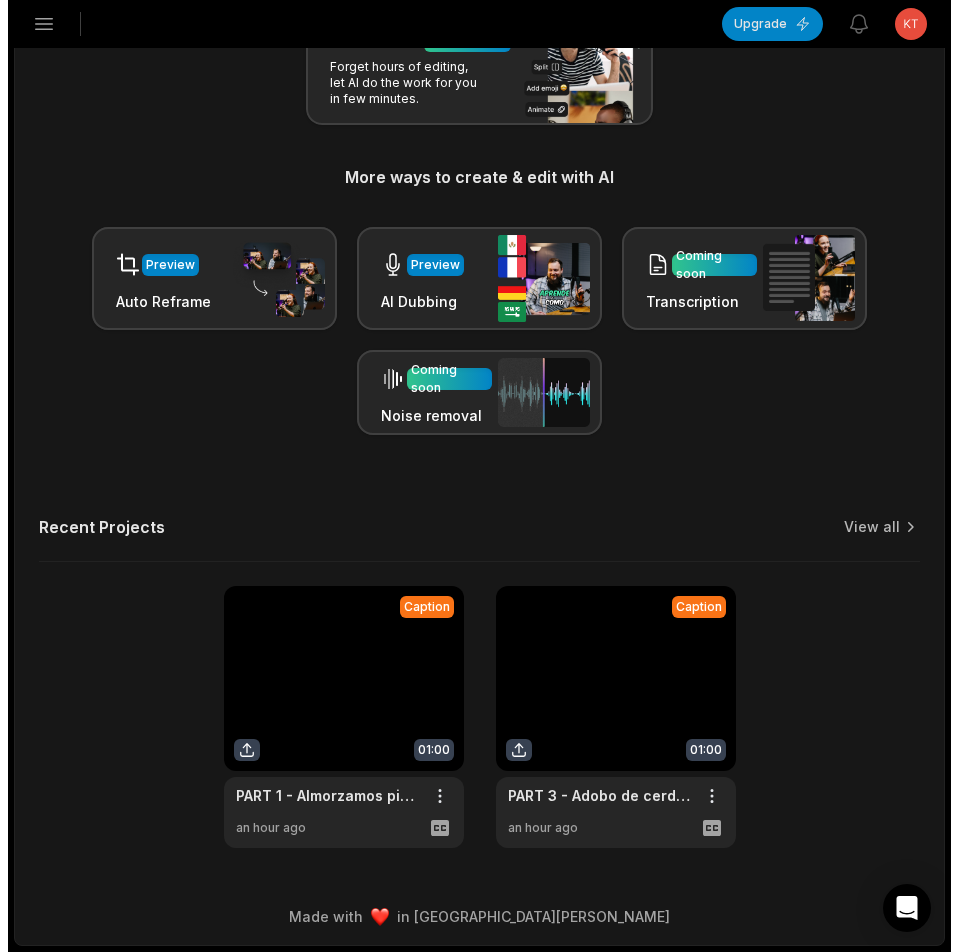 scroll, scrollTop: 0, scrollLeft: 0, axis: both 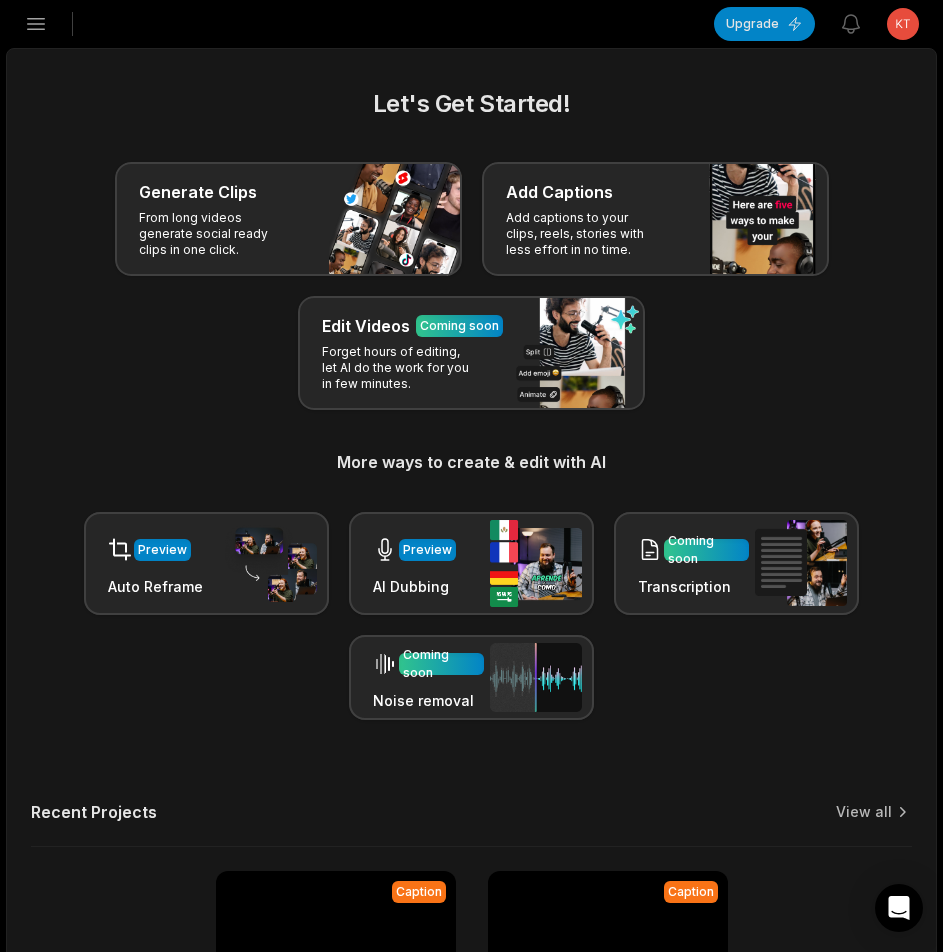 click on "Open sidebar" at bounding box center [36, 24] 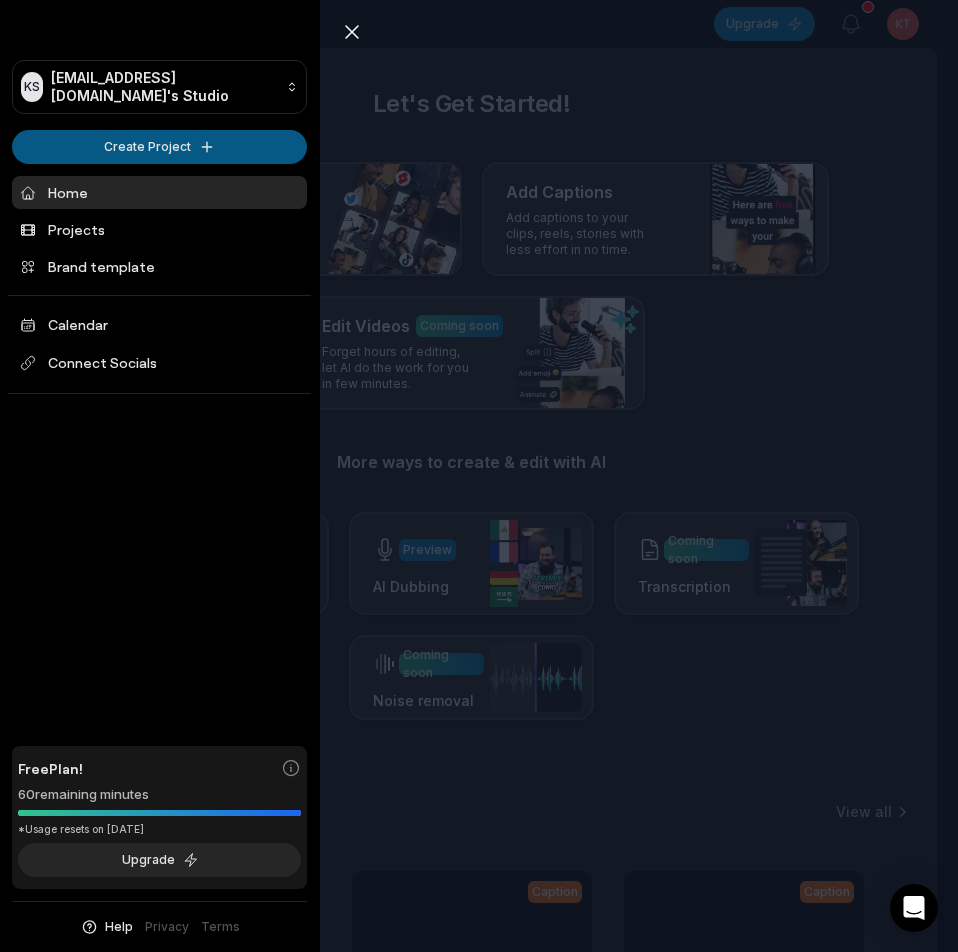 click on "KS Ktbeav@telegmail.com's Studio Create Project Home Projects Brand template Calendar Connect Socials Free  Plan! 60  remaining minutes *Usage resets on August 2, 2025 Upgrade Help Privacy Terms Open sidebar Upgrade View notifications Open user menu   Let's Get Started! Generate Clips From long videos generate social ready clips in one click. Add Captions Add captions to your clips, reels, stories with less effort in no time. Edit Videos Coming soon Forget hours of editing, let AI do the work for you in few minutes. More ways to create & edit with AI Preview Auto Reframe Preview AI Dubbing Coming soon Transcription Coming soon Noise removal Recent Projects View all Caption 01:00 PART 5 - Almorzamos pipián de frijol con huevo(receta de la abuela 👵 ❤️) Open options an hour ago Caption 01:00 PART 1 - Almorzamos pipián de frijol con huevo(receta de la abuela 👵 ❤️) Open options an hour ago Caption 01:00 PART 3 - Adobo de cerdo(Makum)👌🏼 Open options an hour ago Made with   in San Francisco" at bounding box center [479, 476] 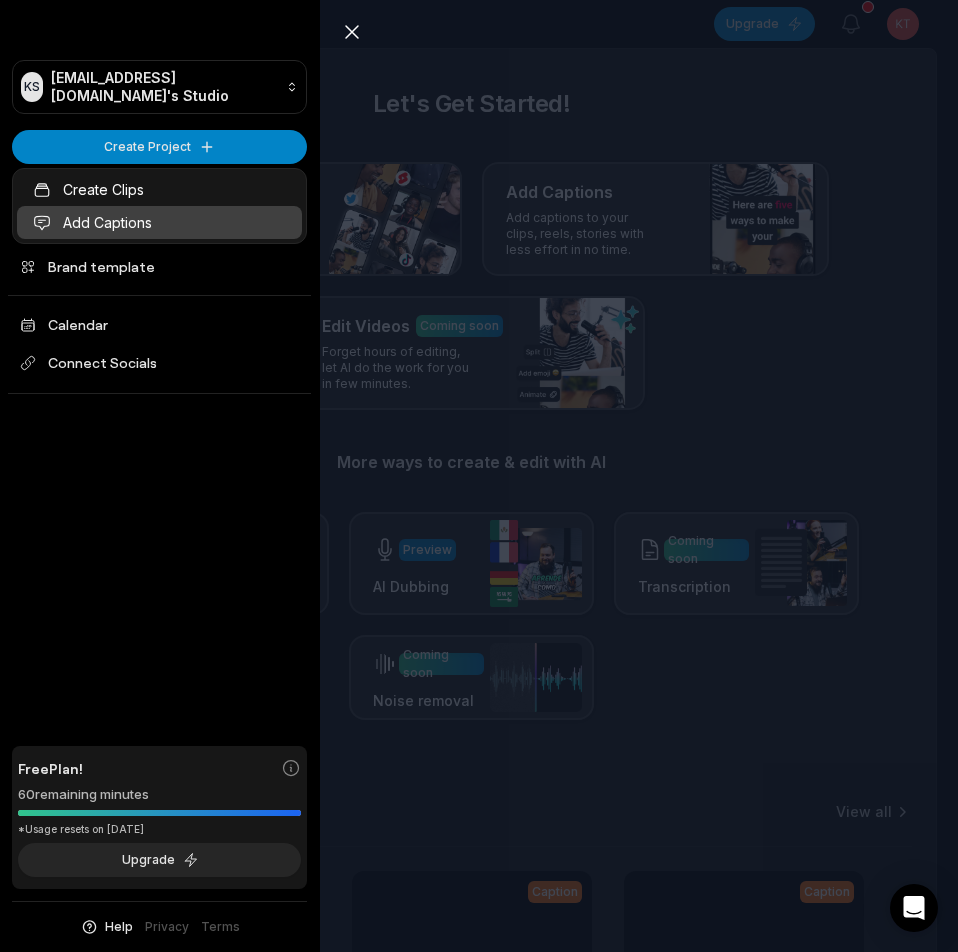 click on "Add Captions" at bounding box center [159, 222] 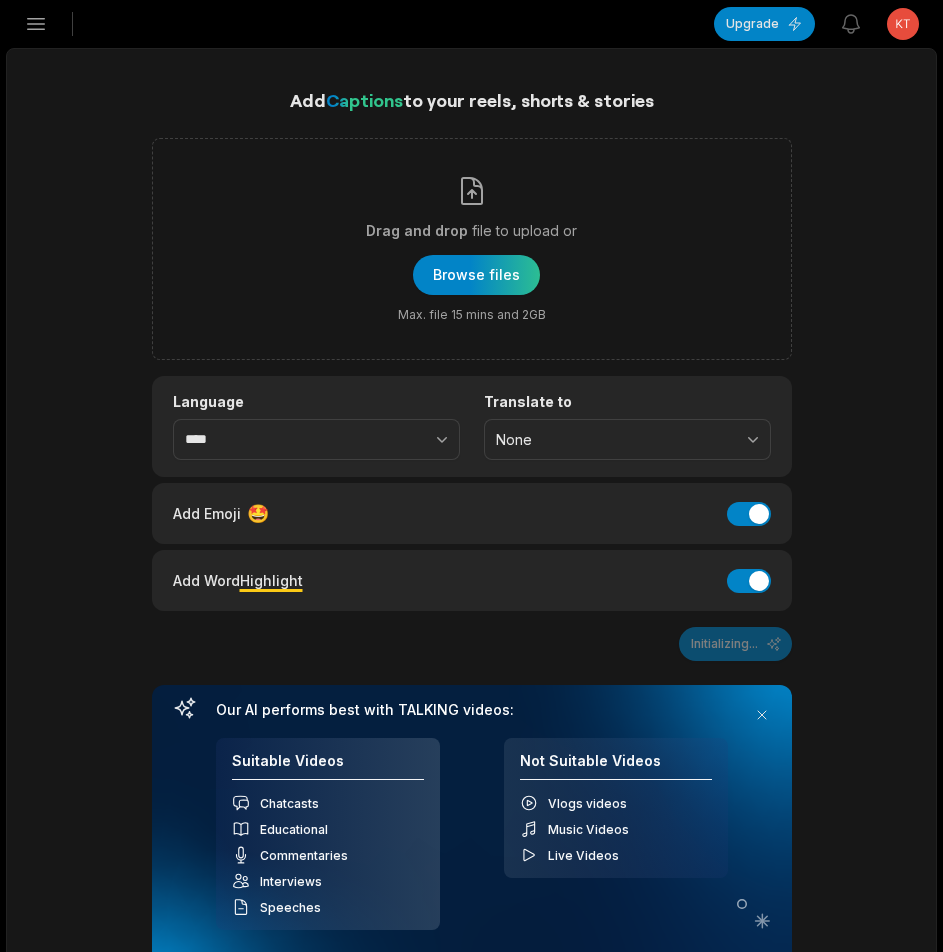 scroll, scrollTop: 0, scrollLeft: 0, axis: both 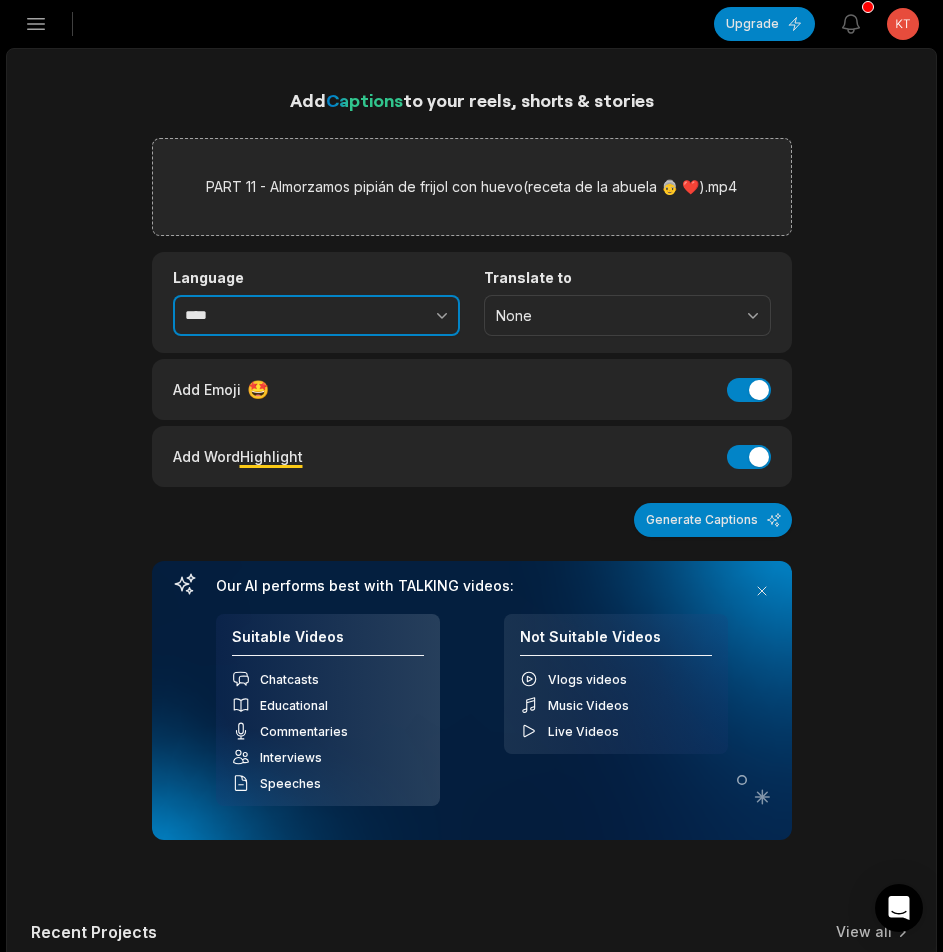 click at bounding box center (398, 316) 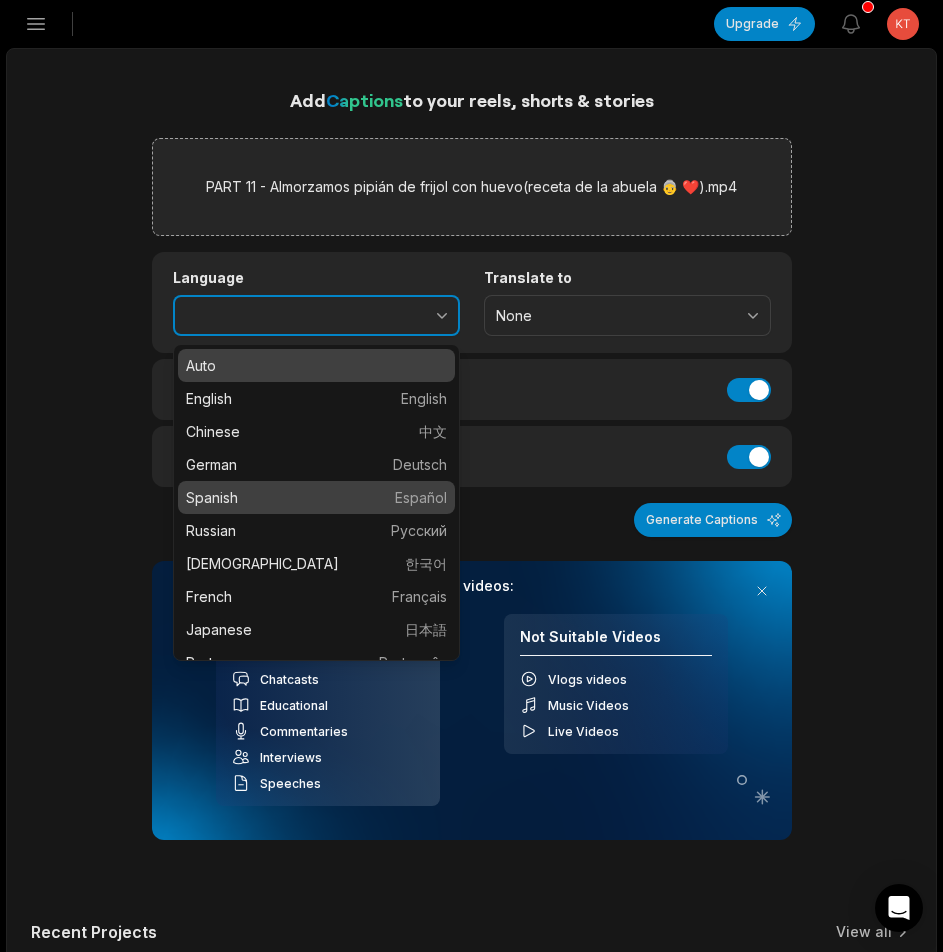 type on "*******" 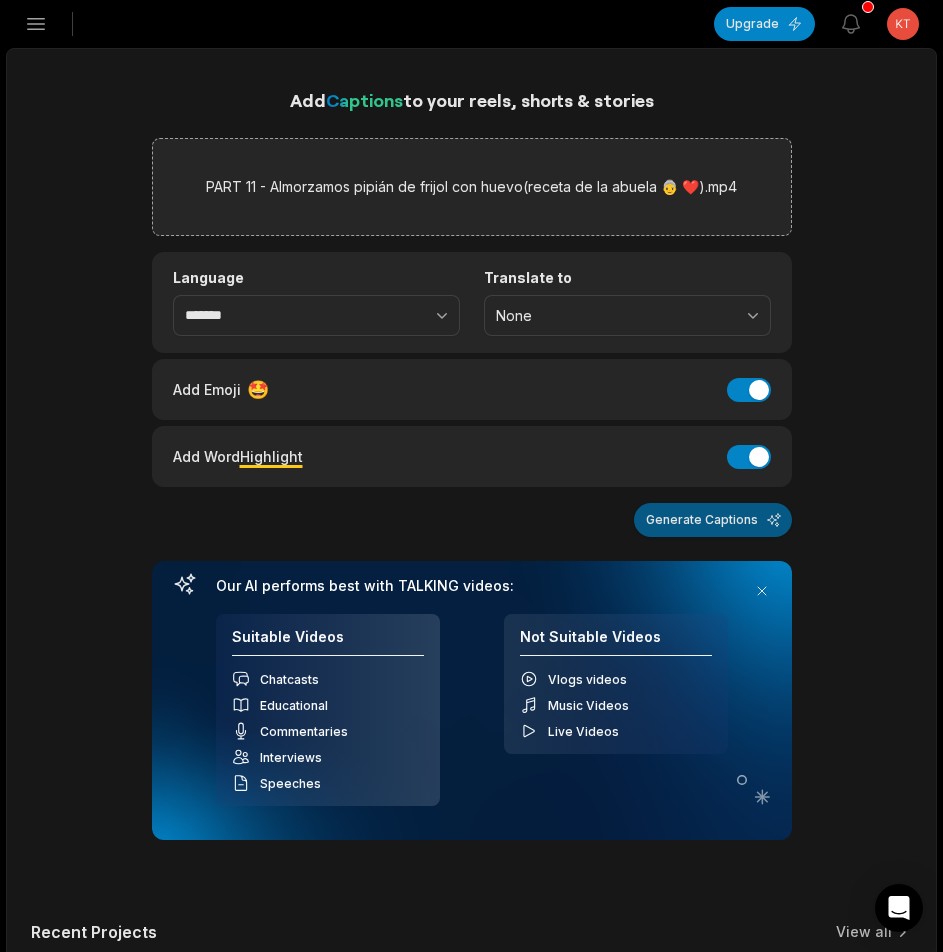 click on "Generate Captions" at bounding box center (713, 520) 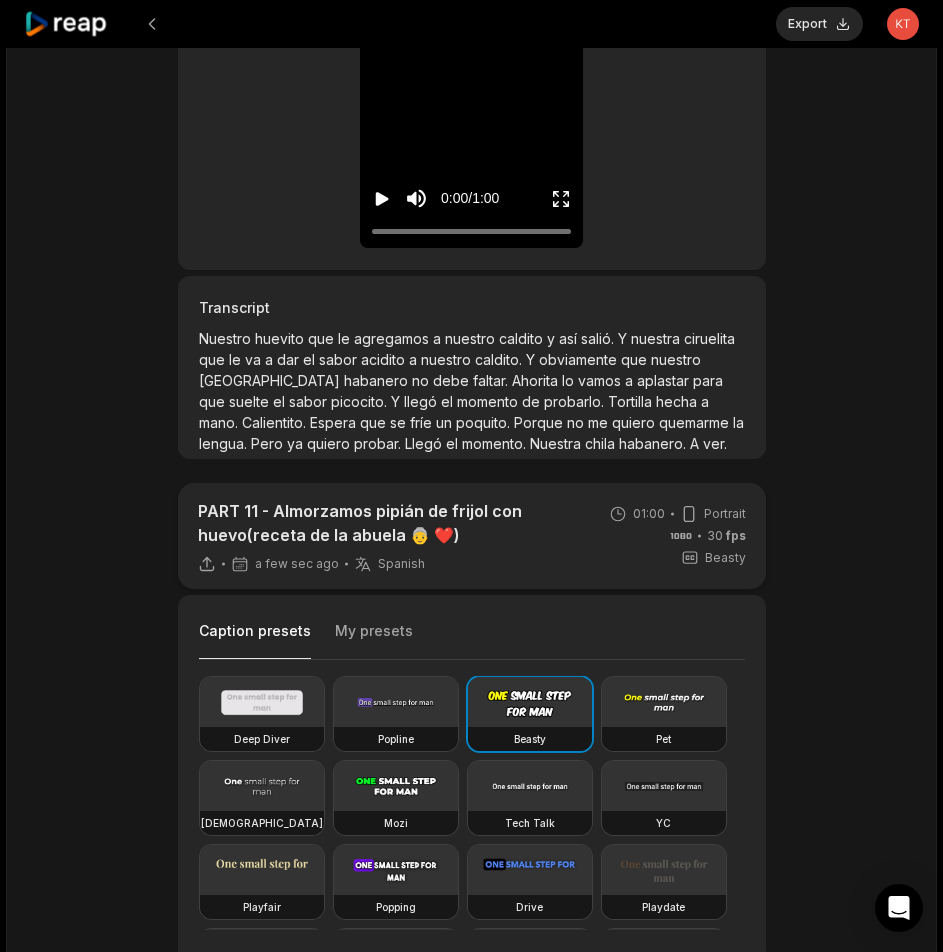 scroll, scrollTop: 400, scrollLeft: 0, axis: vertical 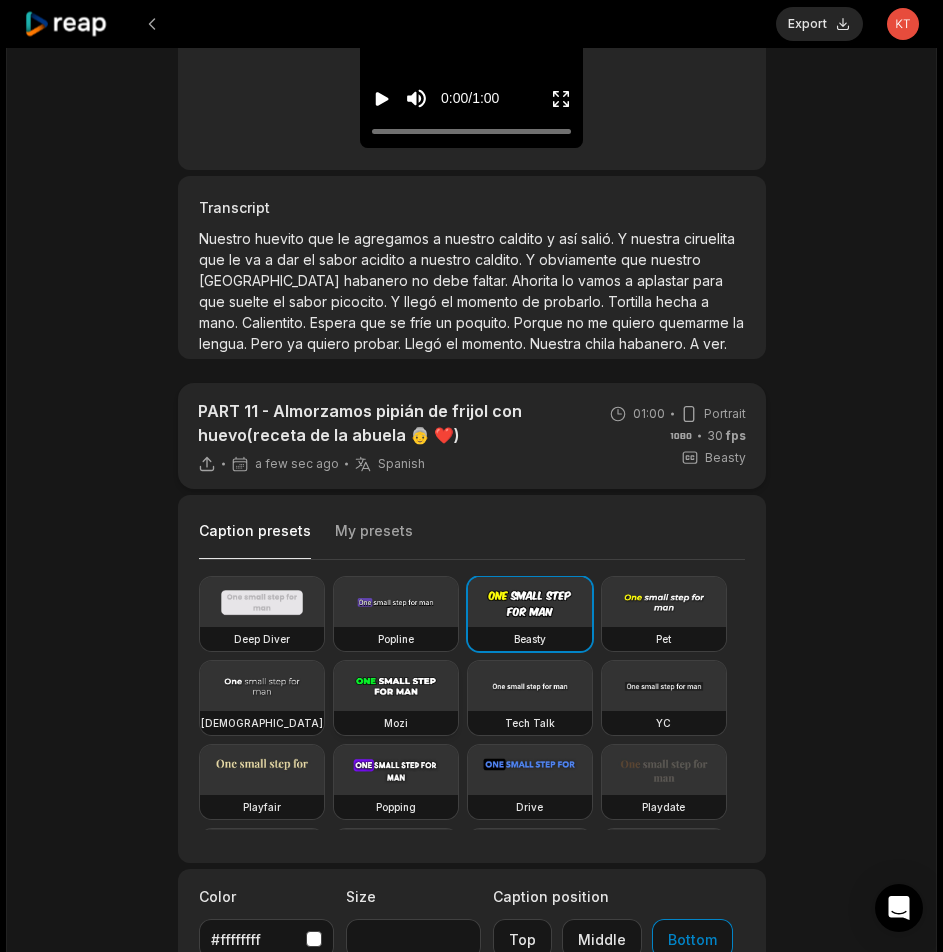 click at bounding box center (396, 686) 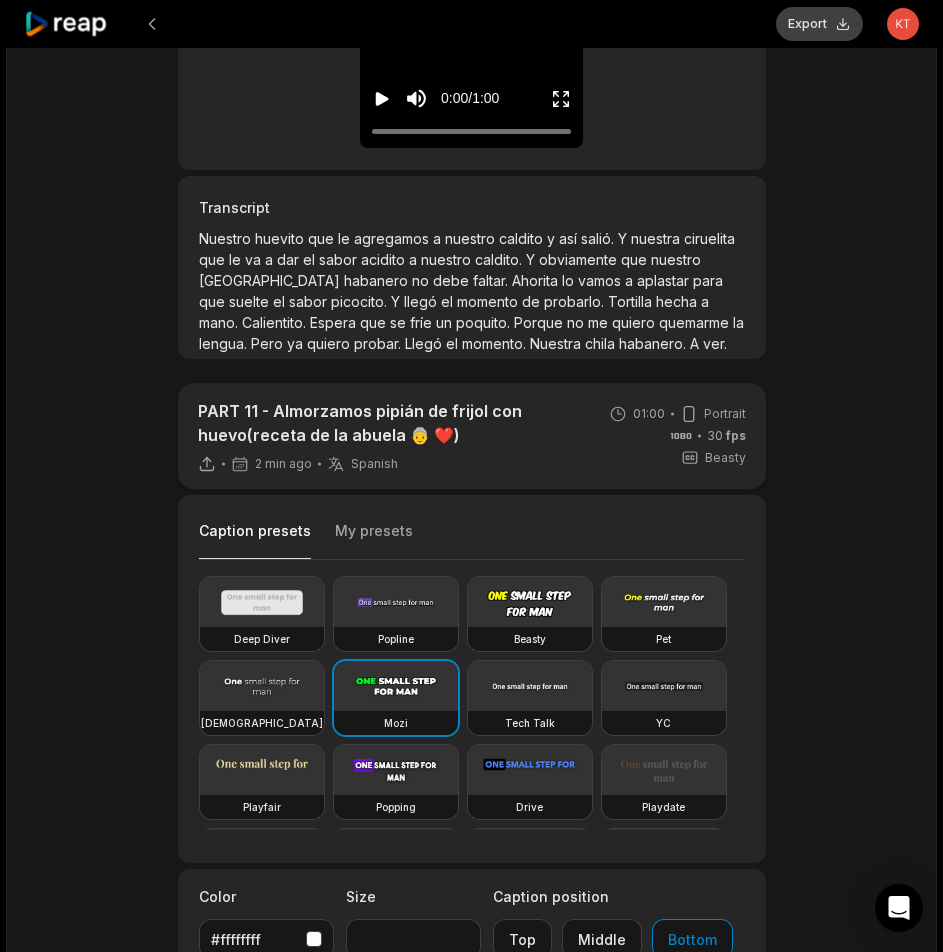 click on "Export" at bounding box center (819, 24) 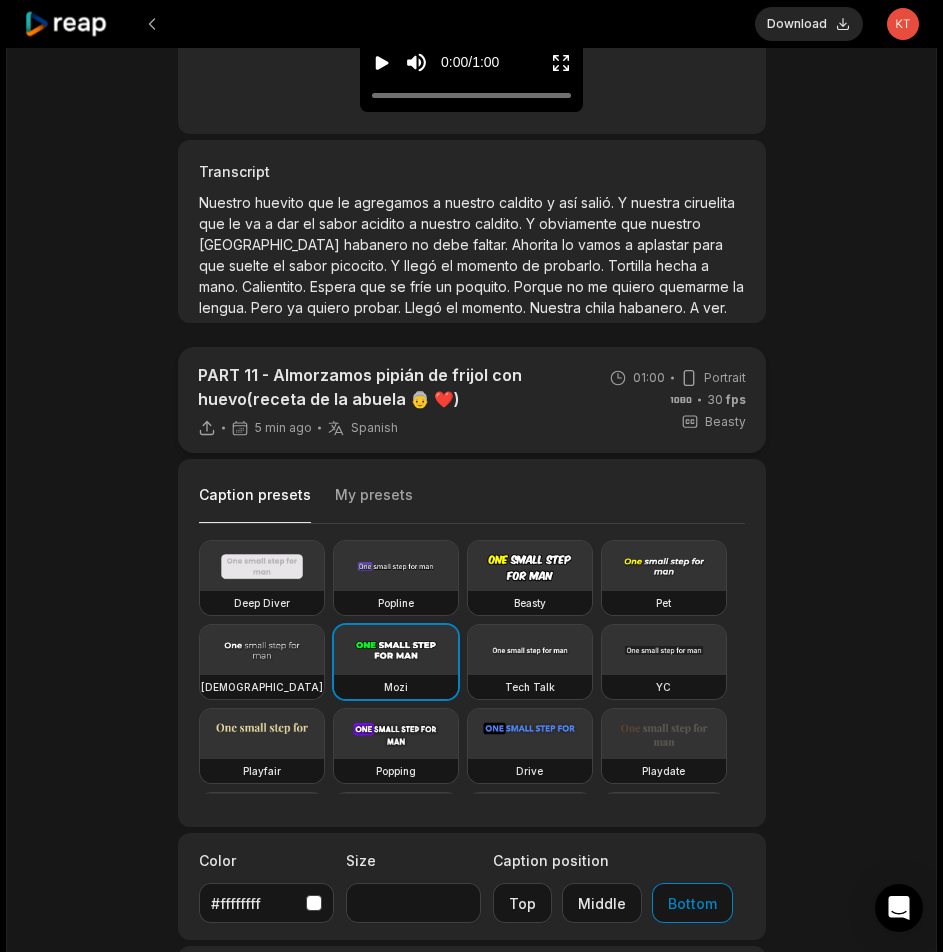 scroll, scrollTop: 400, scrollLeft: 0, axis: vertical 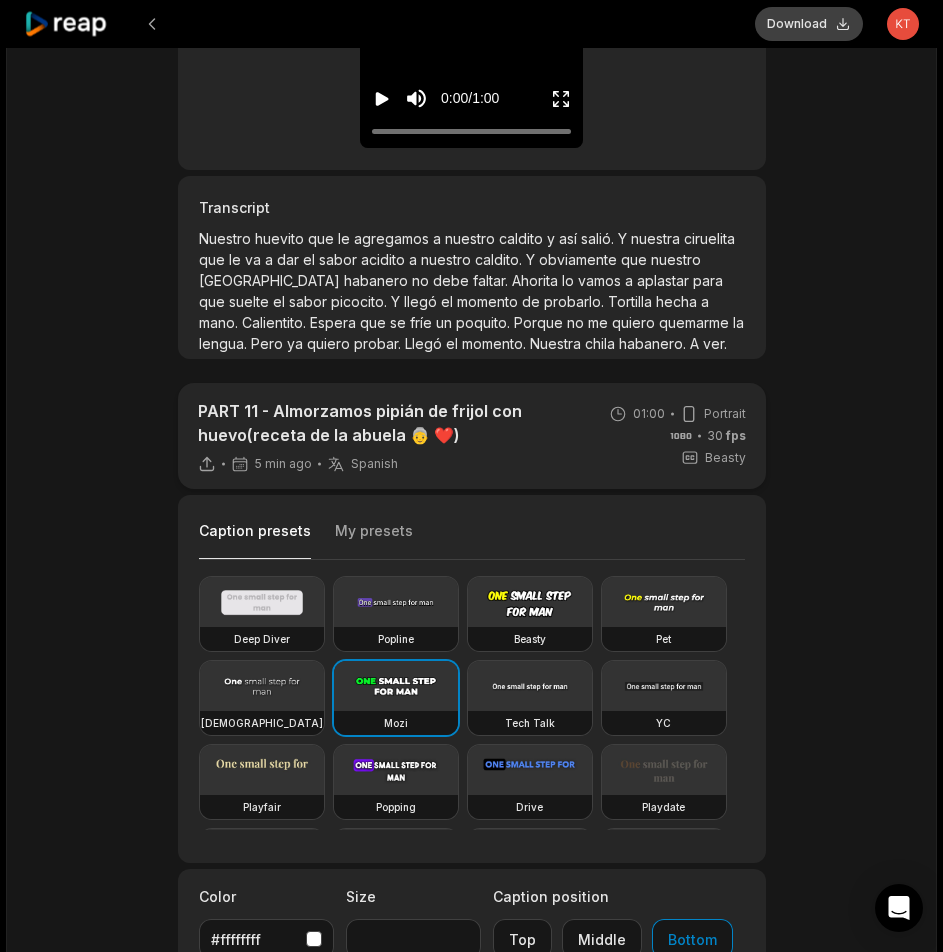 click on "Download" at bounding box center [809, 24] 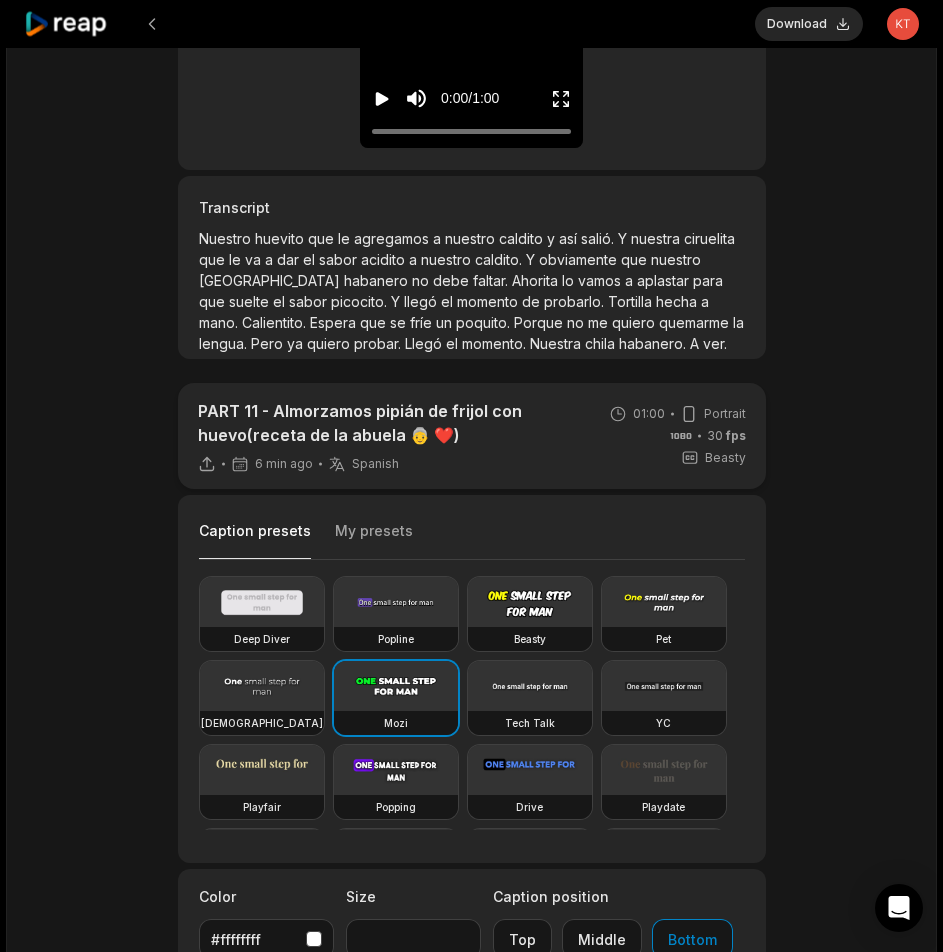 click 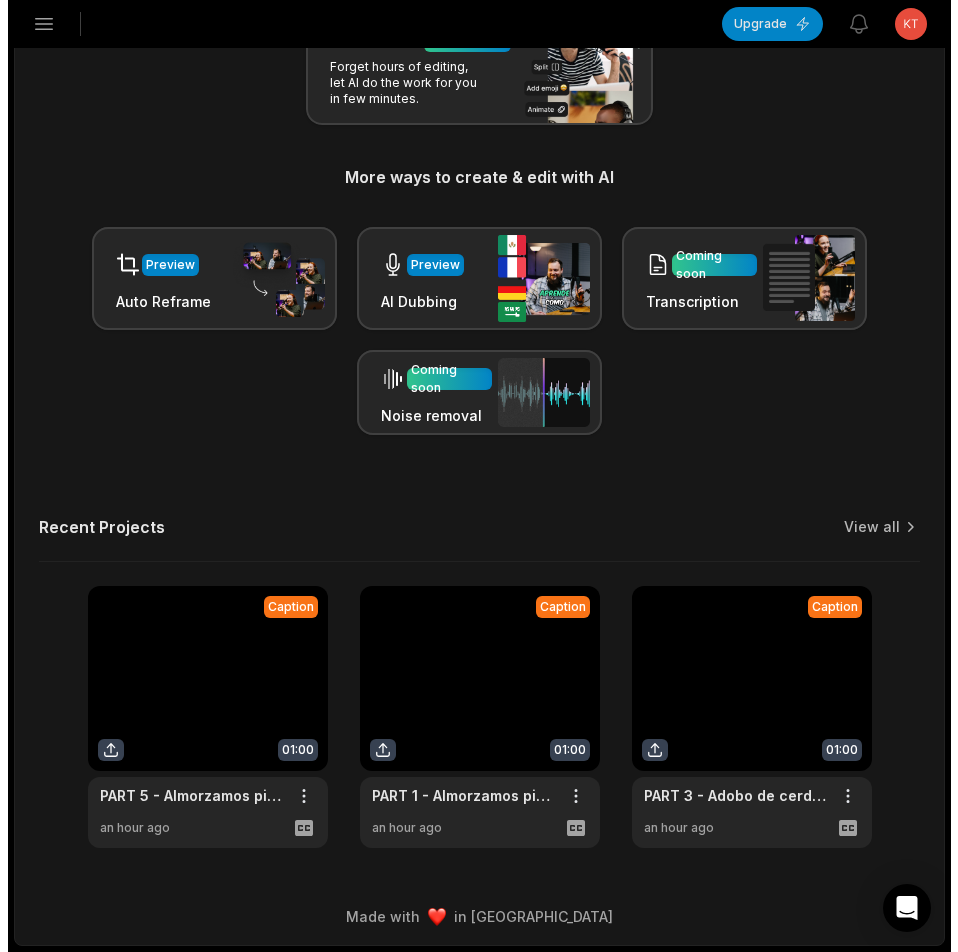 scroll, scrollTop: 0, scrollLeft: 0, axis: both 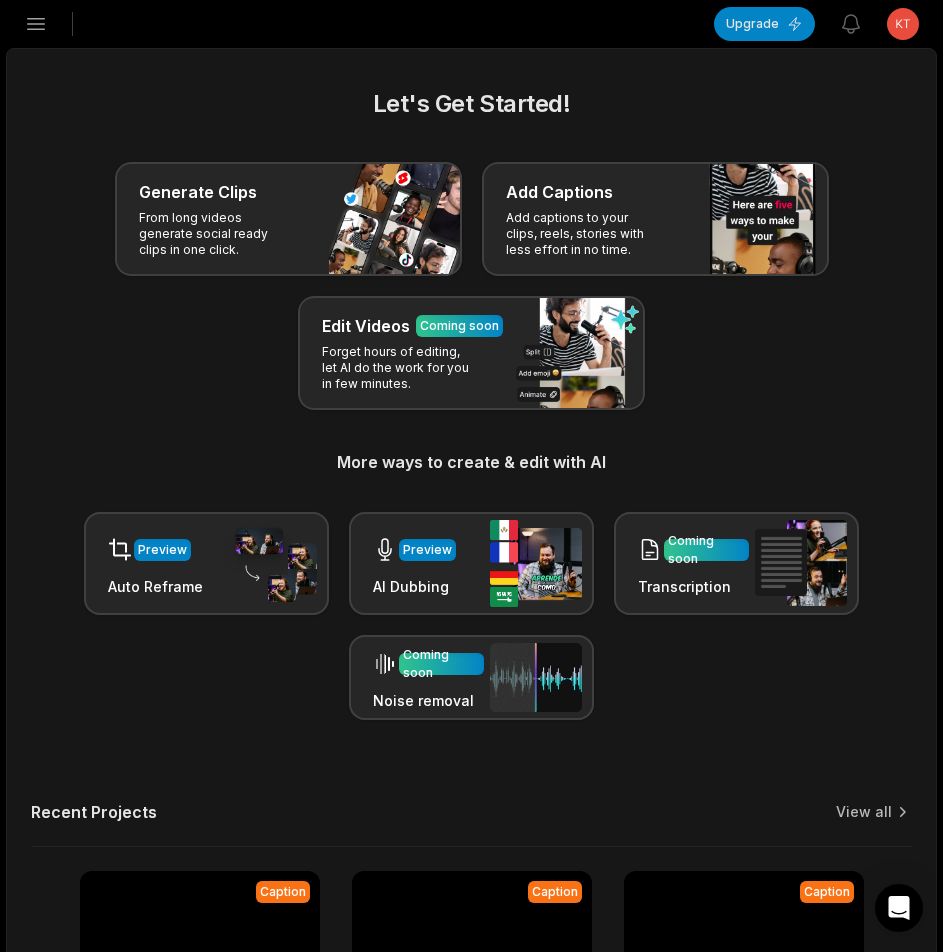 click 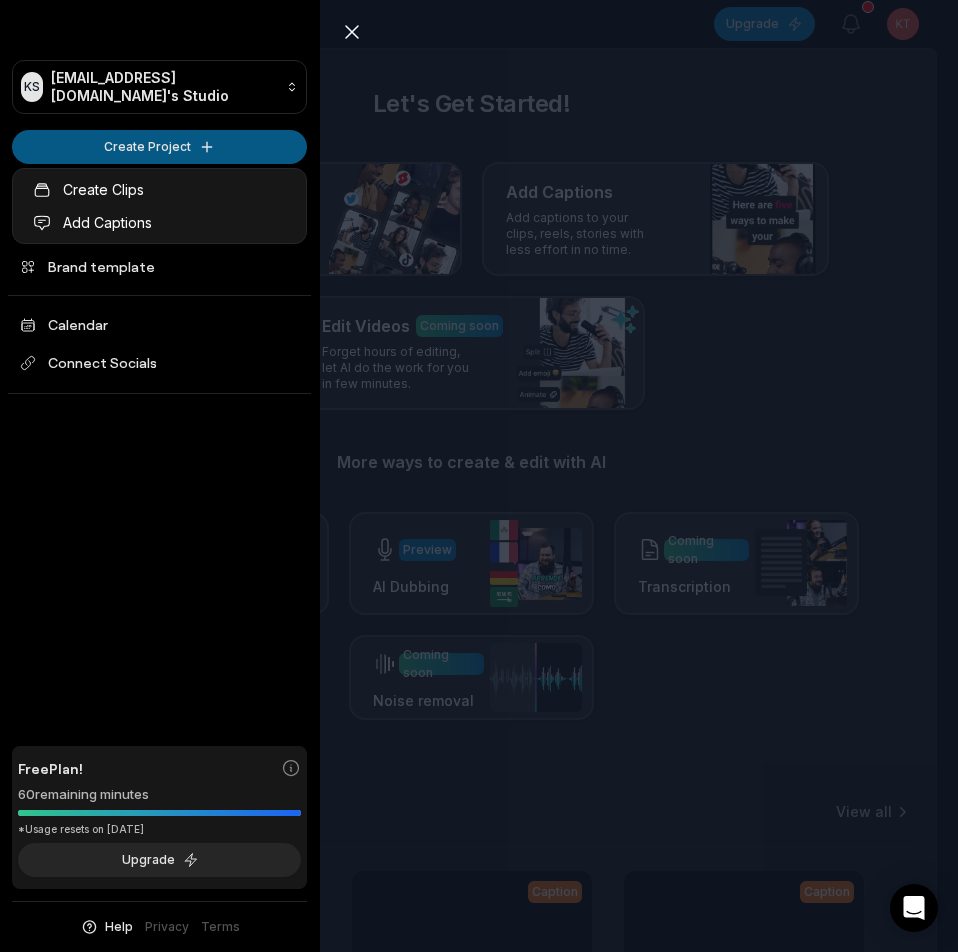 click on "KS Ktbeav@telegmail.com's Studio Create Project Home Projects Brand template Calendar Connect Socials Free  Plan! 60  remaining minutes *Usage resets on August 2, 2025 Upgrade Help Privacy Terms Open sidebar Upgrade View notifications Open user menu   Let's Get Started! Generate Clips From long videos generate social ready clips in one click. Add Captions Add captions to your clips, reels, stories with less effort in no time. Edit Videos Coming soon Forget hours of editing, let AI do the work for you in few minutes. More ways to create & edit with AI Preview Auto Reframe Preview AI Dubbing Coming soon Transcription Coming soon Noise removal Recent Projects View all Caption 01:00 PART 11 - Almorzamos pipián de frijol con huevo(receta de la abuela 👵 ❤️) Open options 6 minutes ago Caption 01:00 PART 5 - Almorzamos pipián de frijol con huevo(receta de la abuela 👵 ❤️) Open options an hour ago Caption 01:00 PART 1 - Almorzamos pipián de frijol con huevo(receta de la abuela 👵 ❤️) Open options" at bounding box center [479, 476] 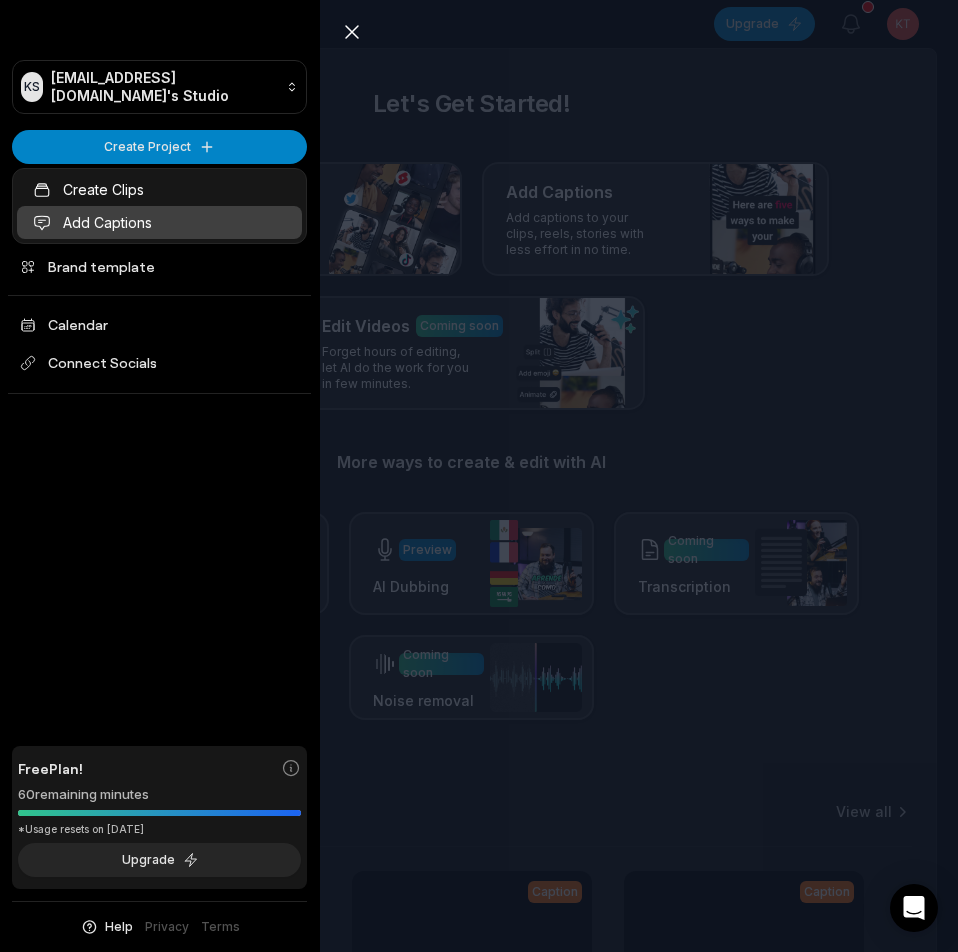 click on "Add Captions" at bounding box center [159, 222] 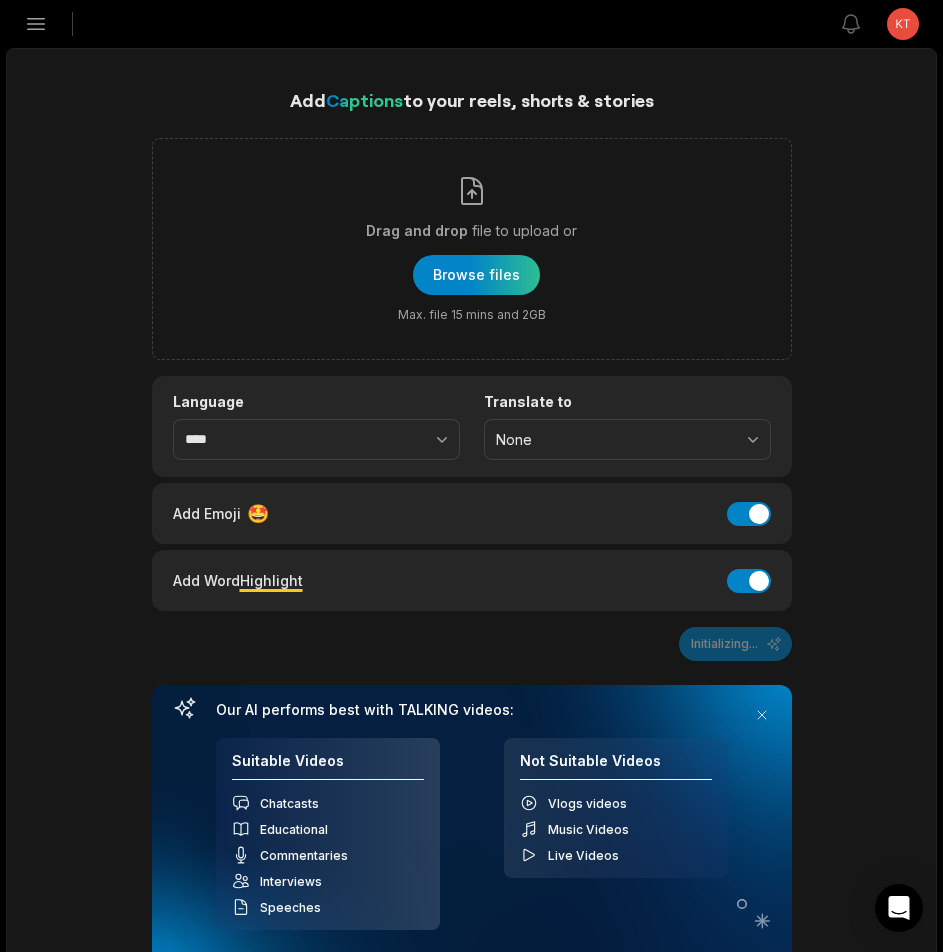 scroll, scrollTop: 0, scrollLeft: 0, axis: both 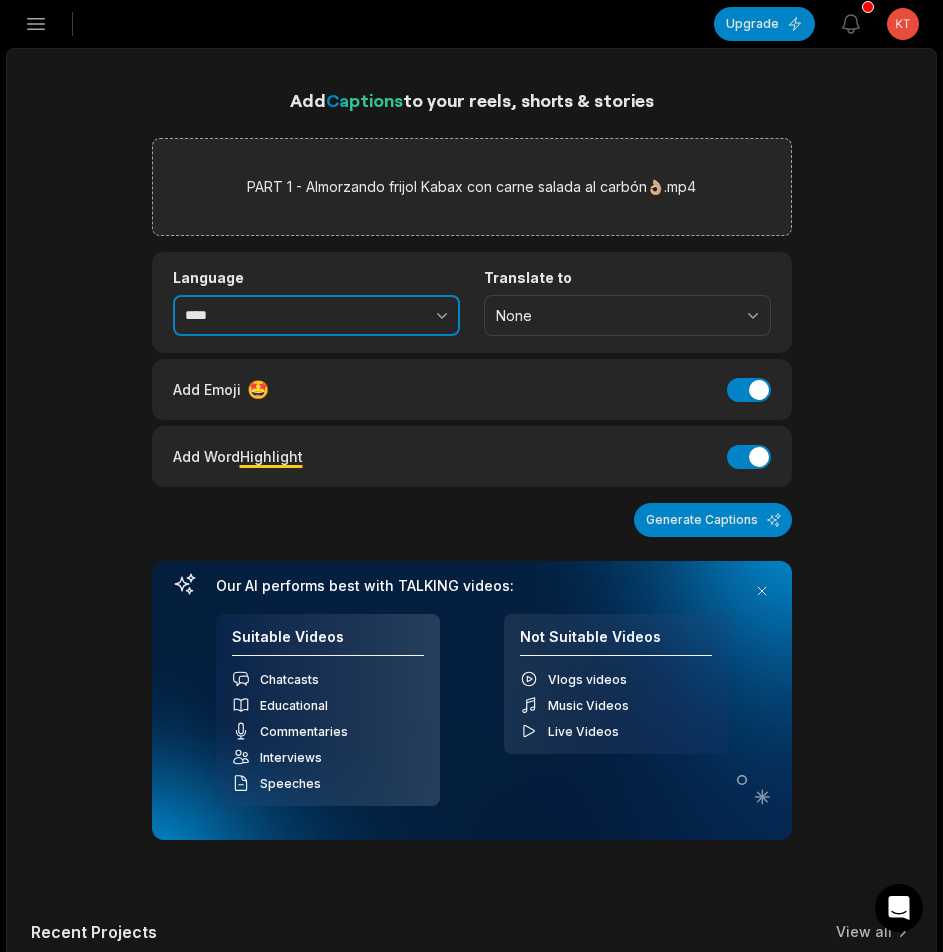 click at bounding box center (398, 316) 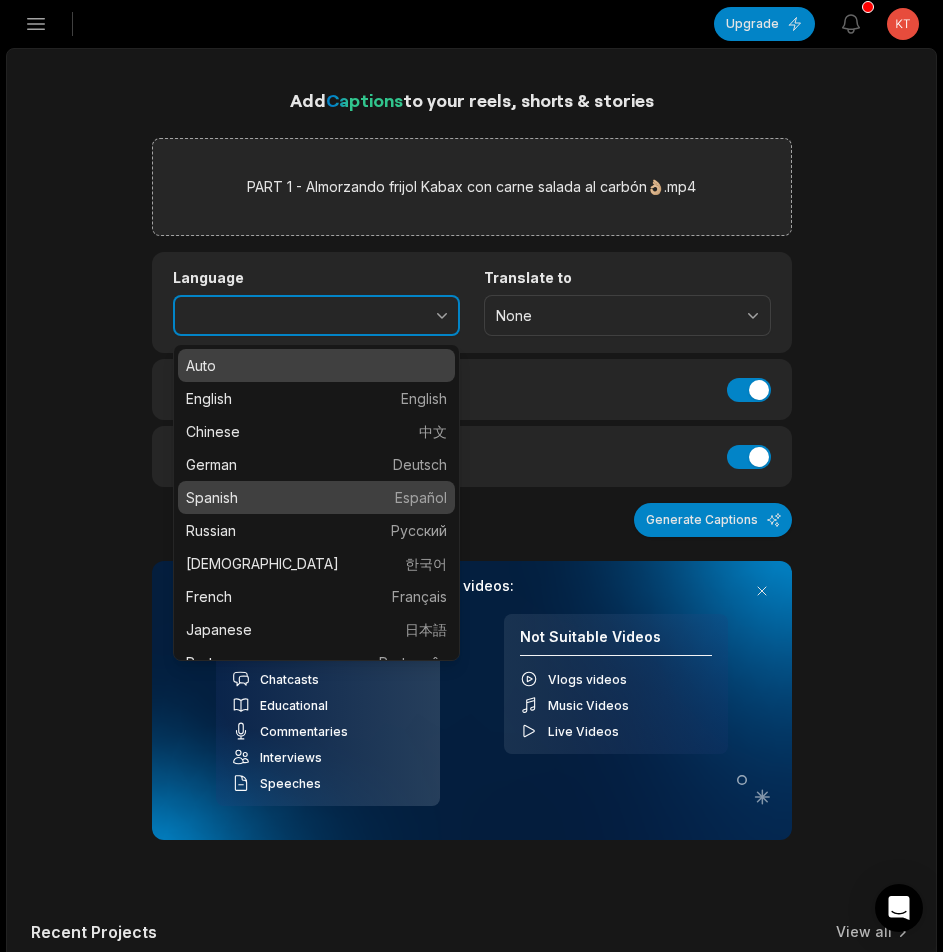 type on "*******" 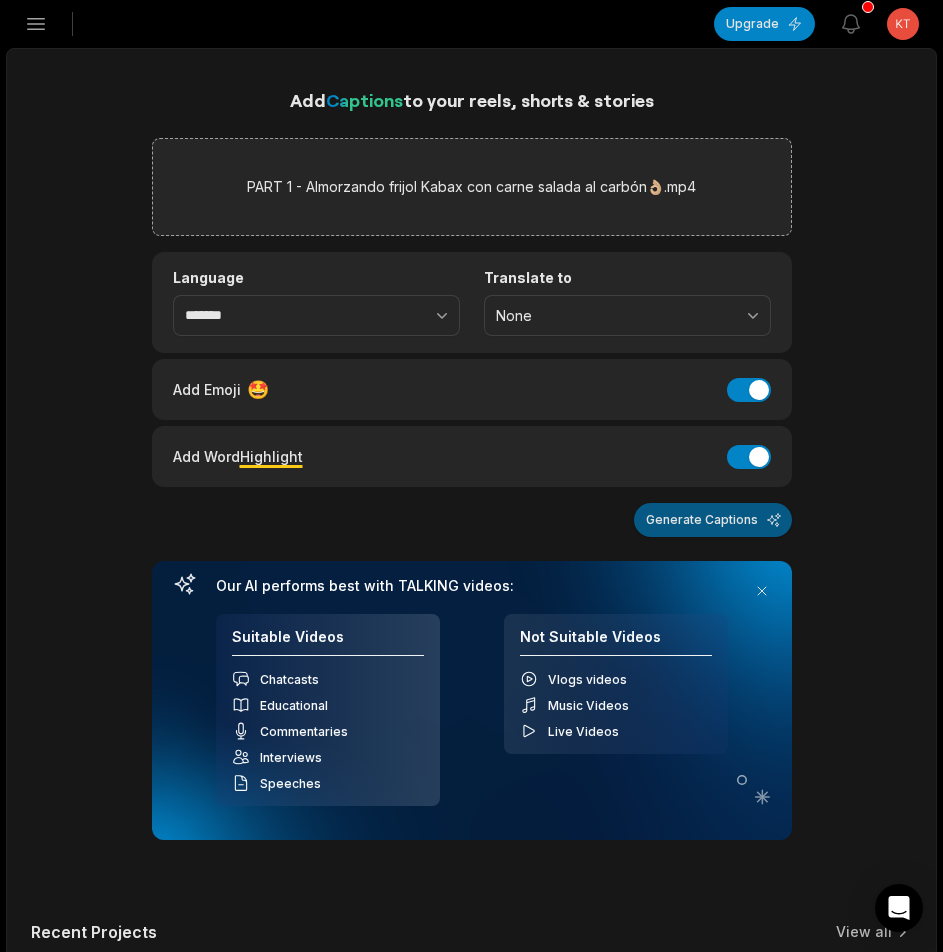 click on "Generate Captions" at bounding box center [713, 520] 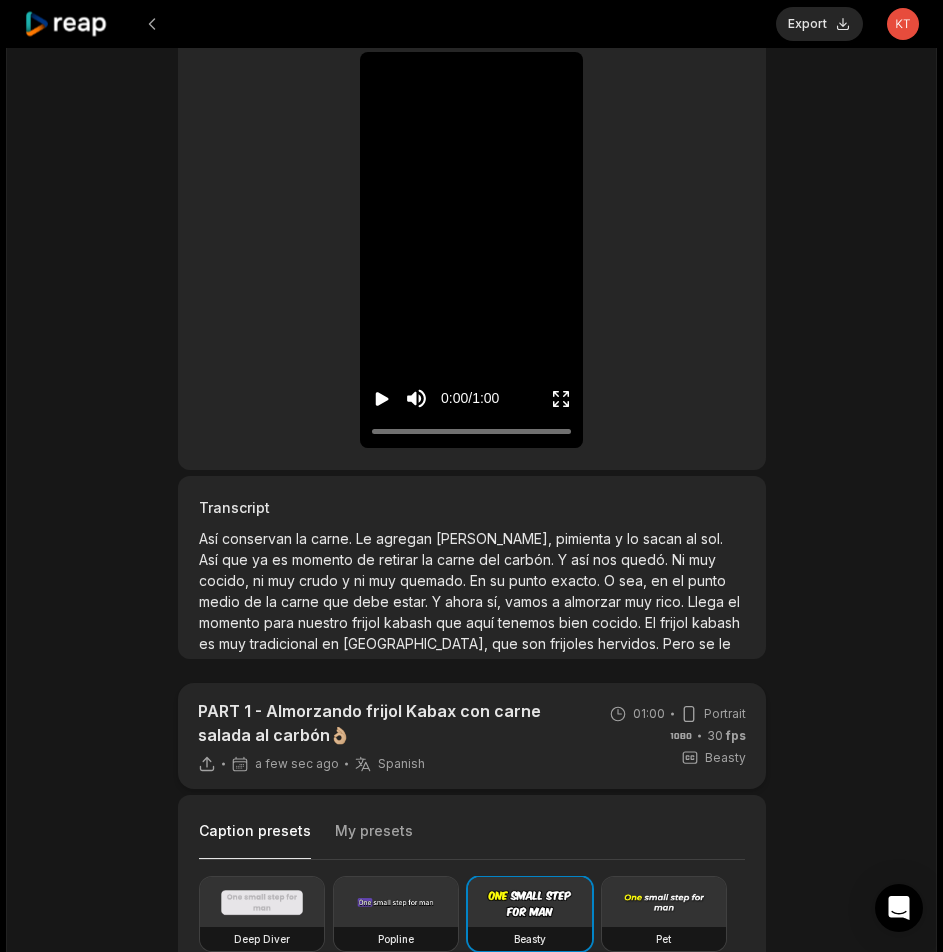 scroll, scrollTop: 400, scrollLeft: 0, axis: vertical 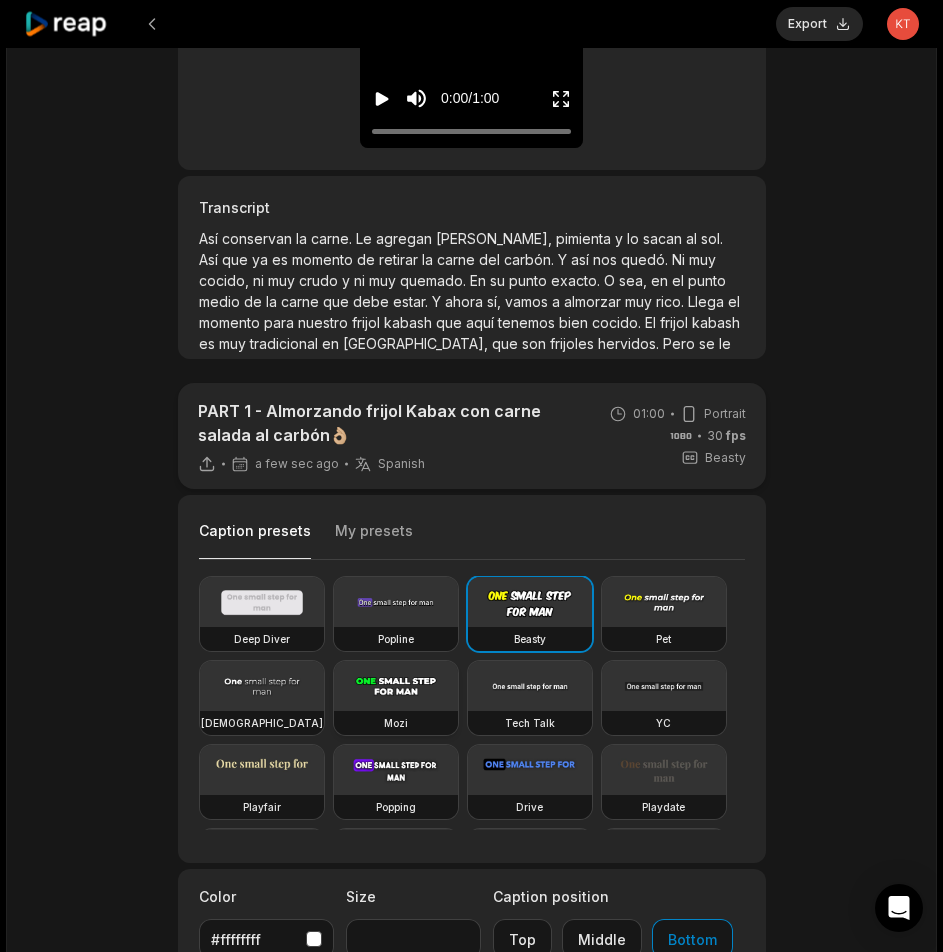 click at bounding box center (396, 686) 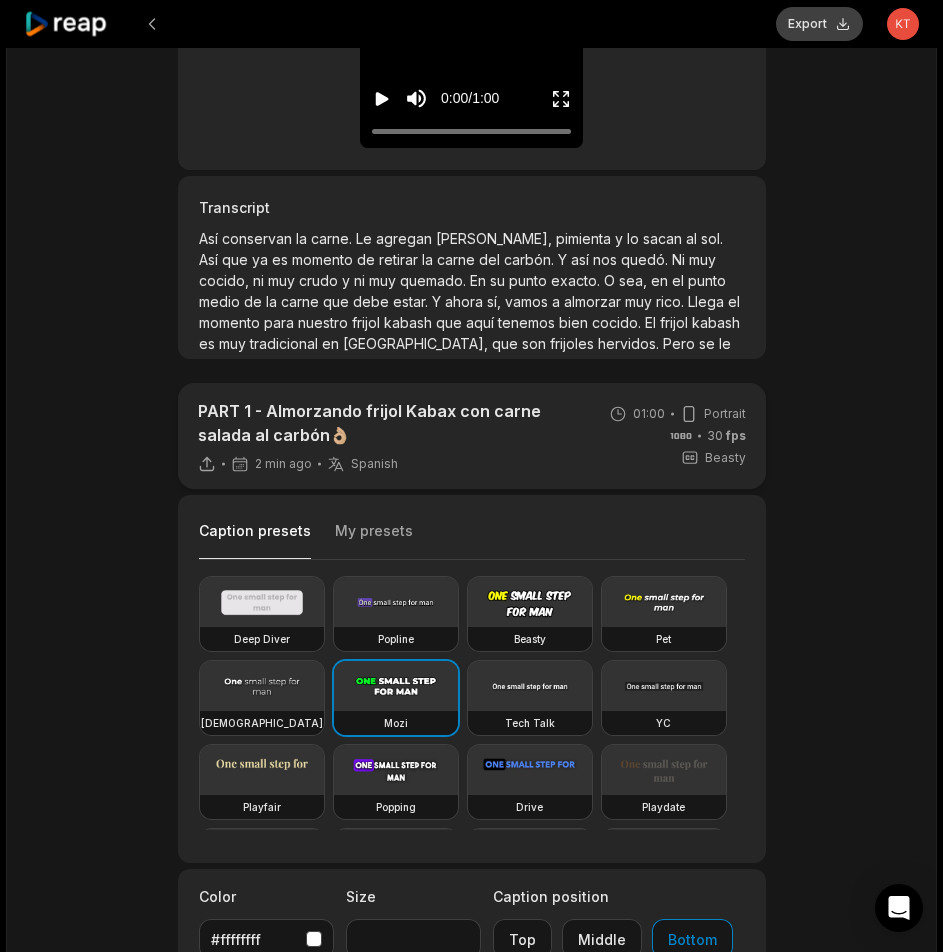 click on "Export" at bounding box center [819, 24] 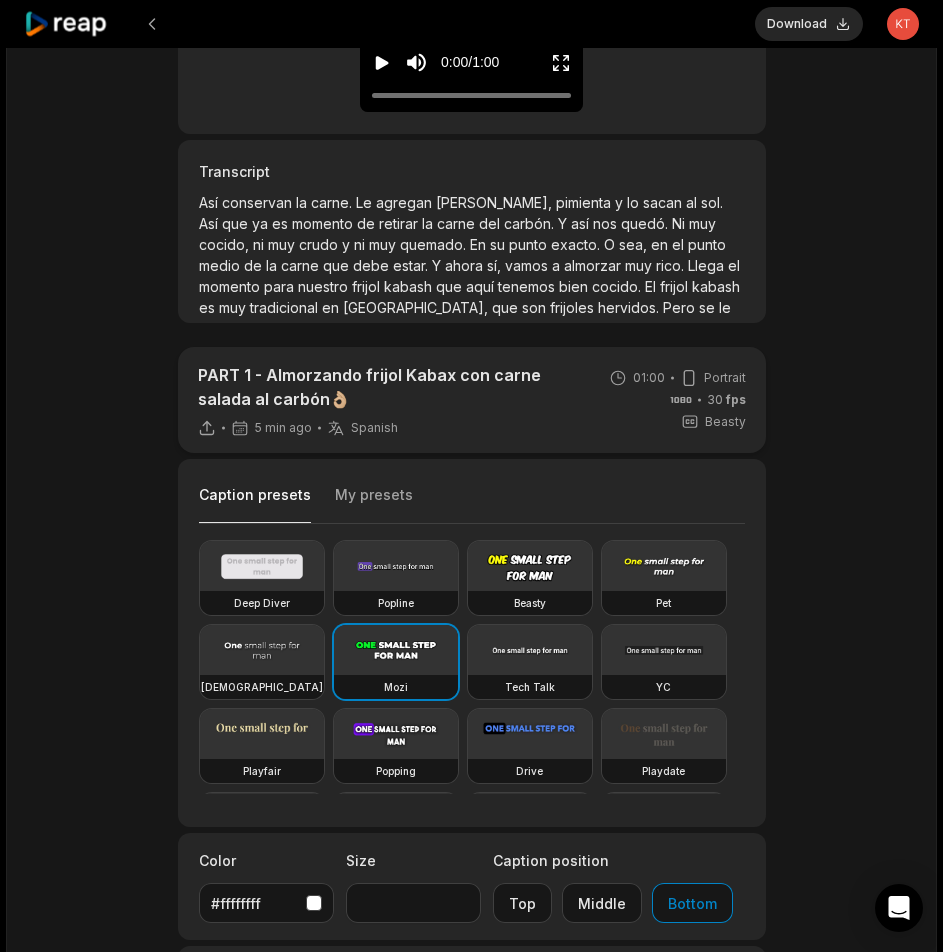 scroll, scrollTop: 400, scrollLeft: 0, axis: vertical 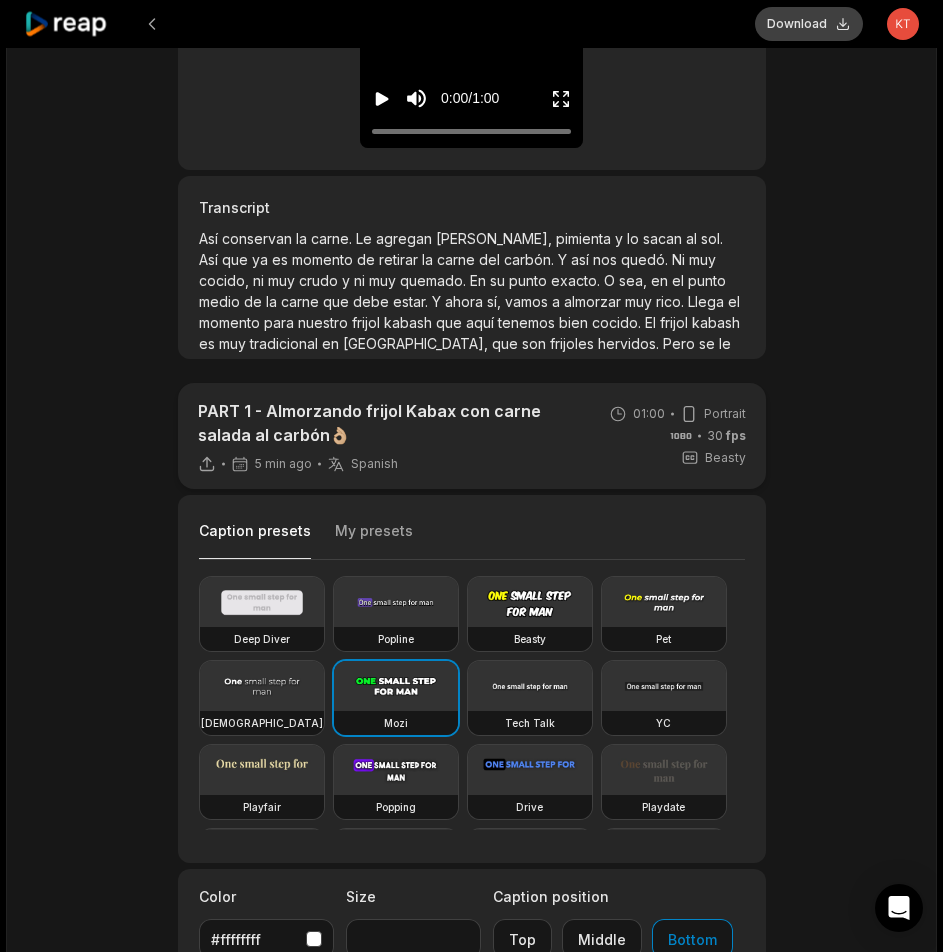 click on "Download" at bounding box center [809, 24] 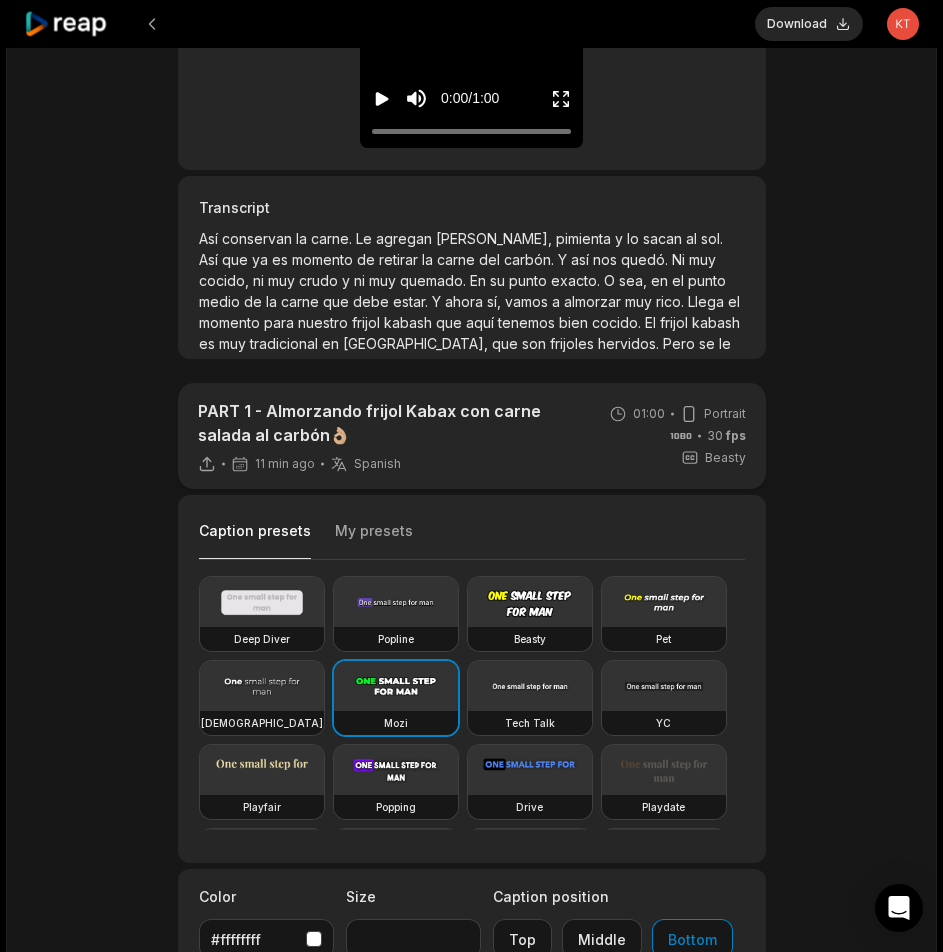 click 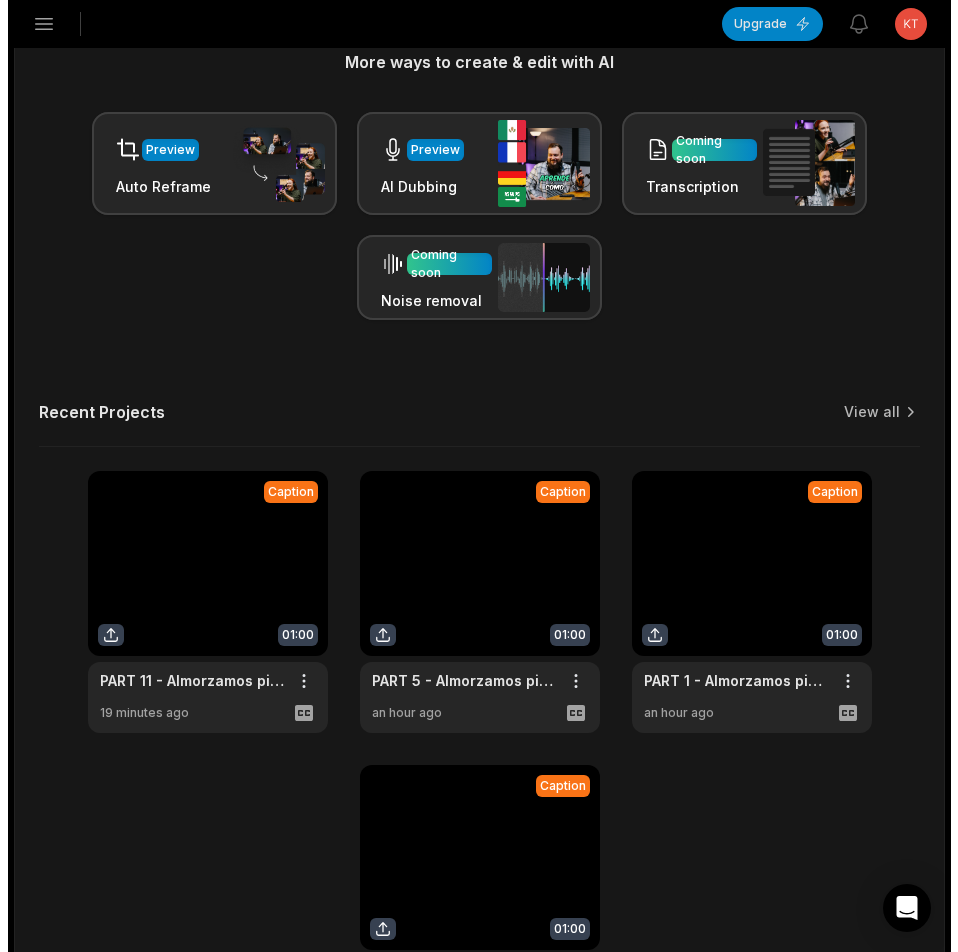 scroll, scrollTop: 0, scrollLeft: 0, axis: both 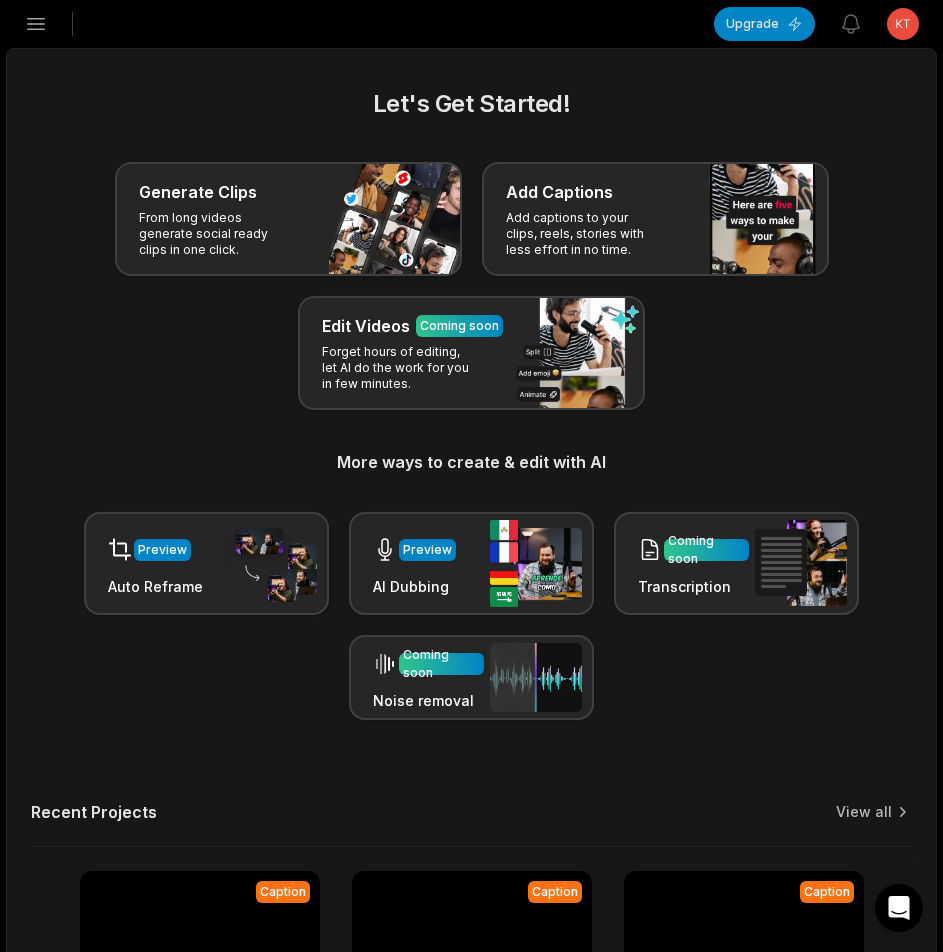 click 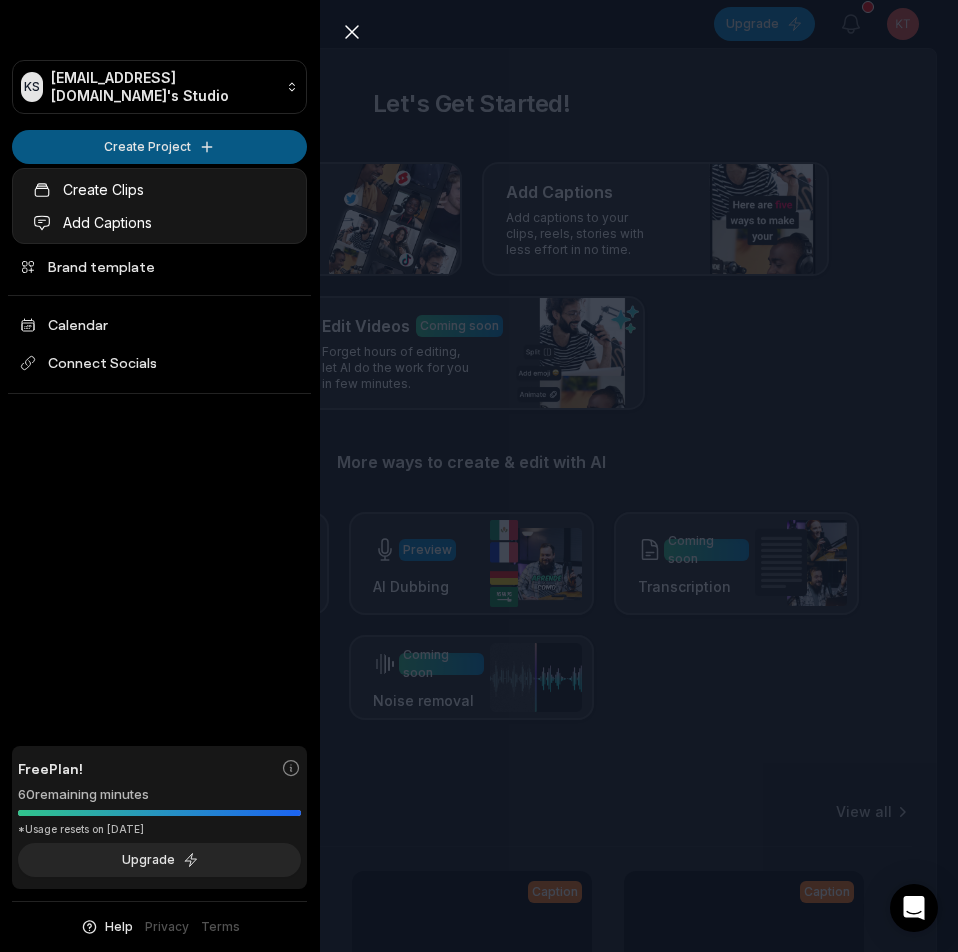 click on "KS Ktbeav@telegmail.com's Studio Create Project Home Projects Brand template Calendar Connect Socials Free  Plan! 60  remaining minutes *Usage resets on August 2, 2025 Upgrade Help Privacy Terms Open sidebar Upgrade View notifications Open user menu   Let's Get Started! Generate Clips From long videos generate social ready clips in one click. Add Captions Add captions to your clips, reels, stories with less effort in no time. Edit Videos Coming soon Forget hours of editing, let AI do the work for you in few minutes. More ways to create & edit with AI Preview Auto Reframe Preview AI Dubbing Coming soon Transcription Coming soon Noise removal Recent Projects View all Caption 01:00 PART 1 - Almorzando frijol Kabax con carne salada al carbón👌🏼 Open options 12 minutes ago Caption 01:00 PART 11 - Almorzamos pipián de frijol con huevo(receta de la abuela 👵 ❤️) Open options 19 minutes ago Caption 01:00 PART 5 - Almorzamos pipián de frijol con huevo(receta de la abuela 👵 ❤️) Open options Caption" at bounding box center (479, 476) 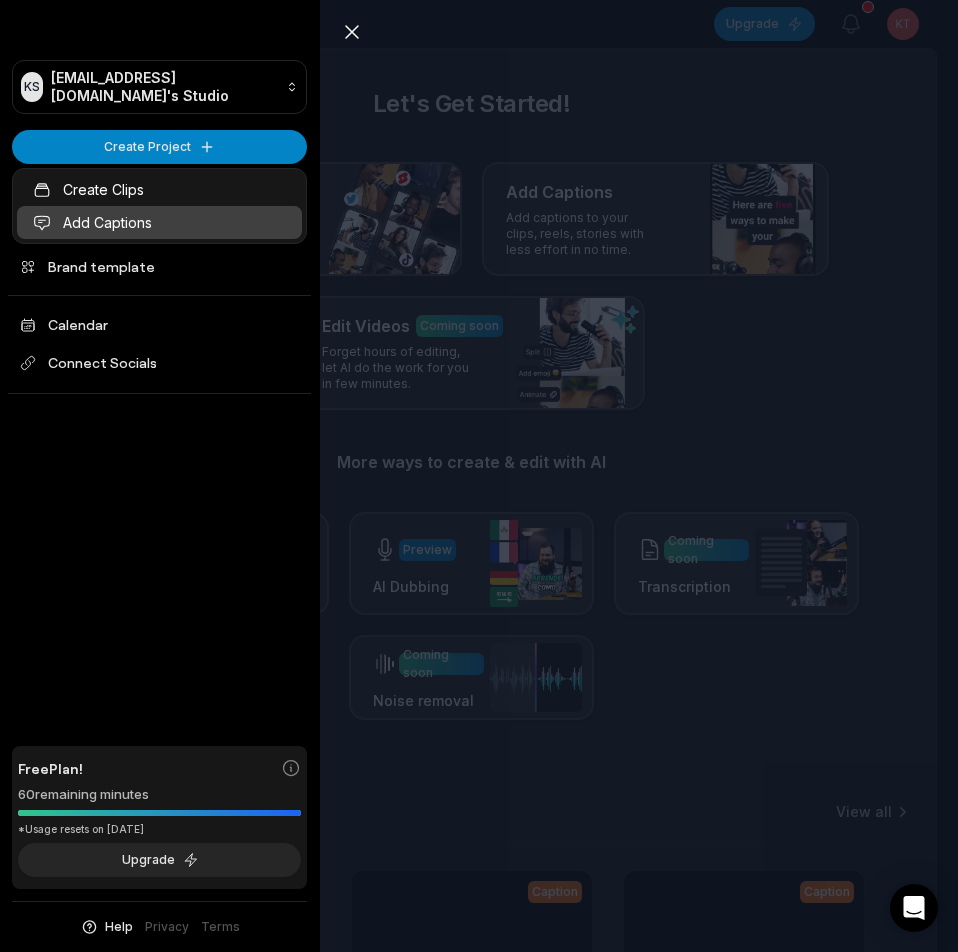 click on "Add Captions" at bounding box center [159, 222] 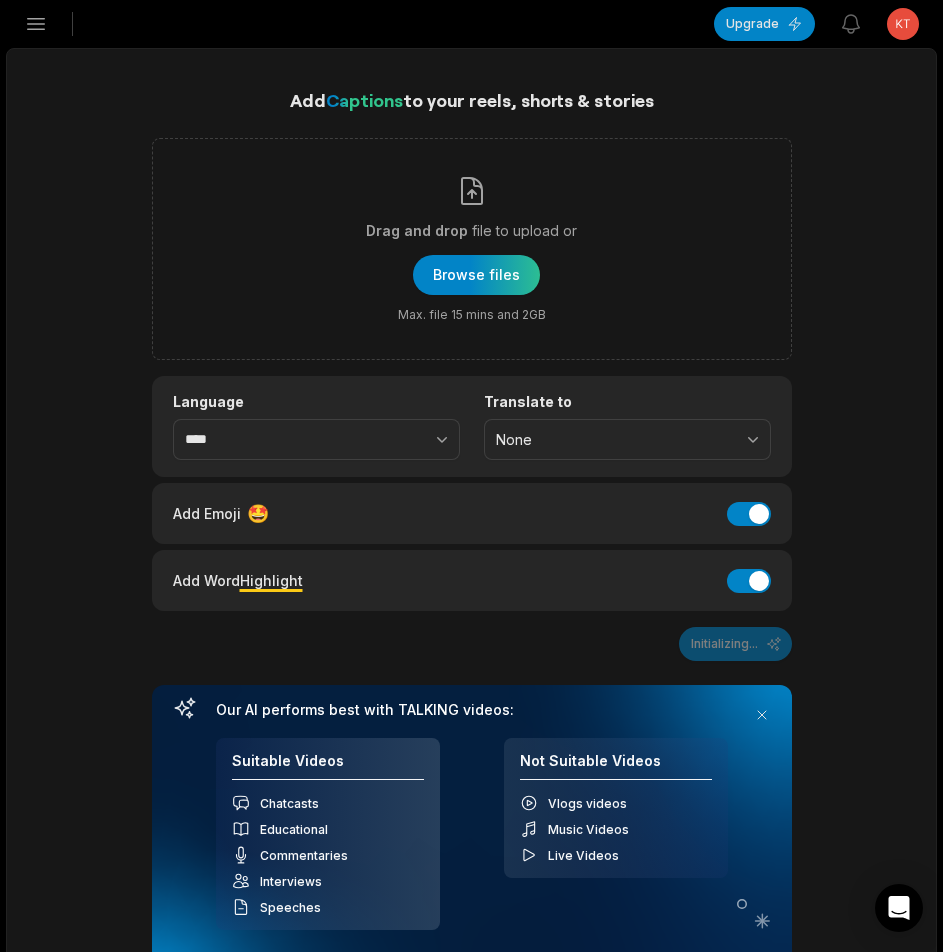 scroll, scrollTop: 0, scrollLeft: 0, axis: both 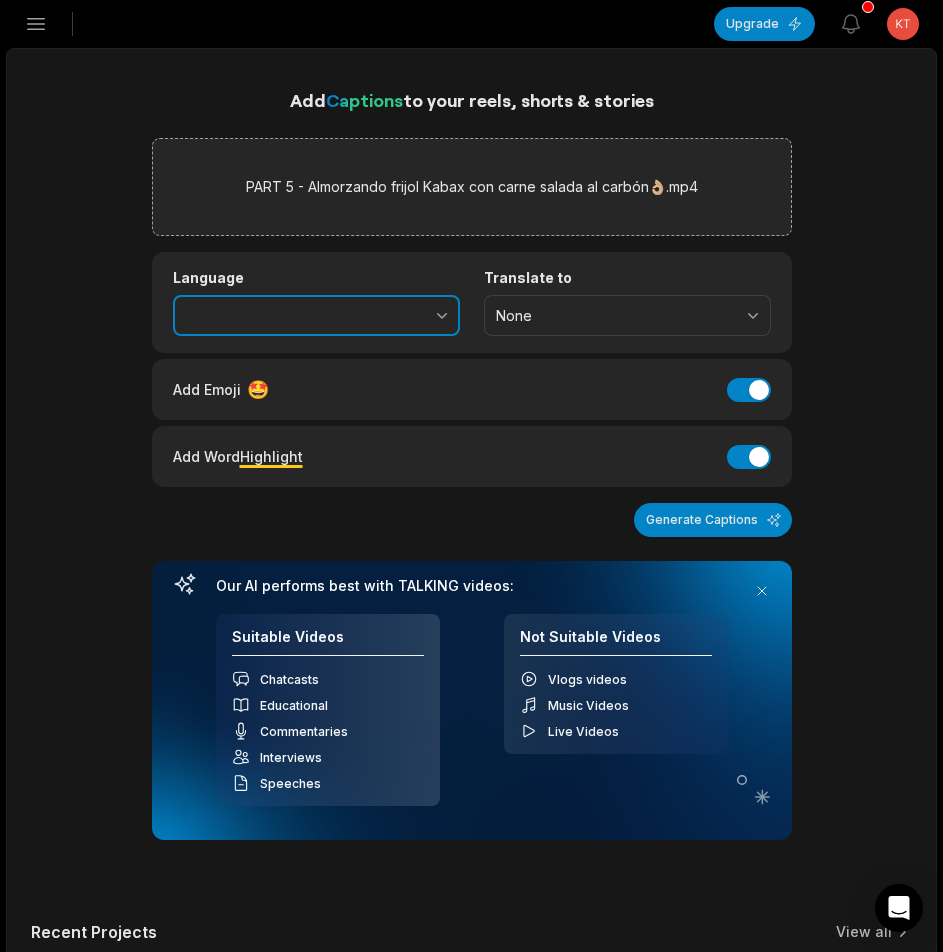 click at bounding box center [398, 316] 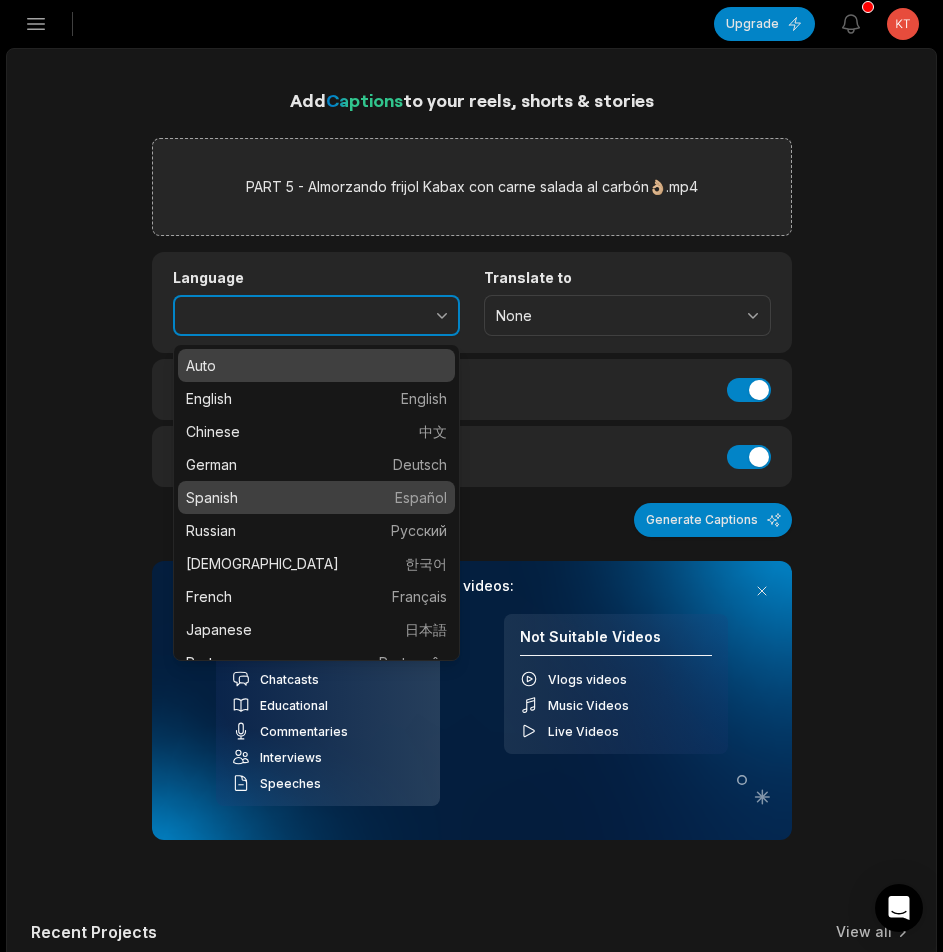 type on "*******" 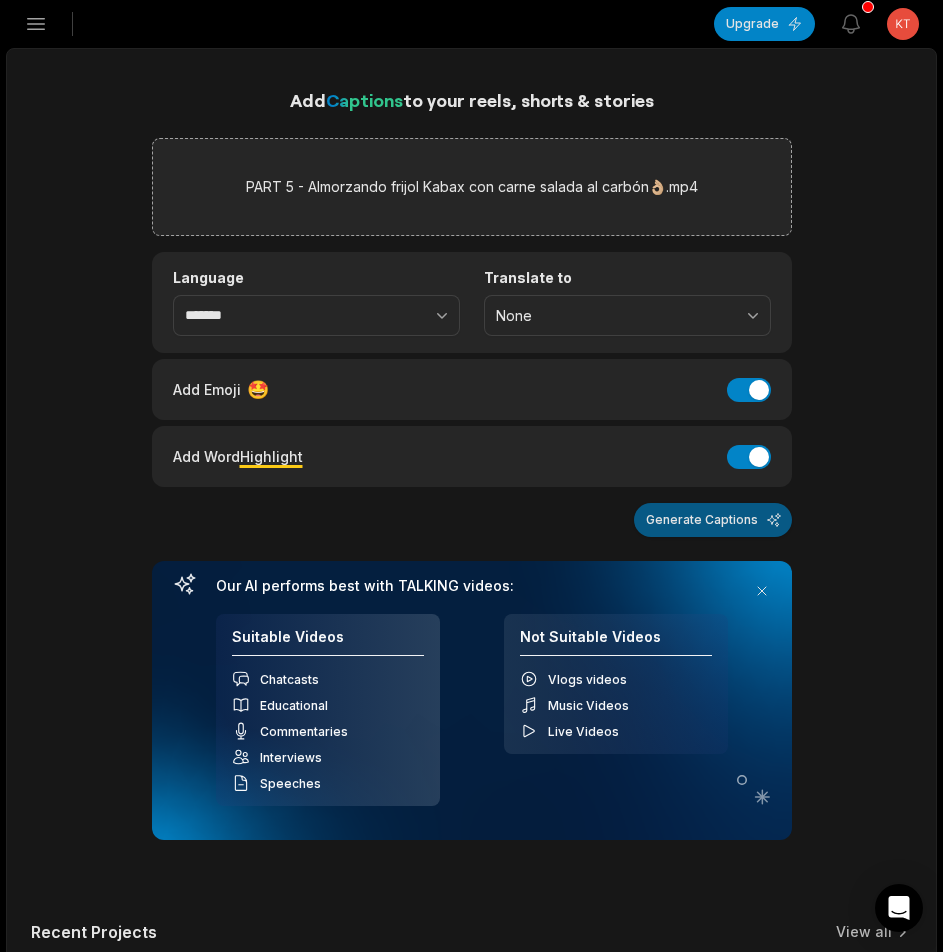 click on "Generate Captions" at bounding box center [713, 520] 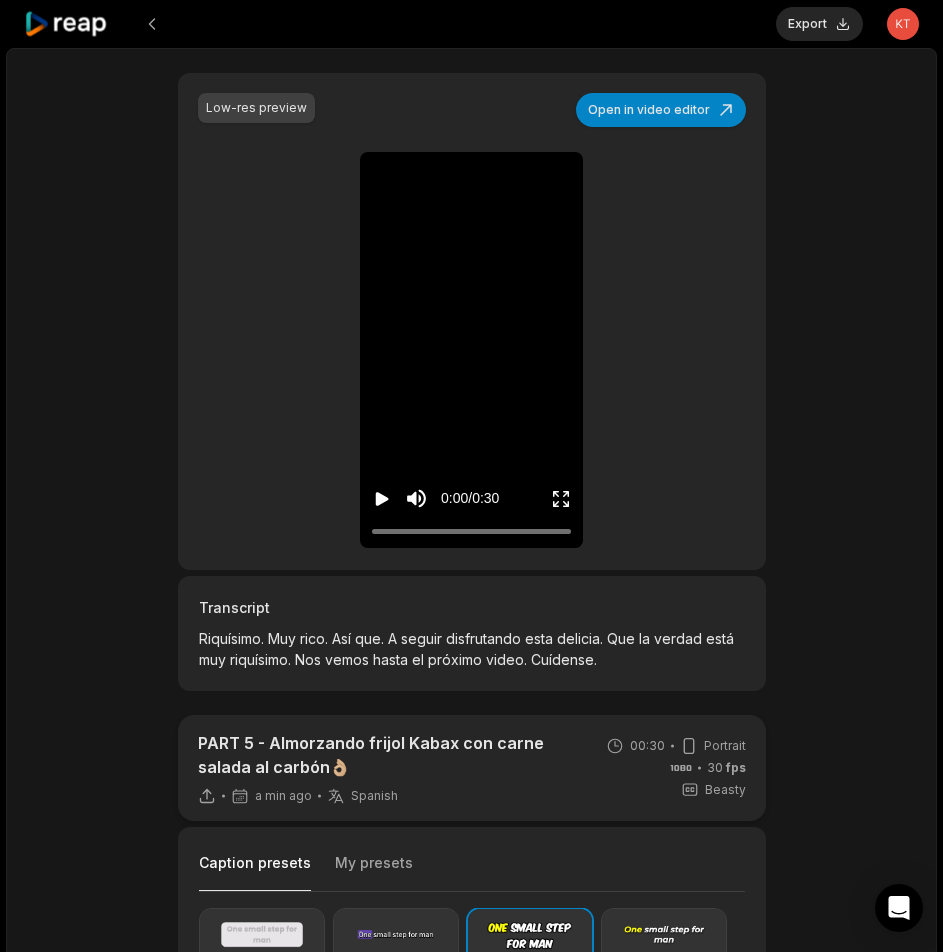 scroll, scrollTop: 400, scrollLeft: 0, axis: vertical 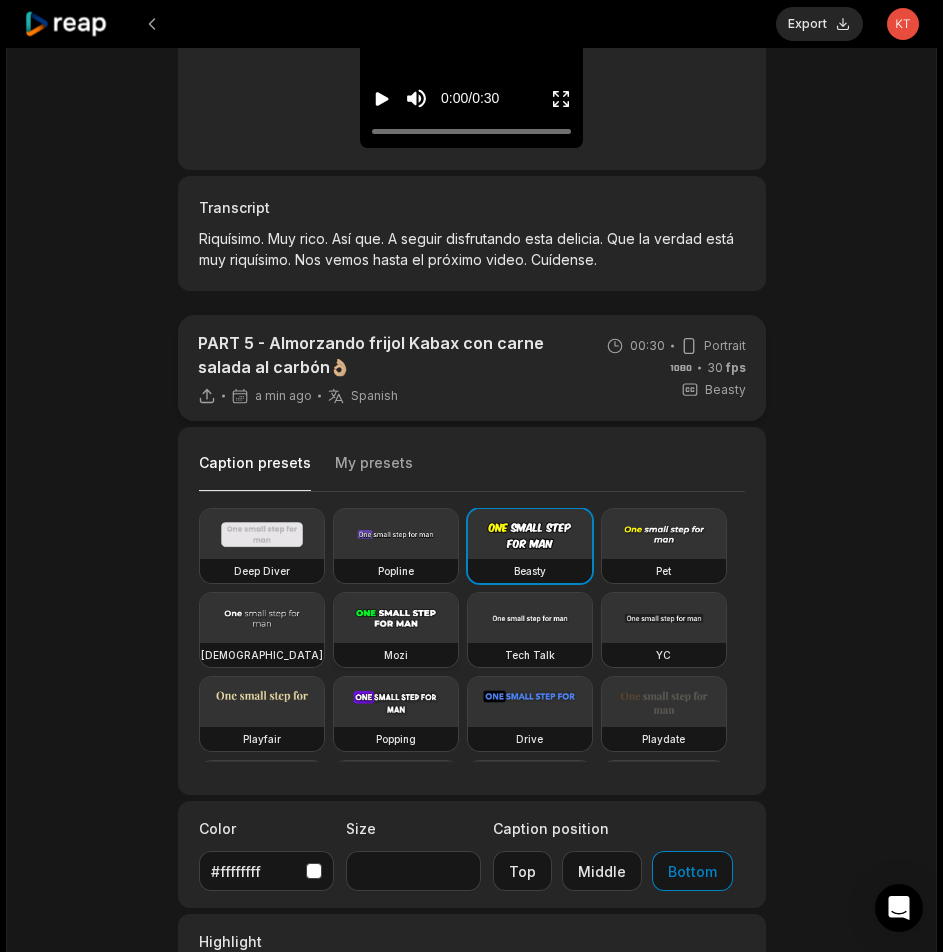 click at bounding box center [396, 618] 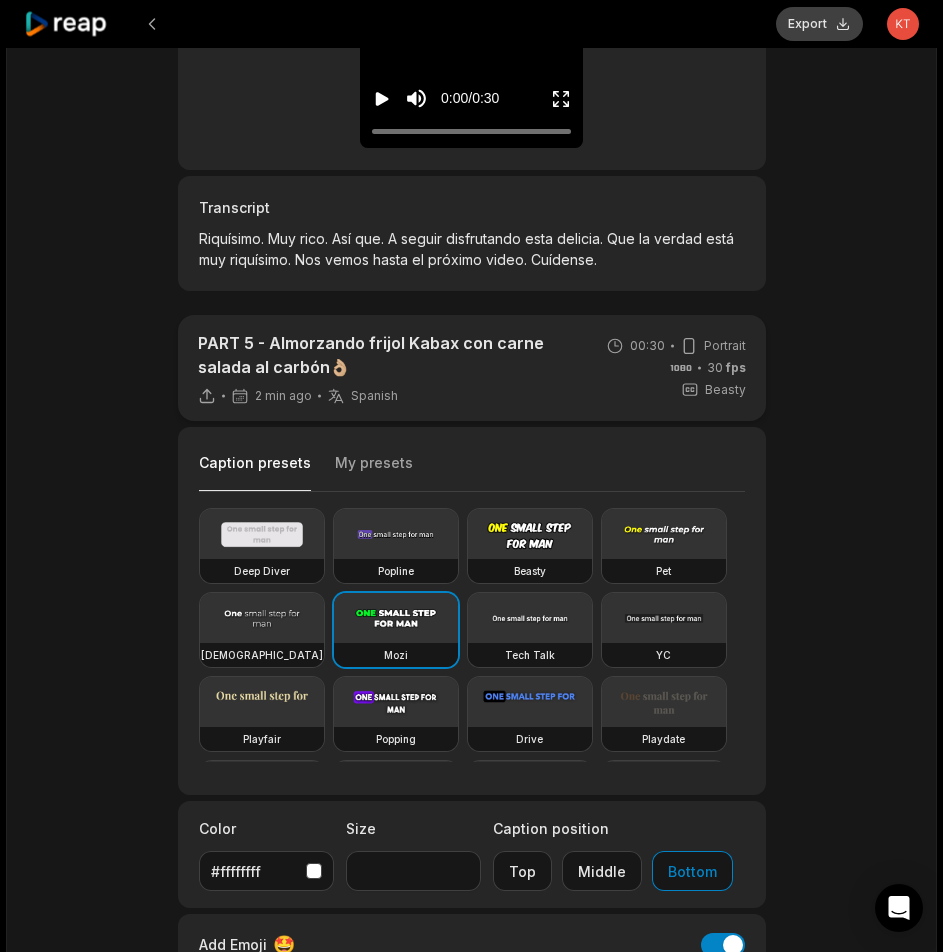 click on "Export" at bounding box center (819, 24) 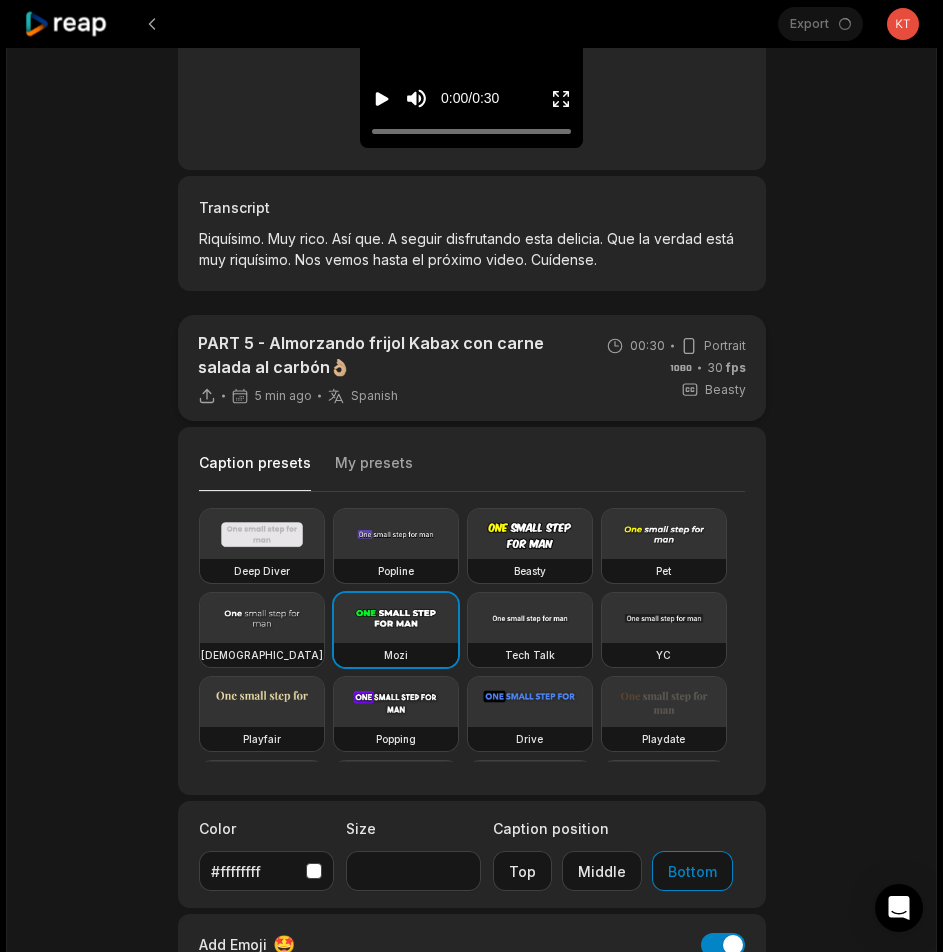 scroll, scrollTop: 400, scrollLeft: 0, axis: vertical 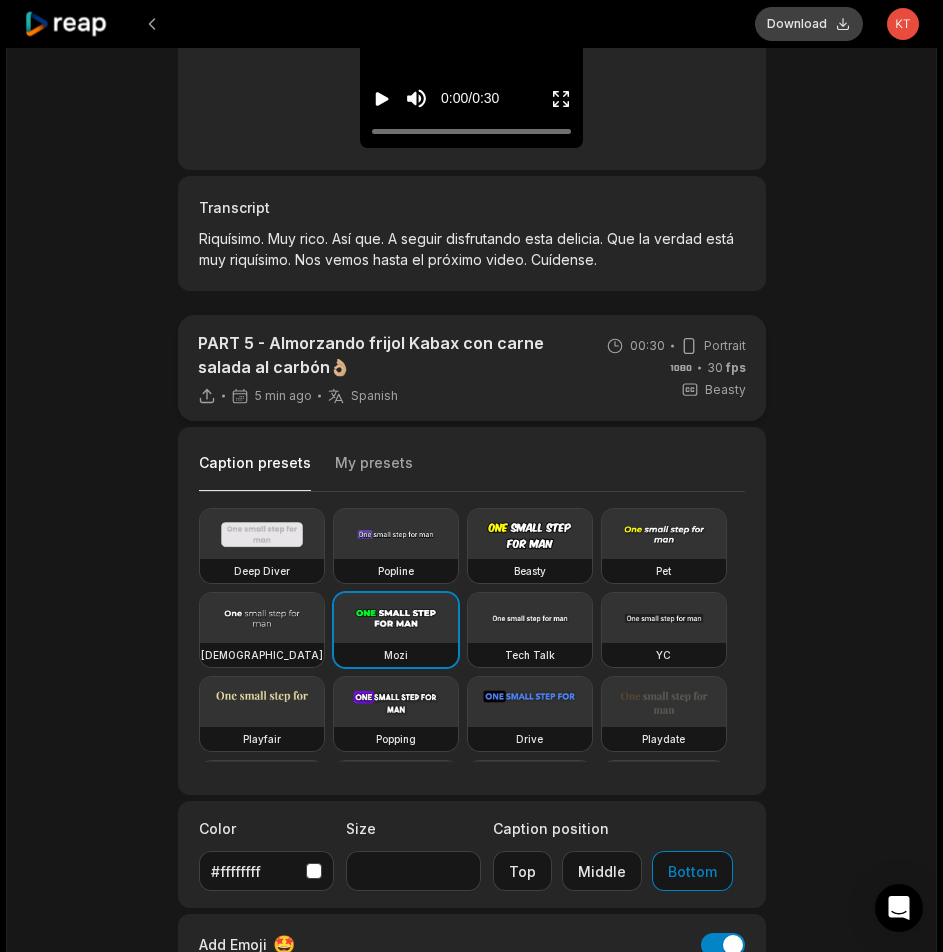 click on "Download" at bounding box center (809, 24) 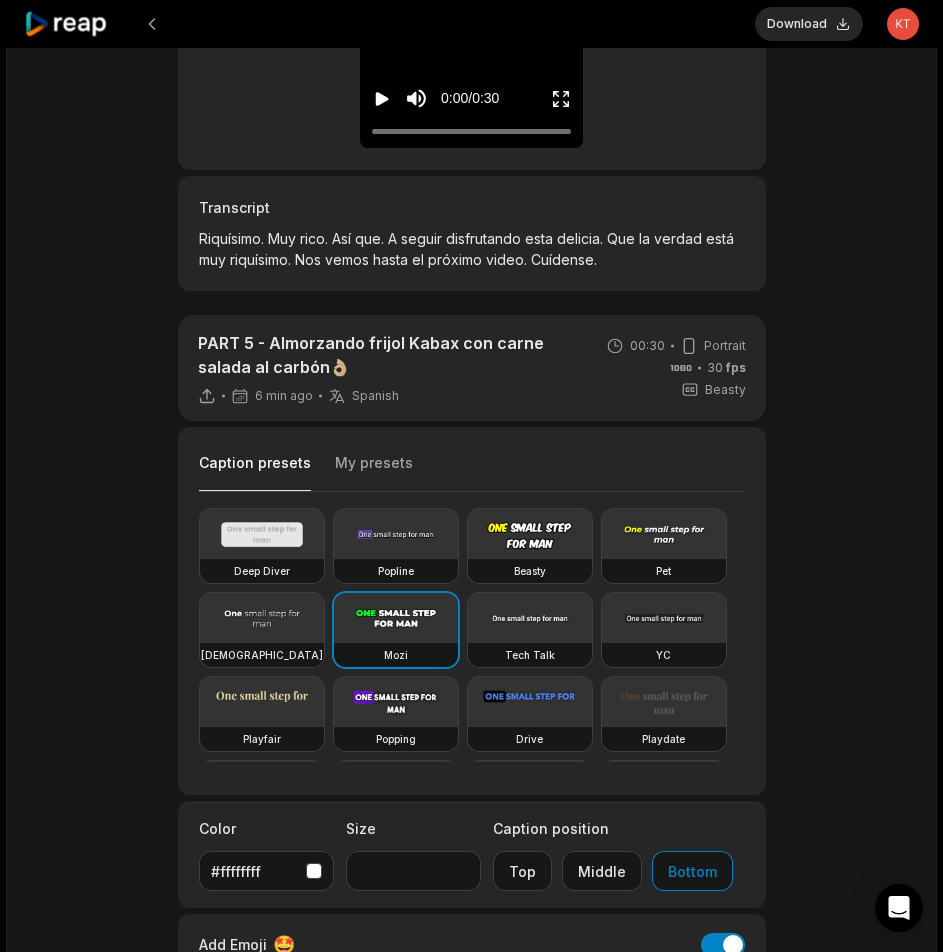 click 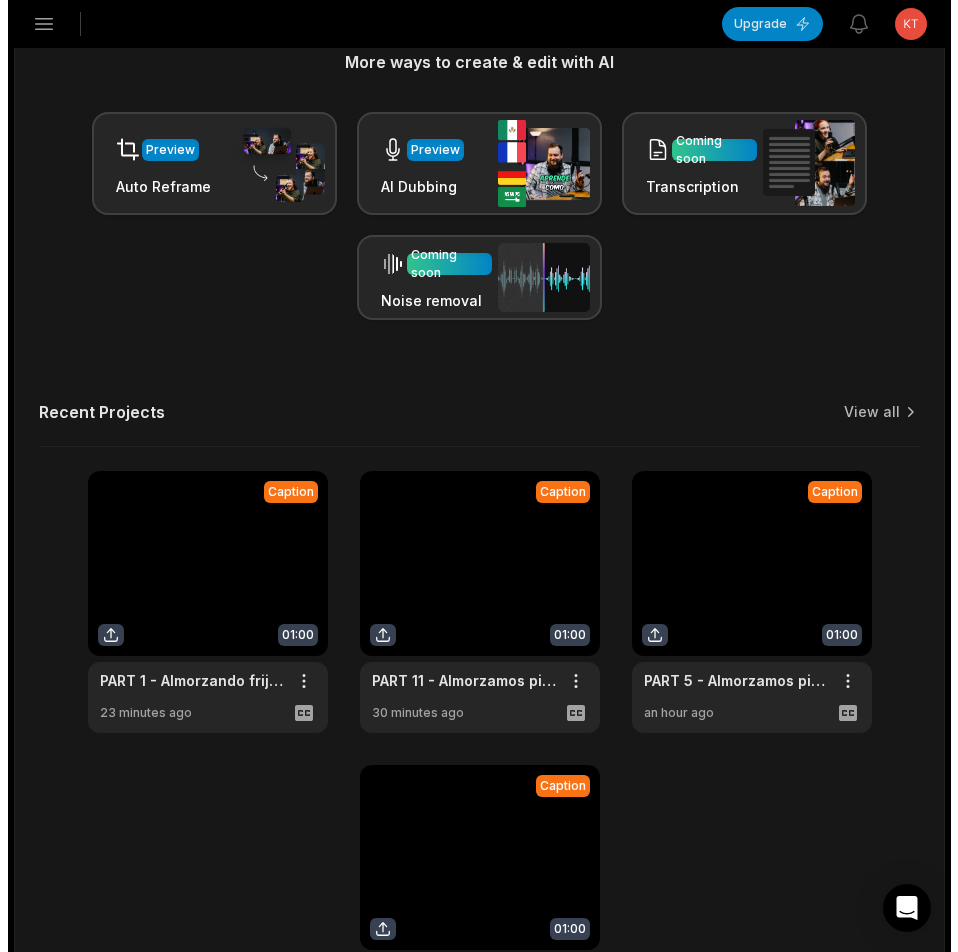 scroll, scrollTop: 0, scrollLeft: 0, axis: both 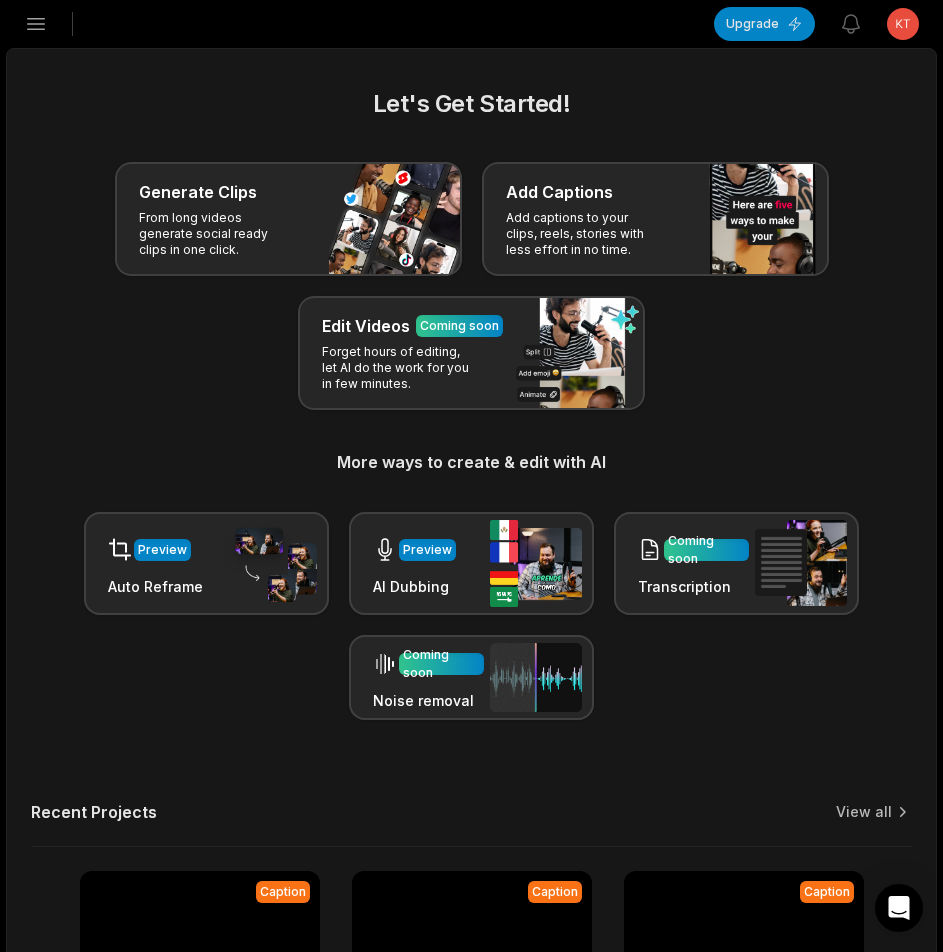 click 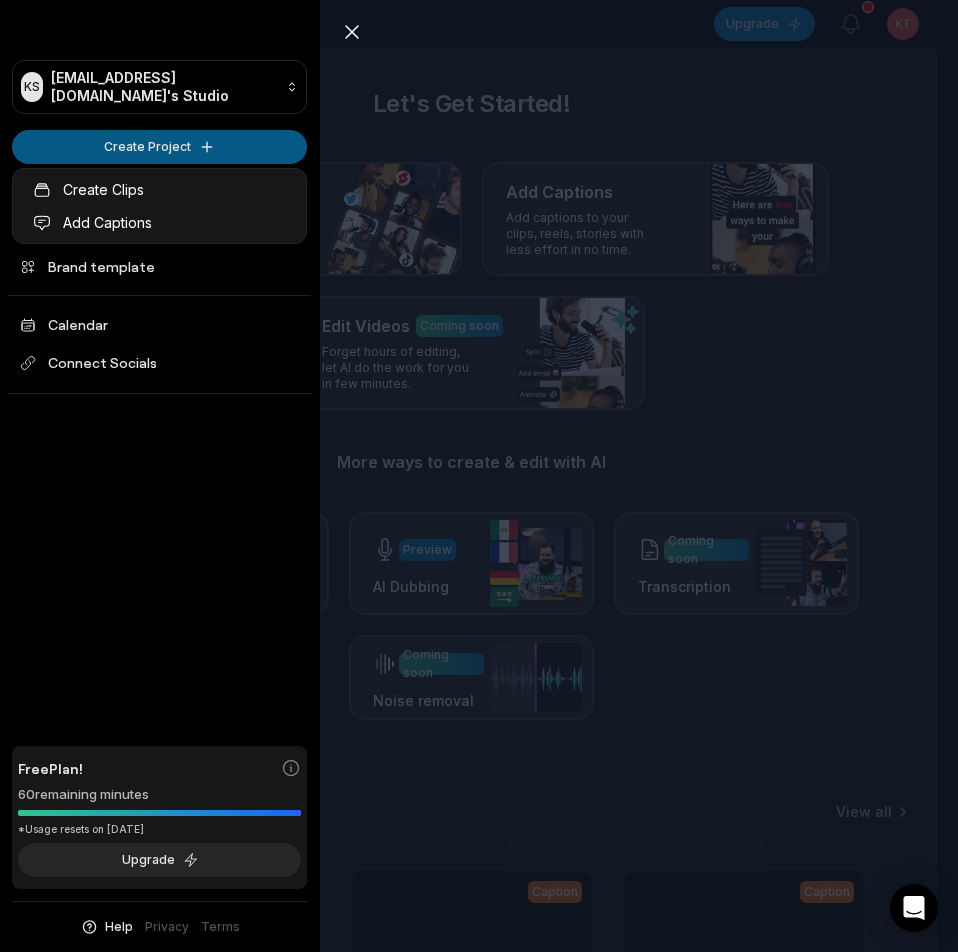 click on "KS Ktbeav@telegmail.com's Studio Create Project Home Projects Brand template Calendar Connect Socials Free  Plan! 60  remaining minutes *Usage resets on August 2, 2025 Upgrade Help Privacy Terms Open sidebar Upgrade View notifications Open user menu   Let's Get Started! Generate Clips From long videos generate social ready clips in one click. Add Captions Add captions to your clips, reels, stories with less effort in no time. Edit Videos Coming soon Forget hours of editing, let AI do the work for you in few minutes. More ways to create & edit with AI Preview Auto Reframe Preview AI Dubbing Coming soon Transcription Coming soon Noise removal Recent Projects View all Caption 00:30 PART 5 - Almorzando frijol Kabax con carne salada al carbón👌🏼 Open options 10 minutes ago Caption 01:00 PART 1 - Almorzando frijol Kabax con carne salada al carbón👌🏼 Open options 23 minutes ago Caption 01:00 PART 11 - Almorzamos pipián de frijol con huevo(receta de la abuela 👵 ❤️) Open options 30 minutes ago" at bounding box center (479, 476) 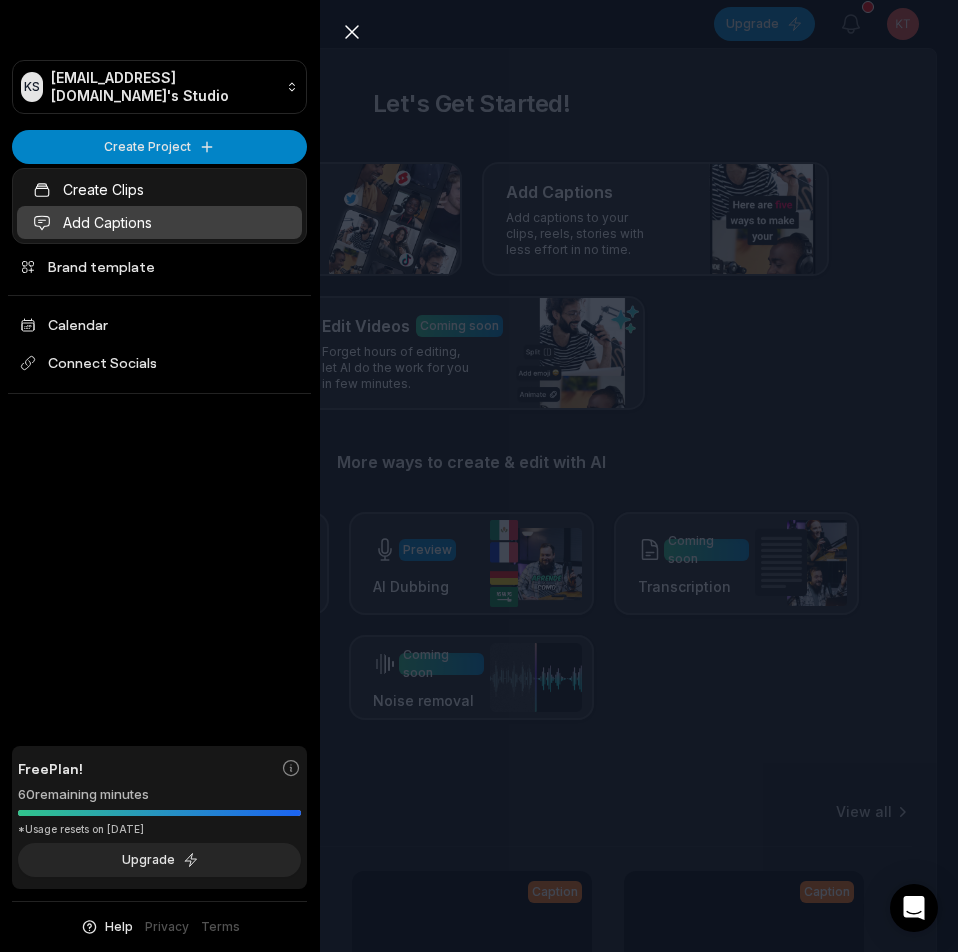 click on "Add Captions" at bounding box center [159, 222] 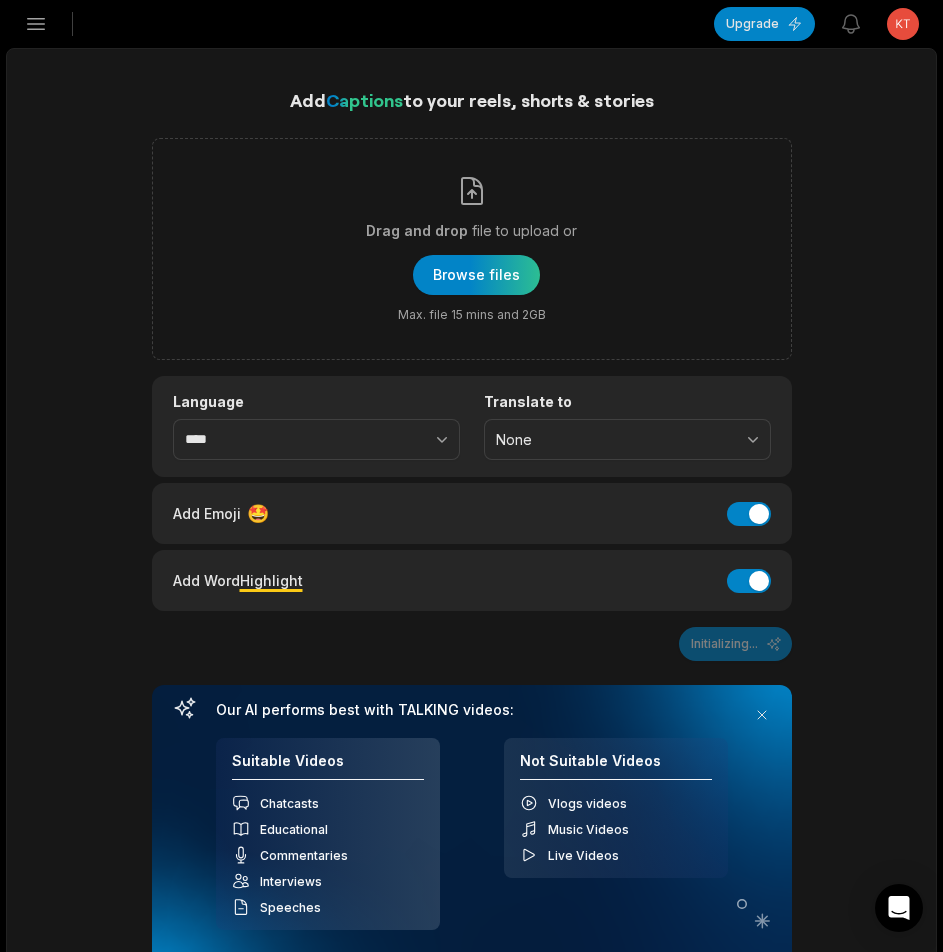 scroll, scrollTop: 0, scrollLeft: 0, axis: both 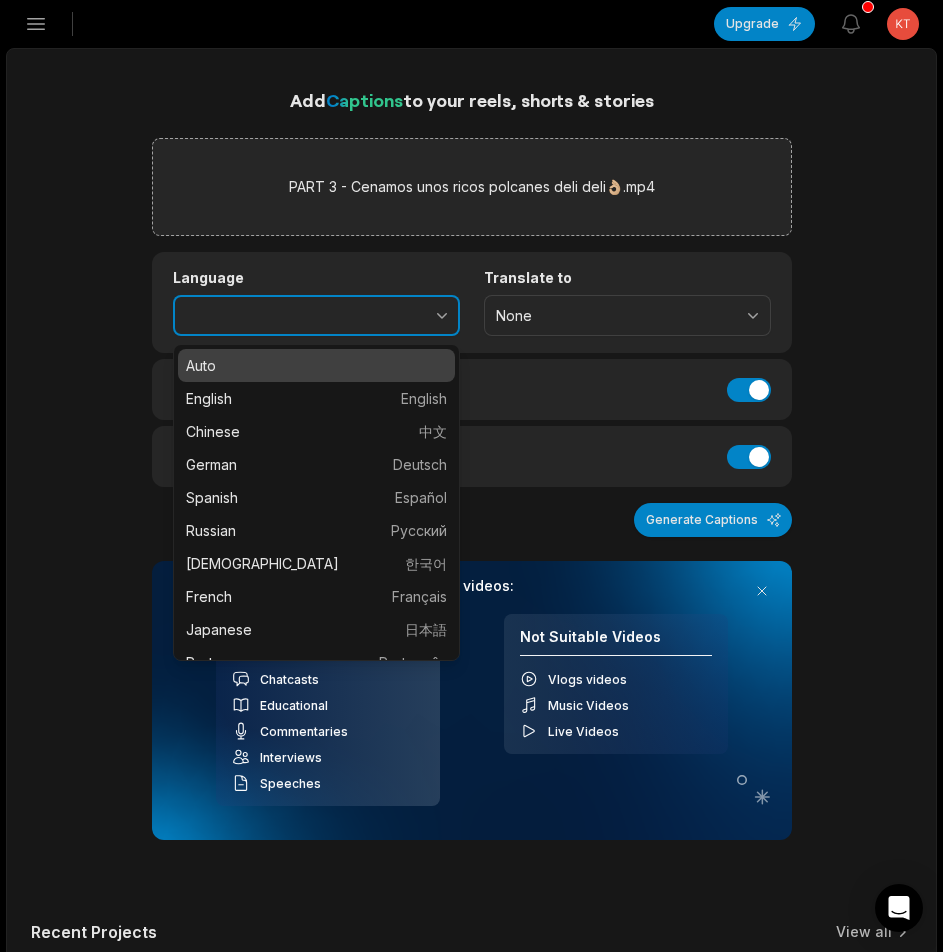click at bounding box center (398, 316) 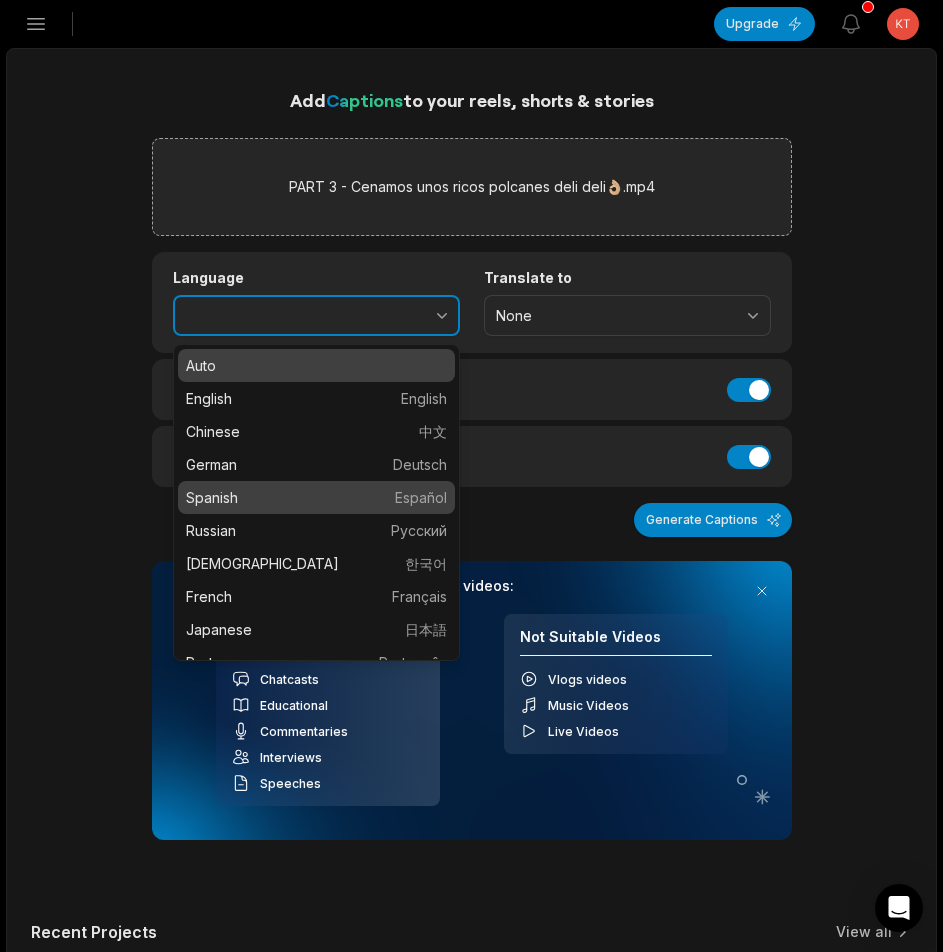 type on "*******" 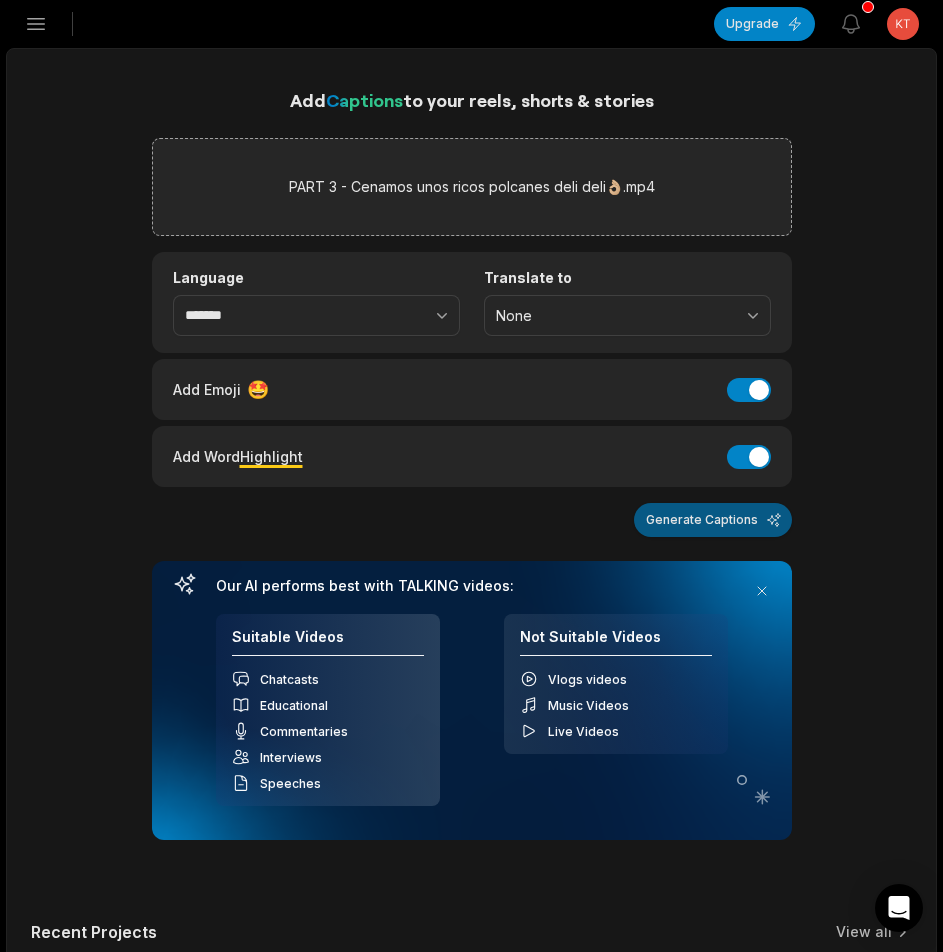 click on "Generate Captions" at bounding box center [713, 520] 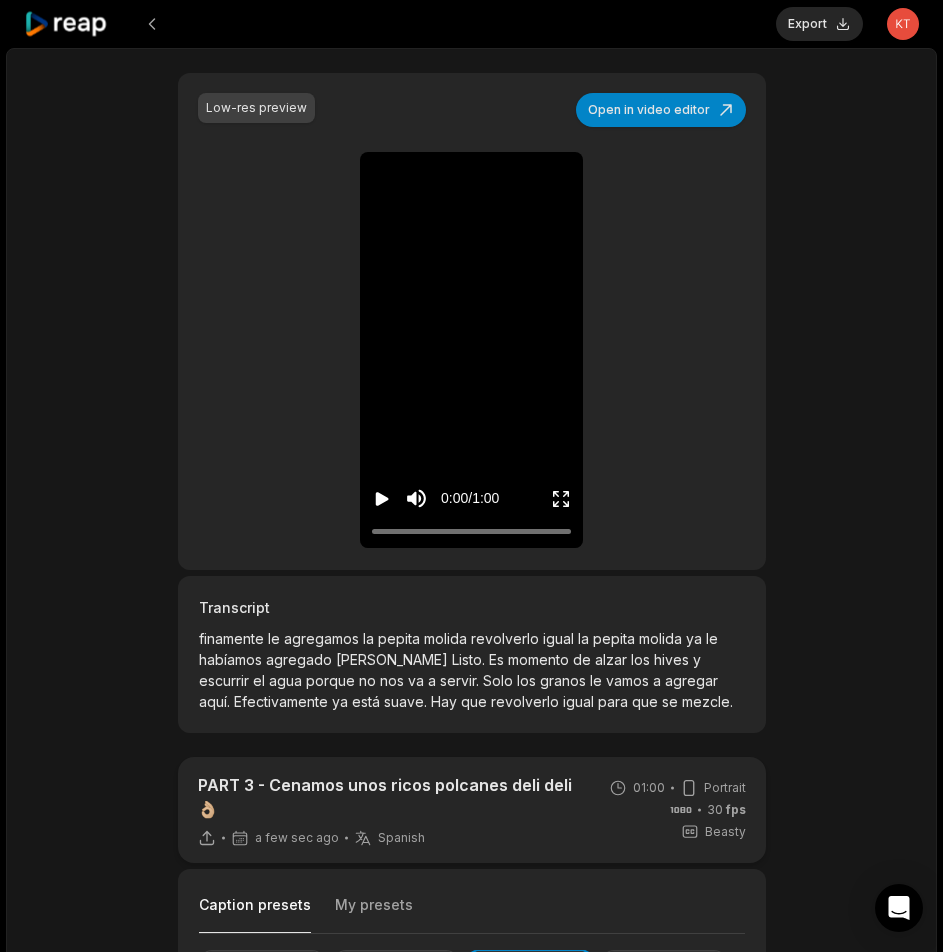 scroll, scrollTop: 400, scrollLeft: 0, axis: vertical 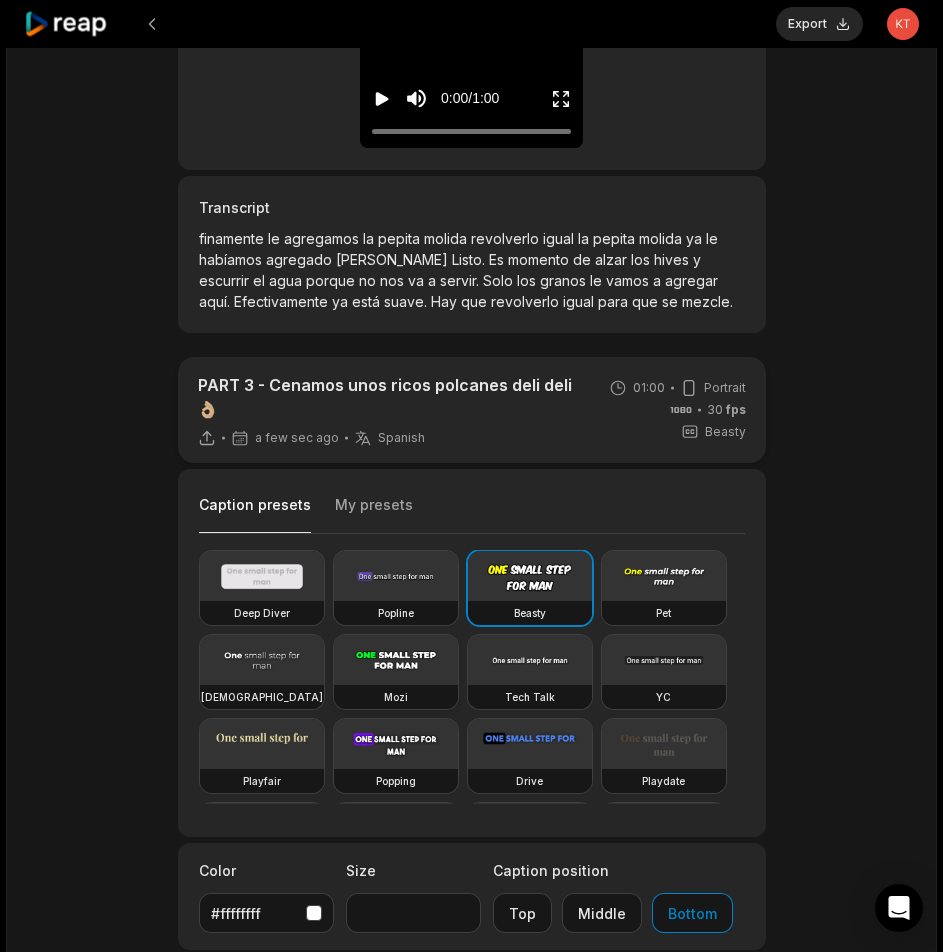 click at bounding box center [396, 660] 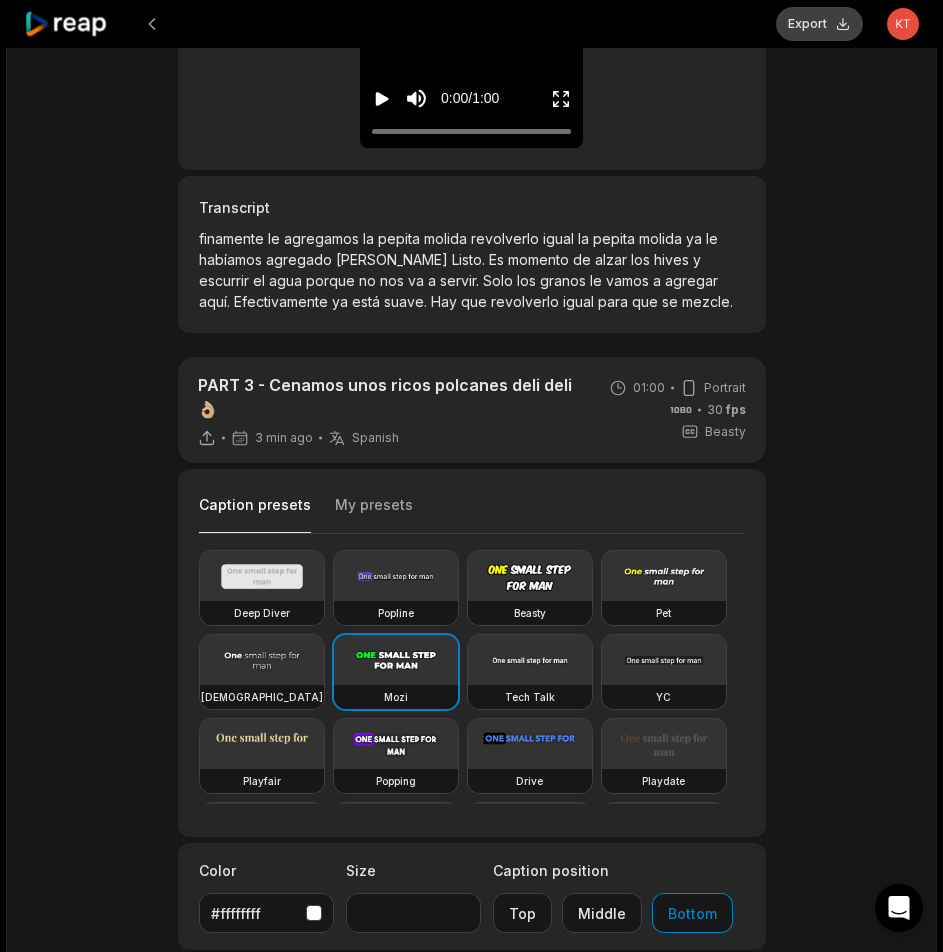click on "Export" at bounding box center [819, 24] 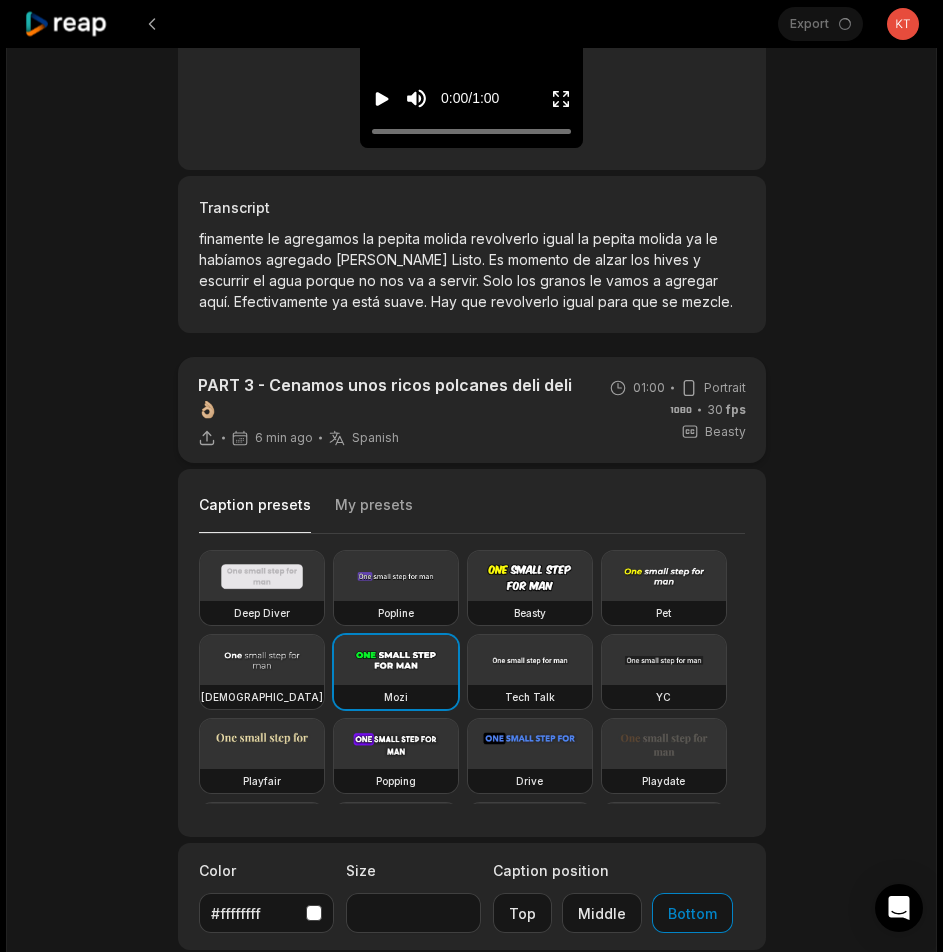 scroll, scrollTop: 400, scrollLeft: 0, axis: vertical 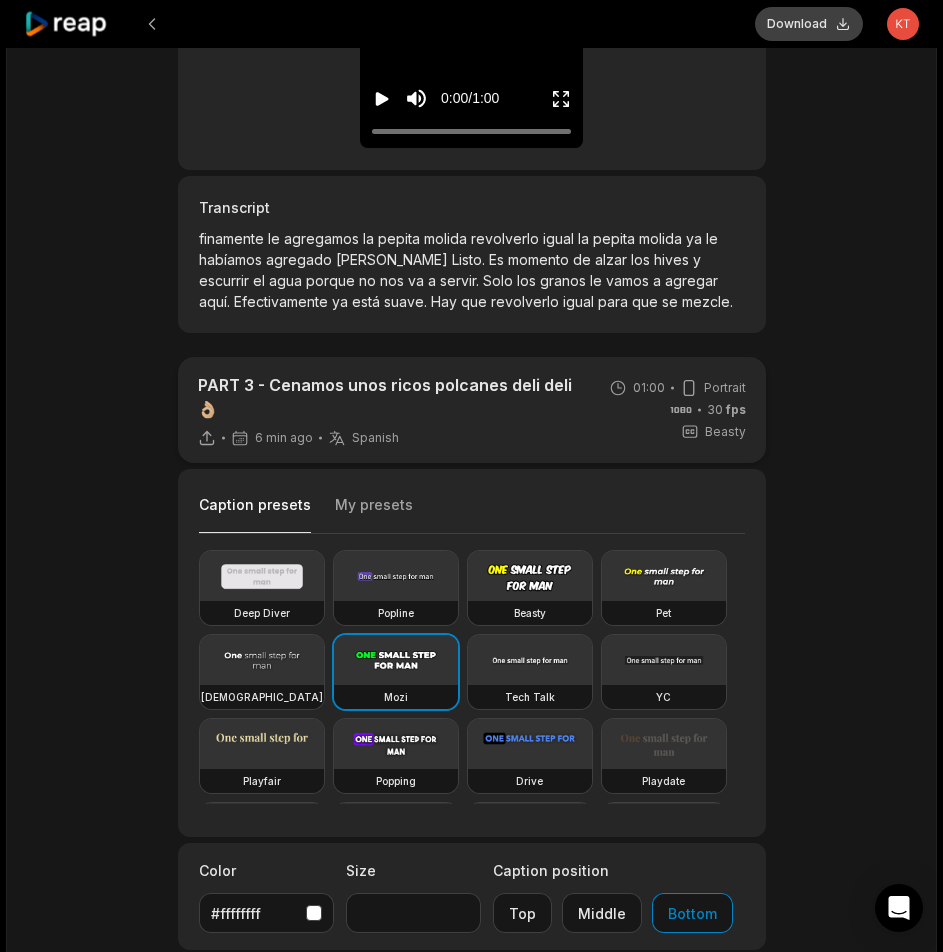 click on "Download" at bounding box center [809, 24] 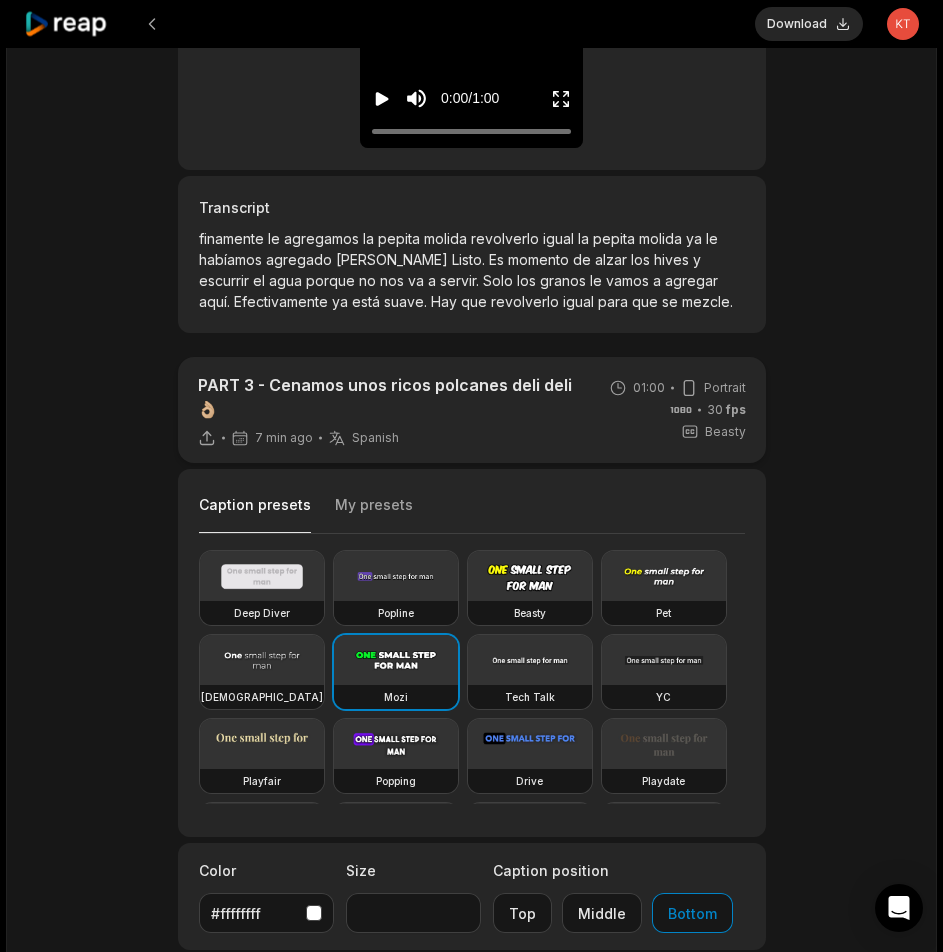 click 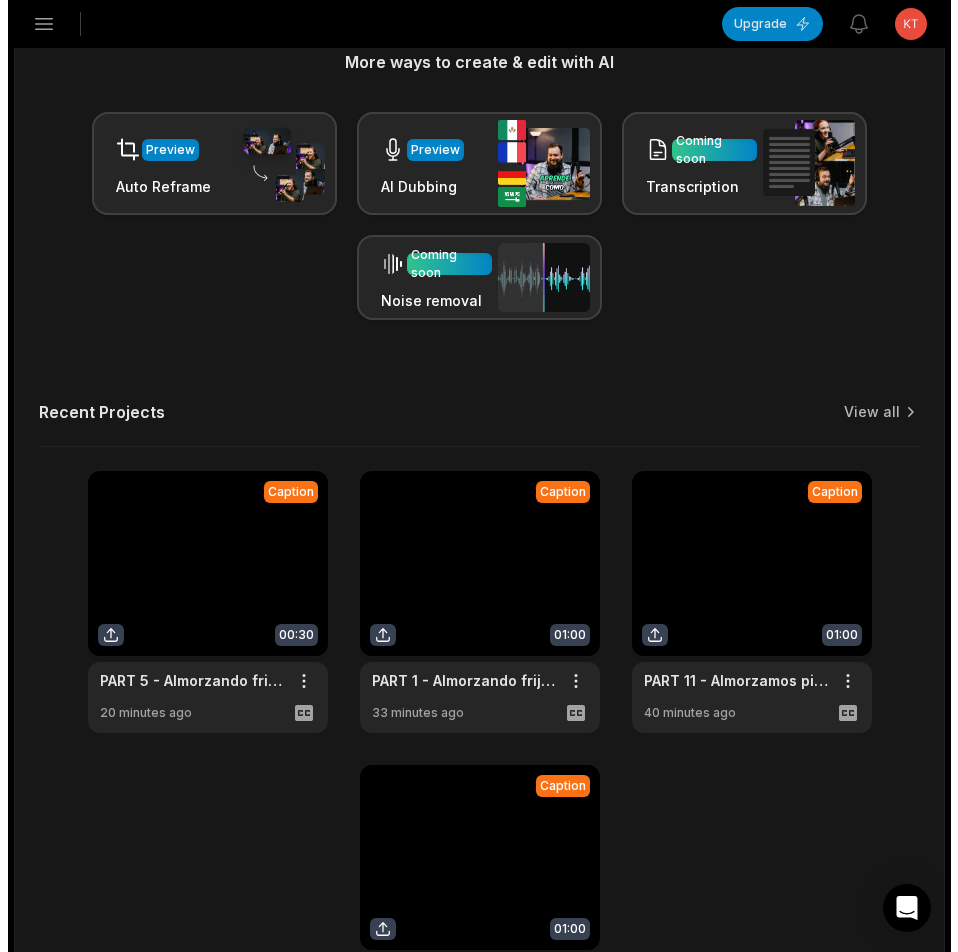scroll, scrollTop: 0, scrollLeft: 0, axis: both 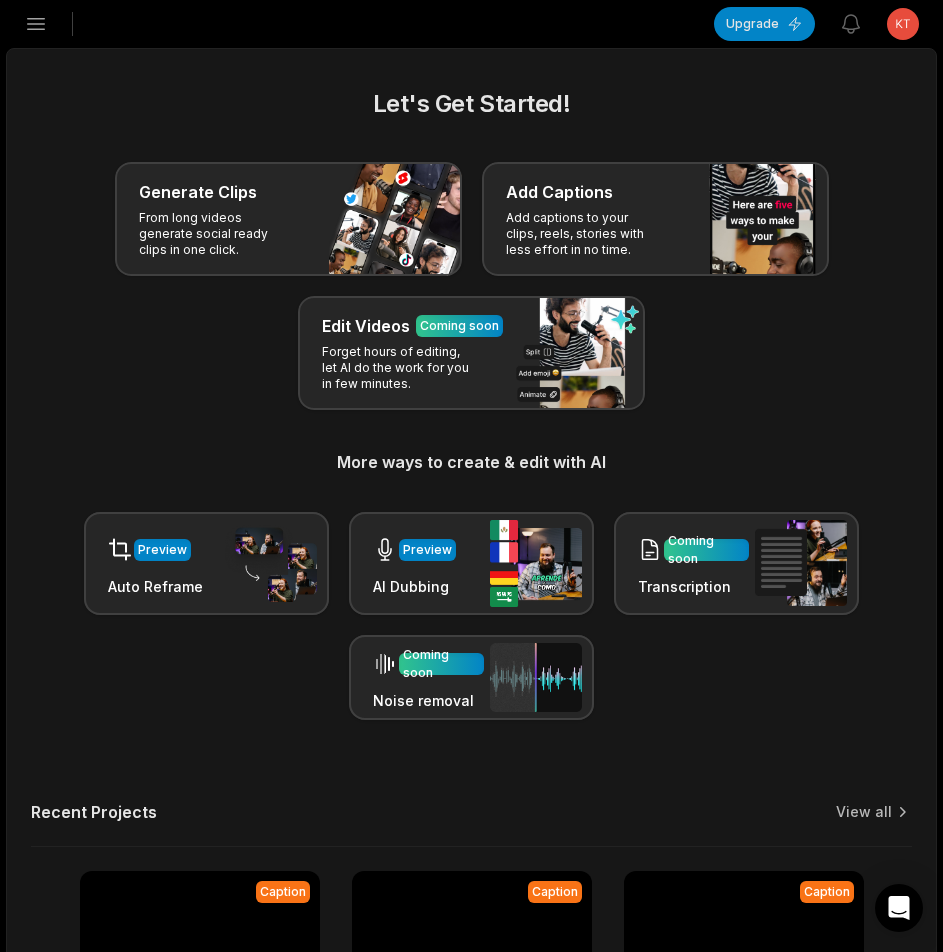 click 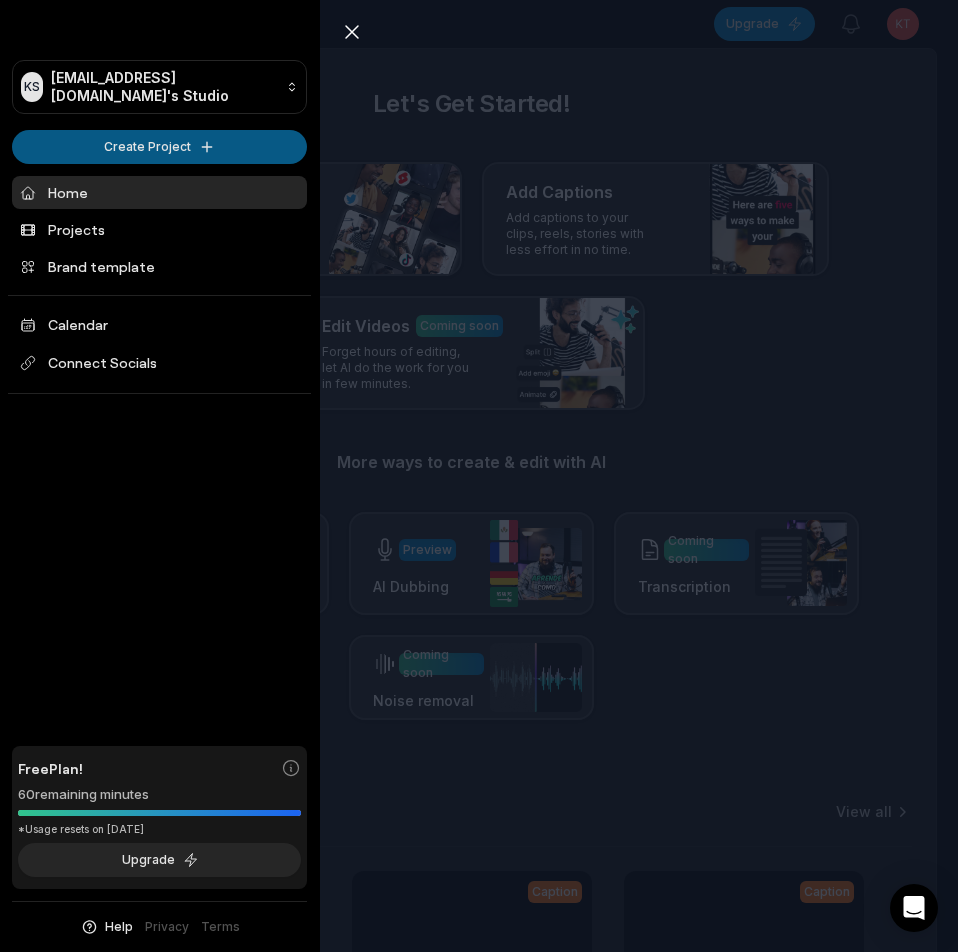 click on "KS Ktbeav@telegmail.com's Studio Create Project Home Projects Brand template Calendar Connect Socials Free  Plan! 60  remaining minutes *Usage resets on August 2, 2025 Upgrade Help Privacy Terms Open sidebar Upgrade View notifications Open user menu   Let's Get Started! Generate Clips From long videos generate social ready clips in one click. Add Captions Add captions to your clips, reels, stories with less effort in no time. Edit Videos Coming soon Forget hours of editing, let AI do the work for you in few minutes. More ways to create & edit with AI Preview Auto Reframe Preview AI Dubbing Coming soon Transcription Coming soon Noise removal Recent Projects View all Caption 01:00 PART 3 - Cenamos unos ricos polcanes deli deli👌🏼 Open options 8 minutes ago Caption 00:30 PART 5 - Almorzando frijol Kabax con carne salada al carbón👌🏼 Open options 20 minutes ago Caption 01:00 PART 1 - Almorzando frijol Kabax con carne salada al carbón👌🏼 Open options 33 minutes ago Caption 01:00 Open options" at bounding box center [479, 476] 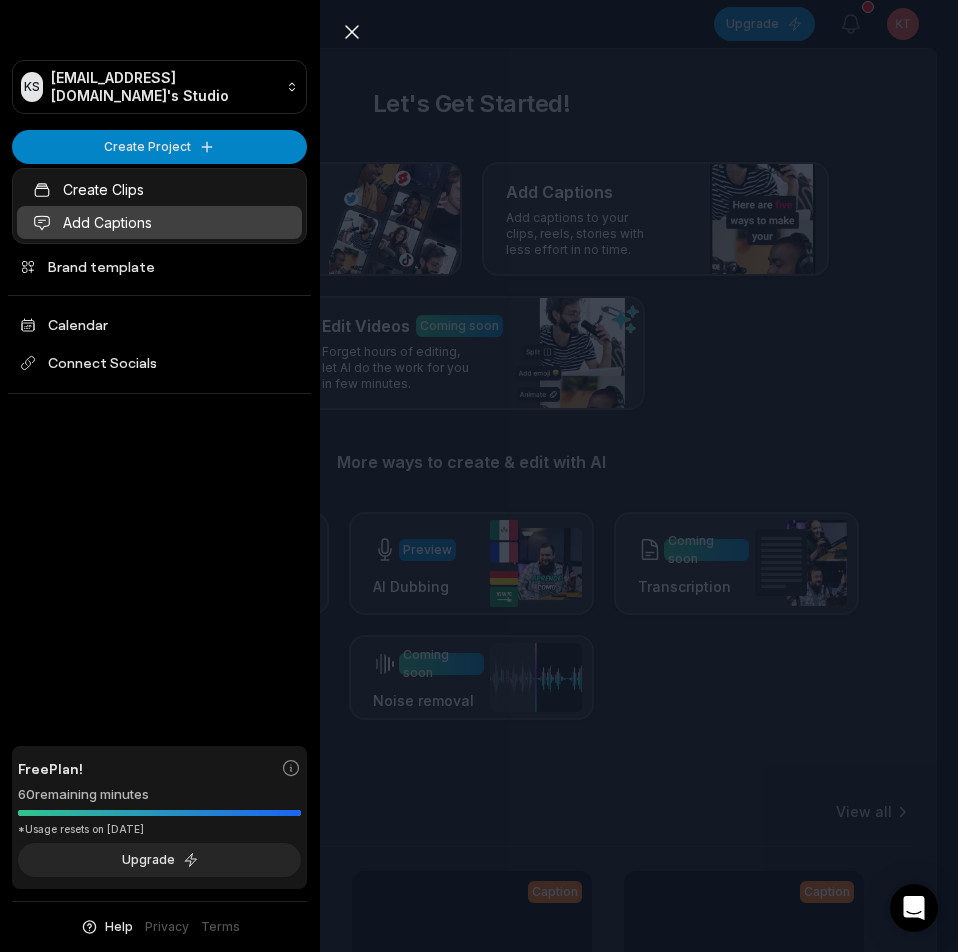 click on "Add Captions" at bounding box center [159, 222] 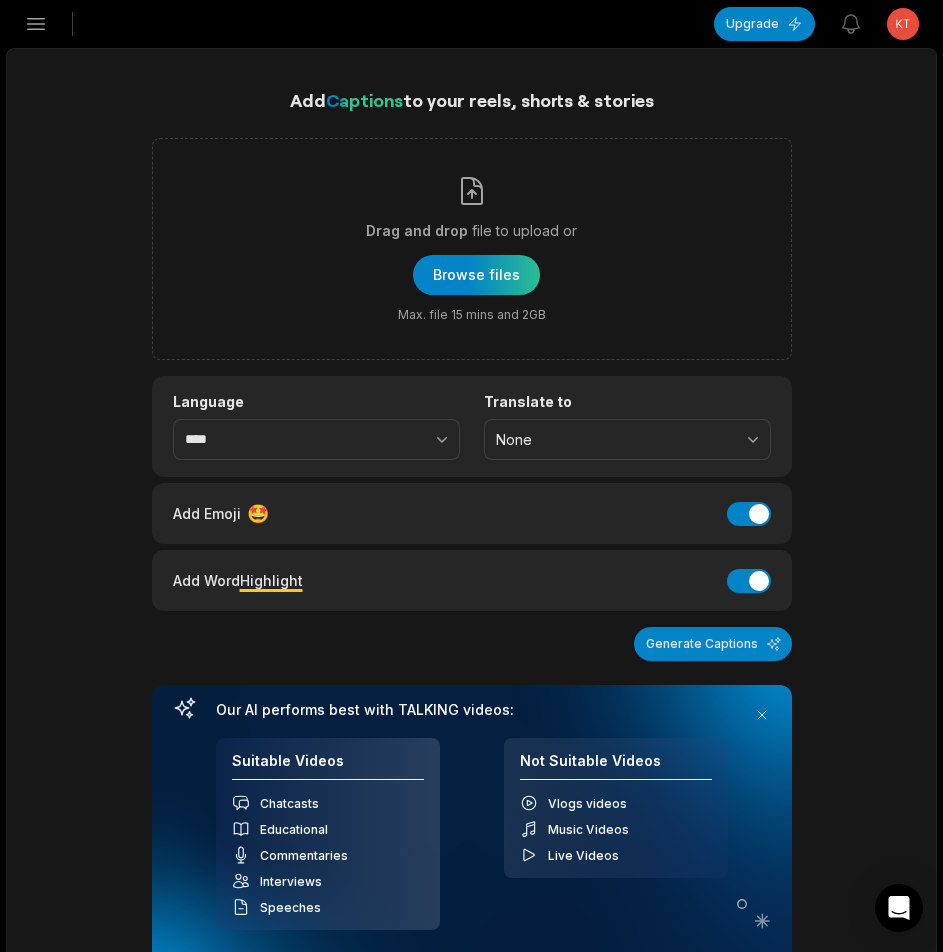 scroll, scrollTop: 0, scrollLeft: 0, axis: both 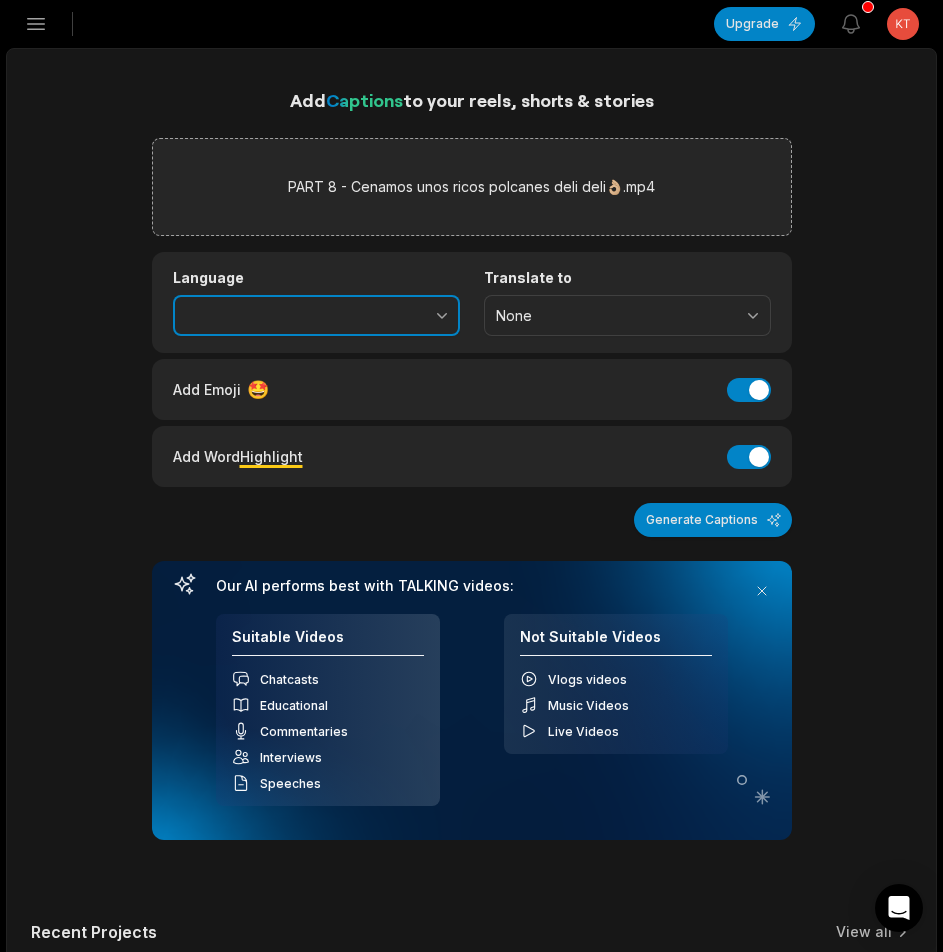 click at bounding box center (398, 316) 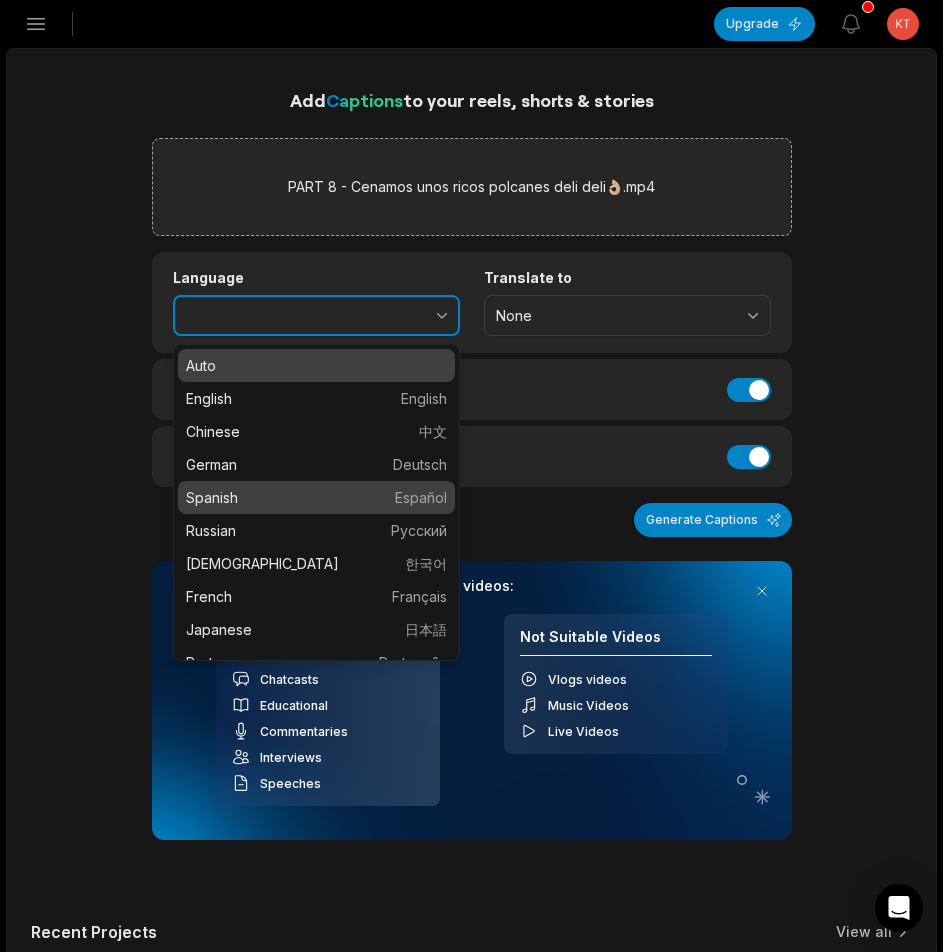 type on "*******" 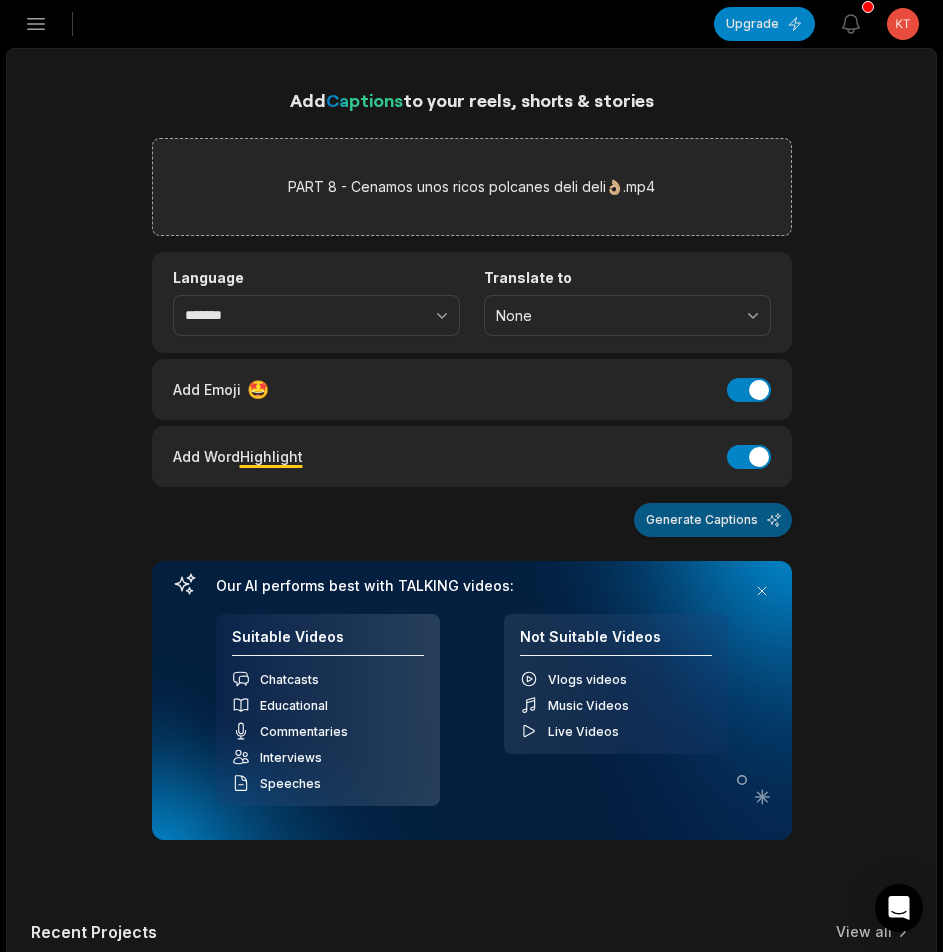 click on "Generate Captions" at bounding box center [713, 520] 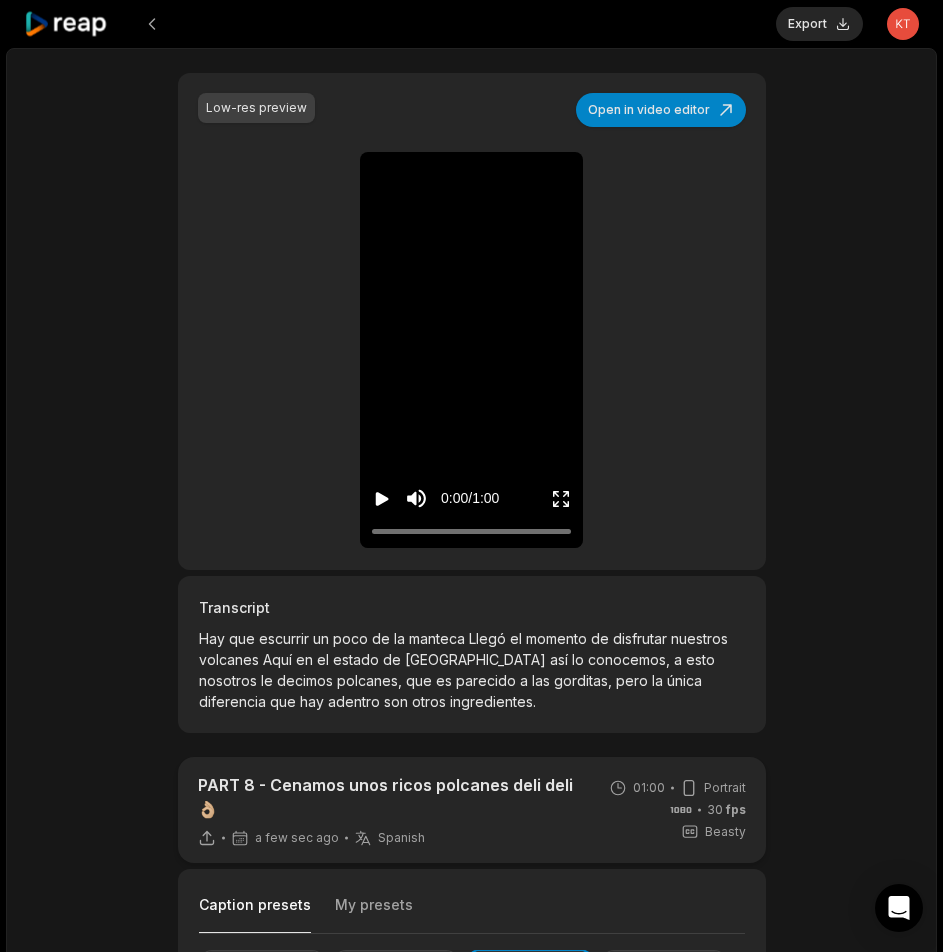 scroll, scrollTop: 300, scrollLeft: 0, axis: vertical 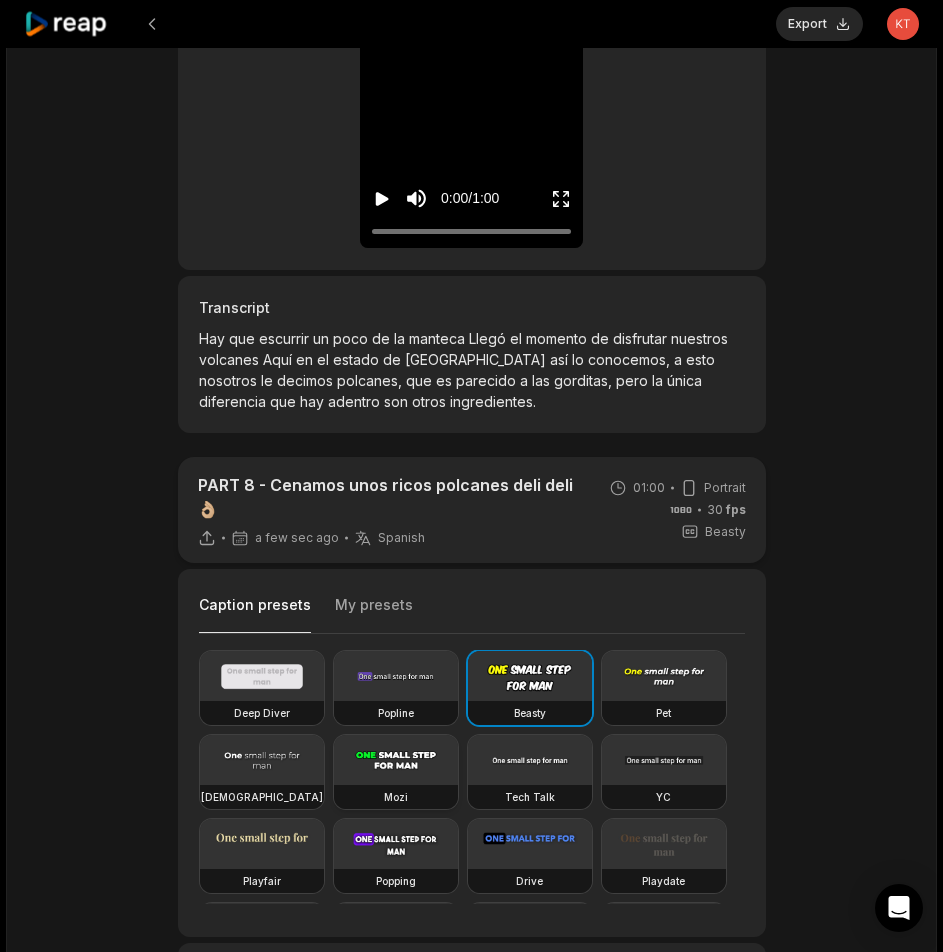 click at bounding box center [396, 760] 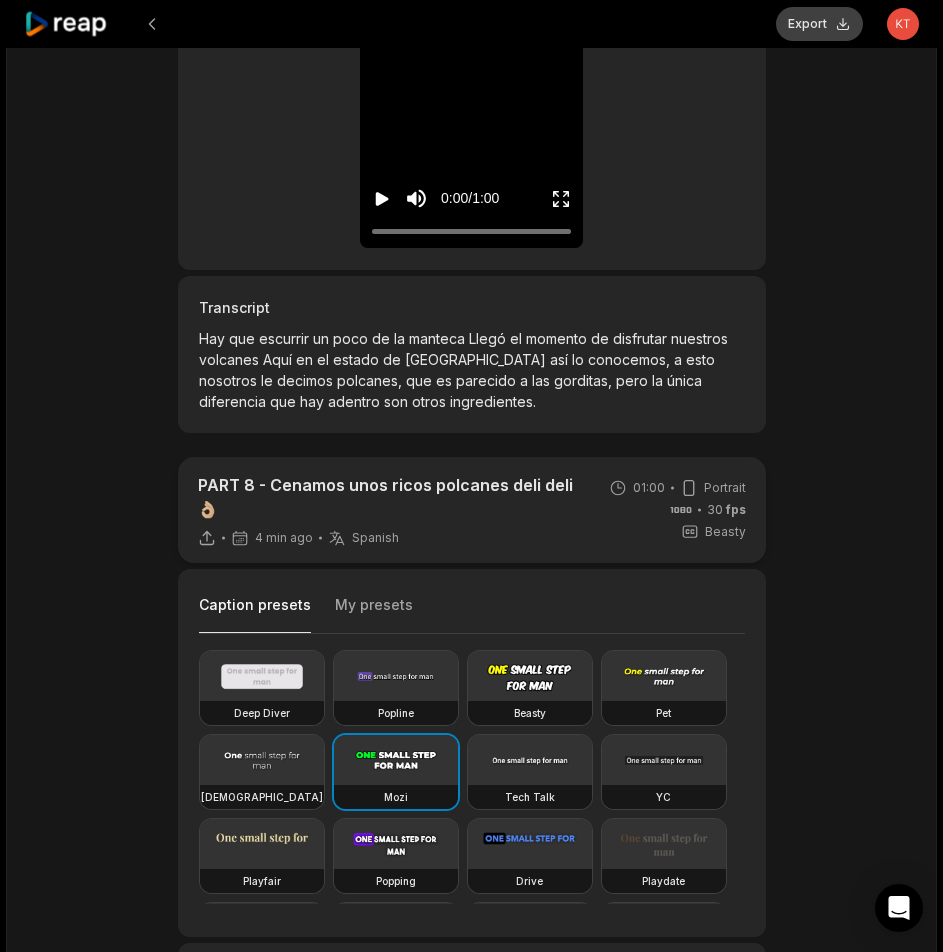 click on "Export" at bounding box center (819, 24) 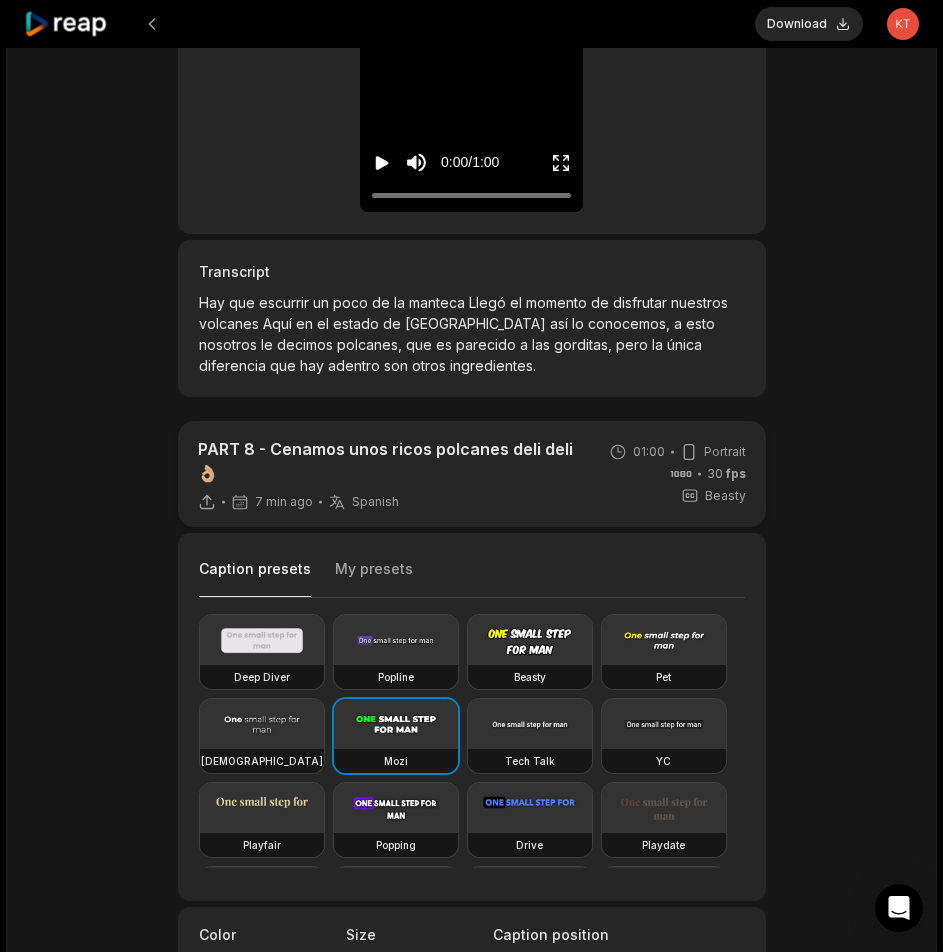 scroll, scrollTop: 300, scrollLeft: 0, axis: vertical 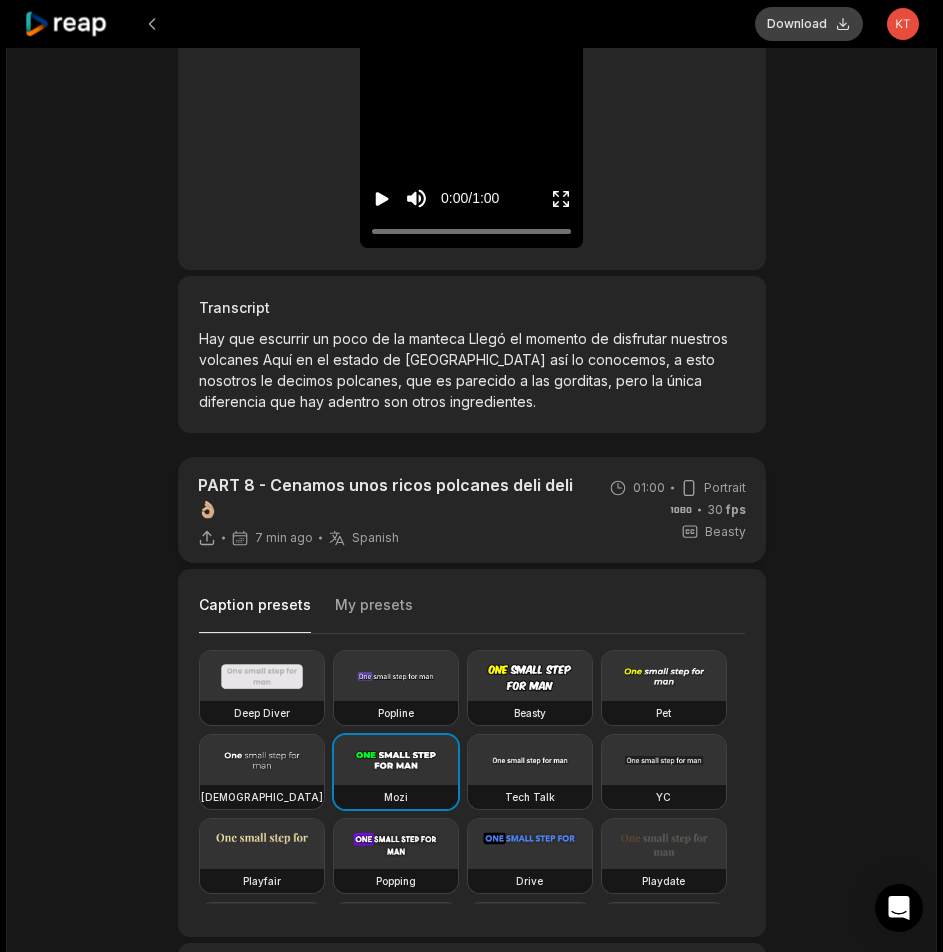 click on "Download" at bounding box center [809, 24] 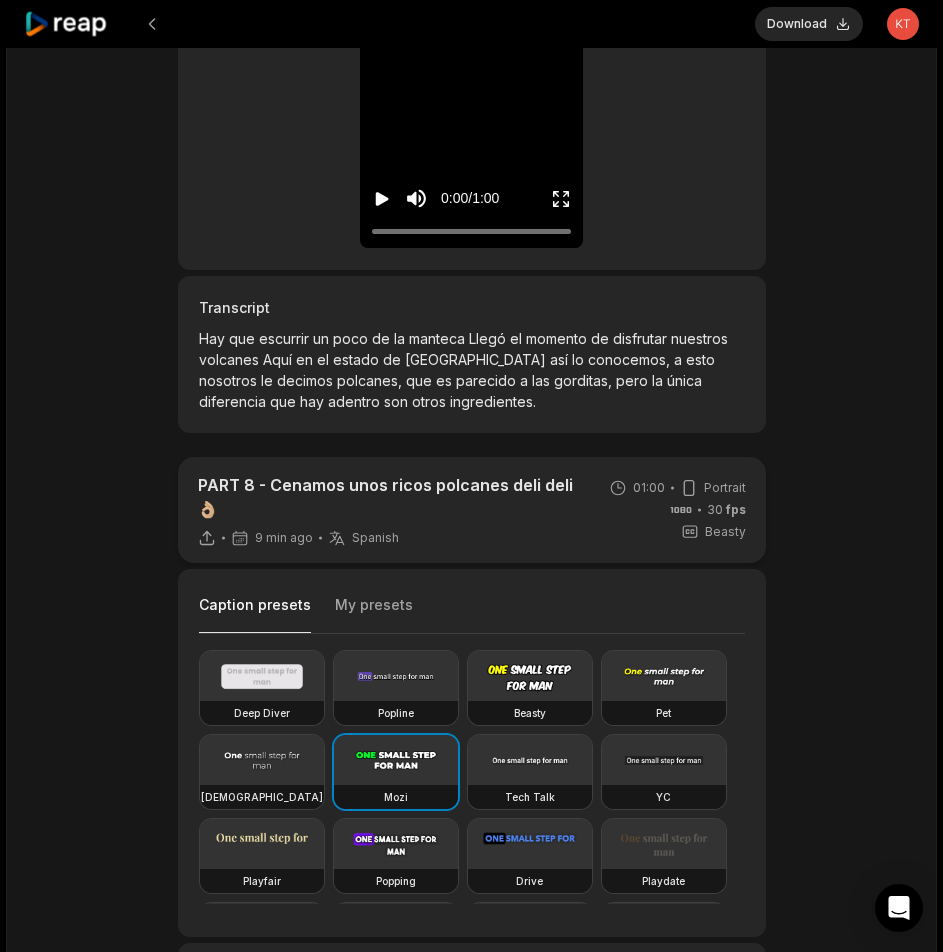 click 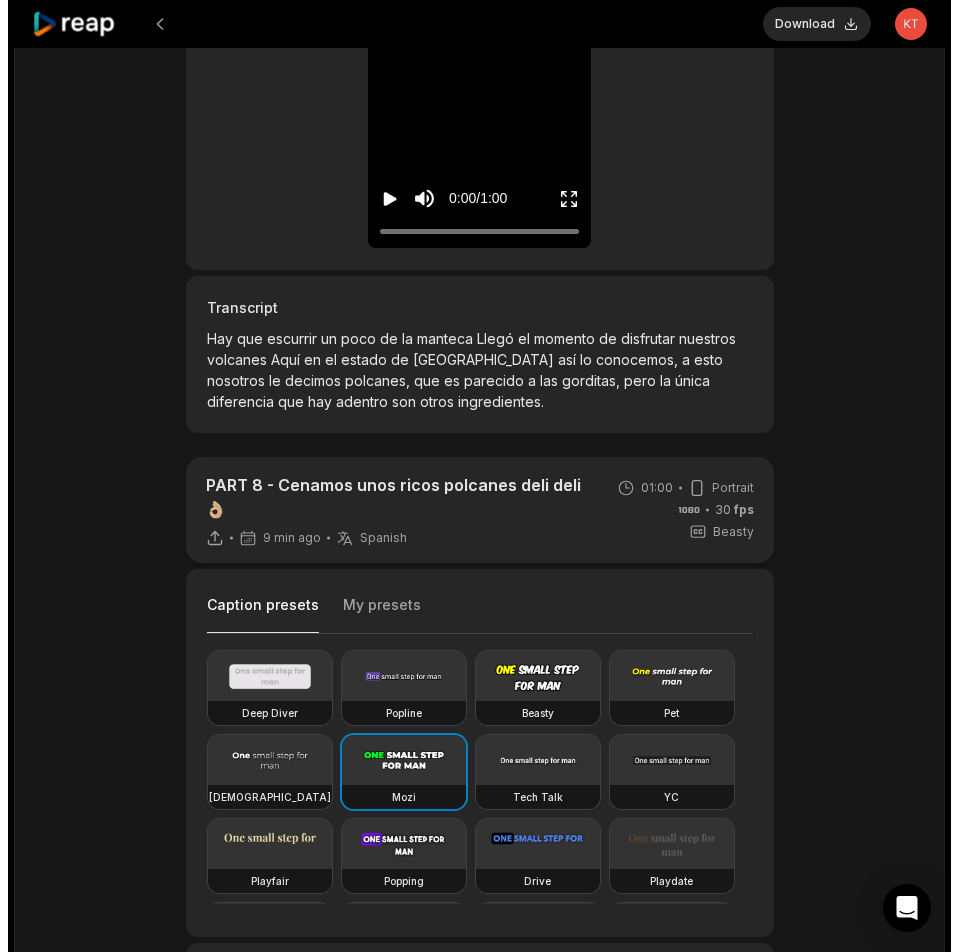 scroll, scrollTop: 0, scrollLeft: 0, axis: both 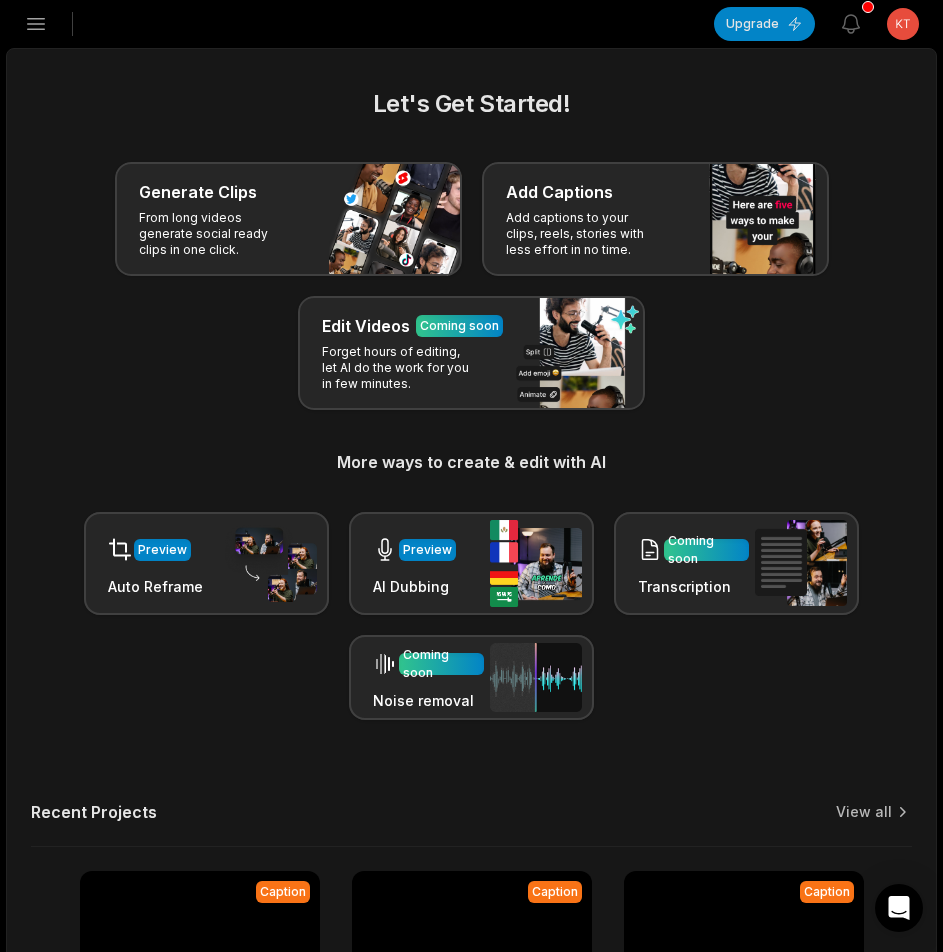 click 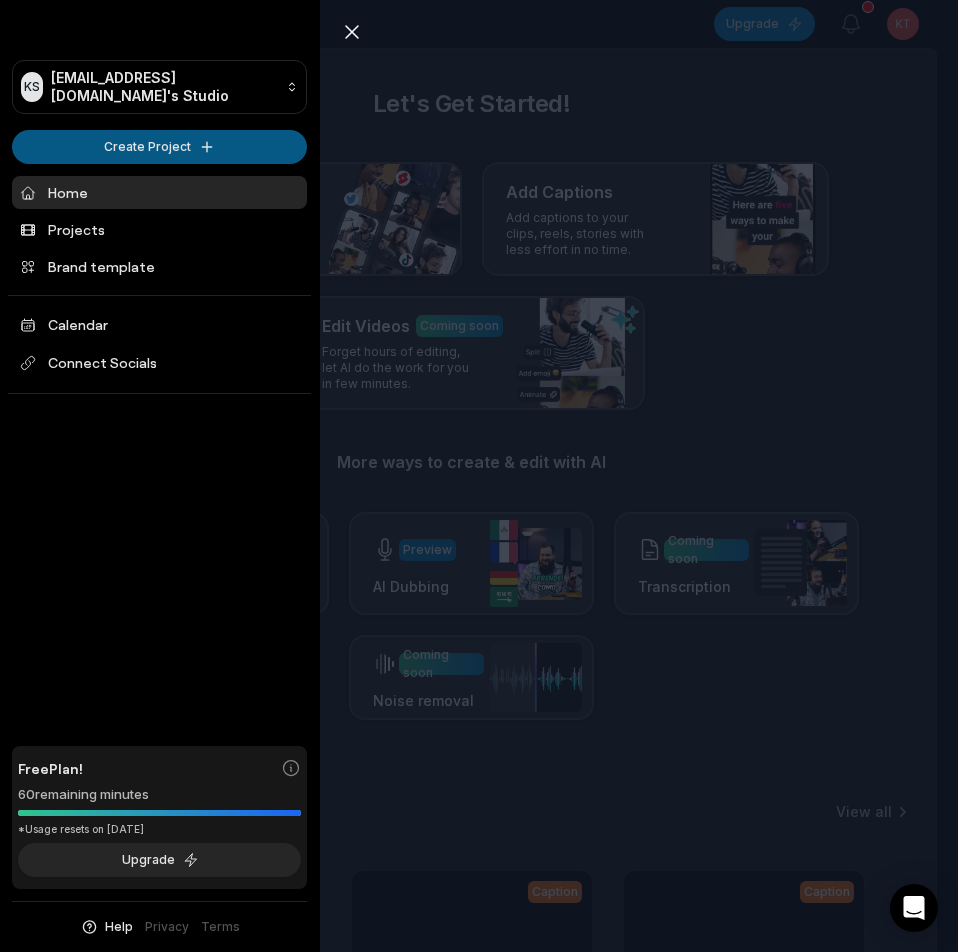 click on "KS Ktbeav@telegmail.com's Studio Create Project Home Projects Brand template Calendar Connect Socials Free  Plan! 60  remaining minutes *Usage resets on August 2, 2025 Upgrade Help Privacy Terms Open sidebar Upgrade View notifications Open user menu   Let's Get Started! Generate Clips From long videos generate social ready clips in one click. Add Captions Add captions to your clips, reels, stories with less effort in no time. Edit Videos Coming soon Forget hours of editing, let AI do the work for you in few minutes. More ways to create & edit with AI Preview Auto Reframe Preview AI Dubbing Coming soon Transcription Coming soon Noise removal Recent Projects View all Caption 01:00 PART 8 - Cenamos unos ricos polcanes deli deli👌🏼 Open options 11 minutes ago Caption 01:00 PART 3 - Cenamos unos ricos polcanes deli deli👌🏼 Open options 19 minutes ago Caption 00:30 PART 5 - Almorzando frijol Kabax con carne salada al carbón👌🏼 Open options 31 minutes ago Caption 01:00 Open options 44 minutes ago" at bounding box center (479, 476) 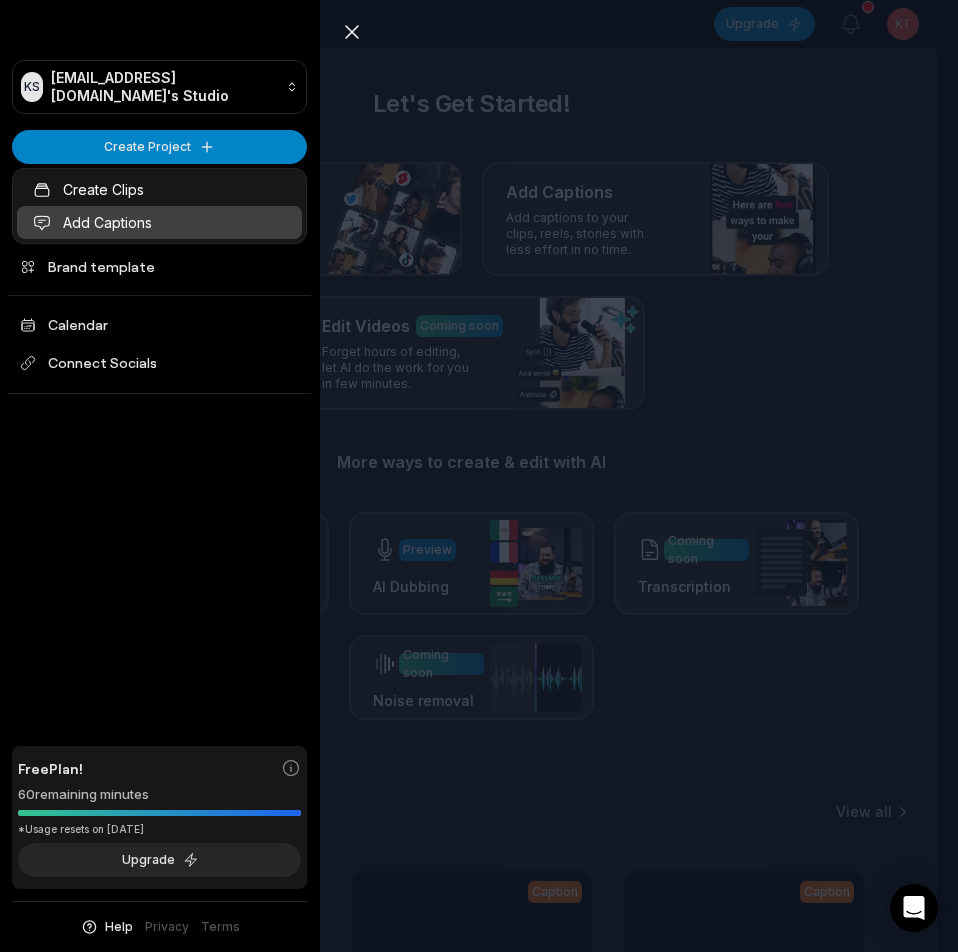 click 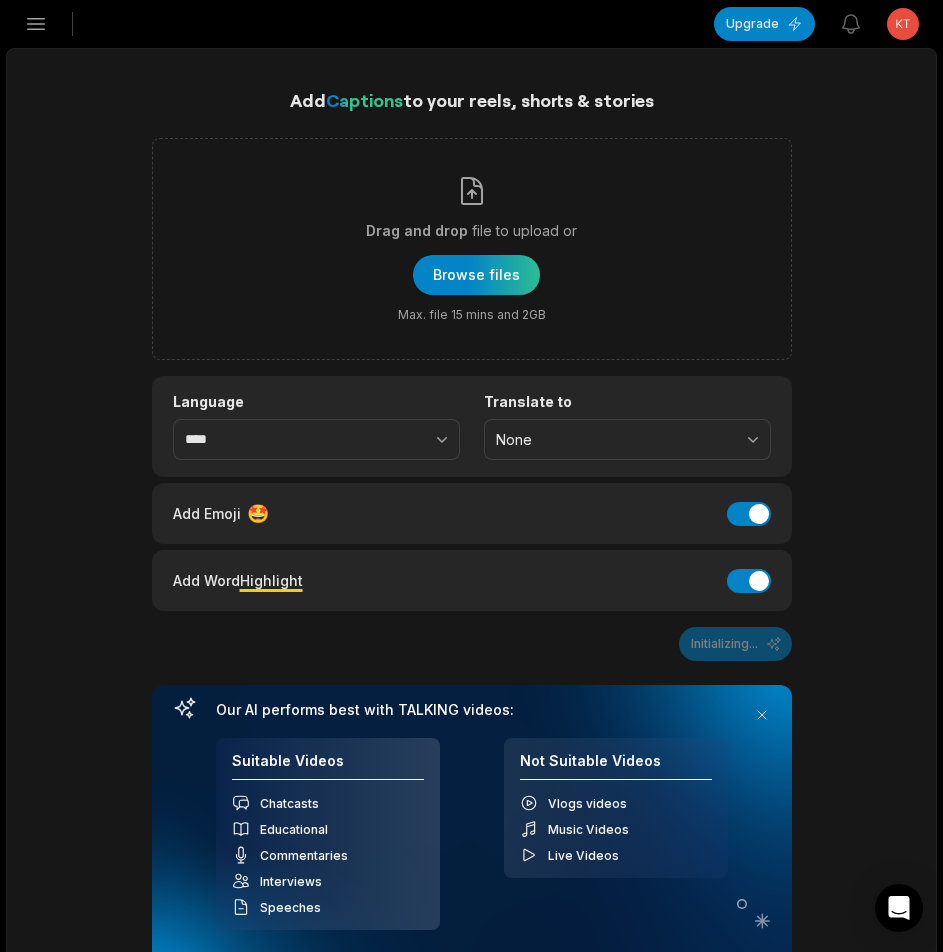 scroll, scrollTop: 0, scrollLeft: 0, axis: both 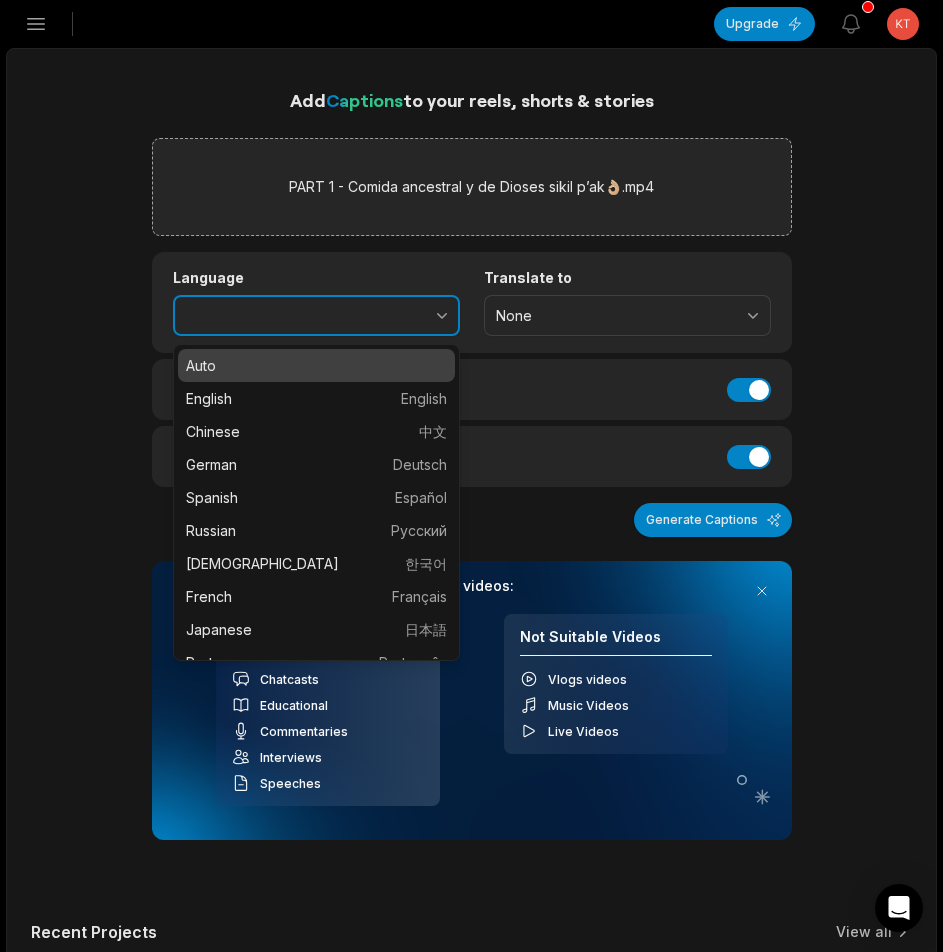 click at bounding box center [398, 316] 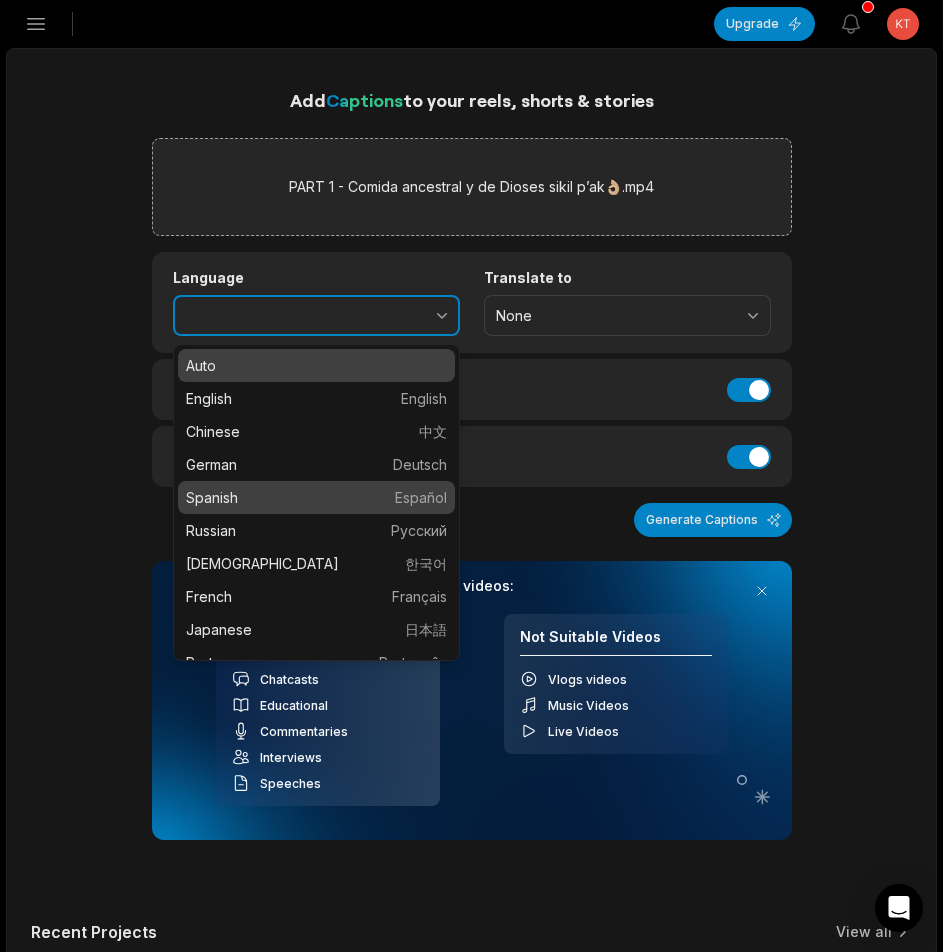 type on "*******" 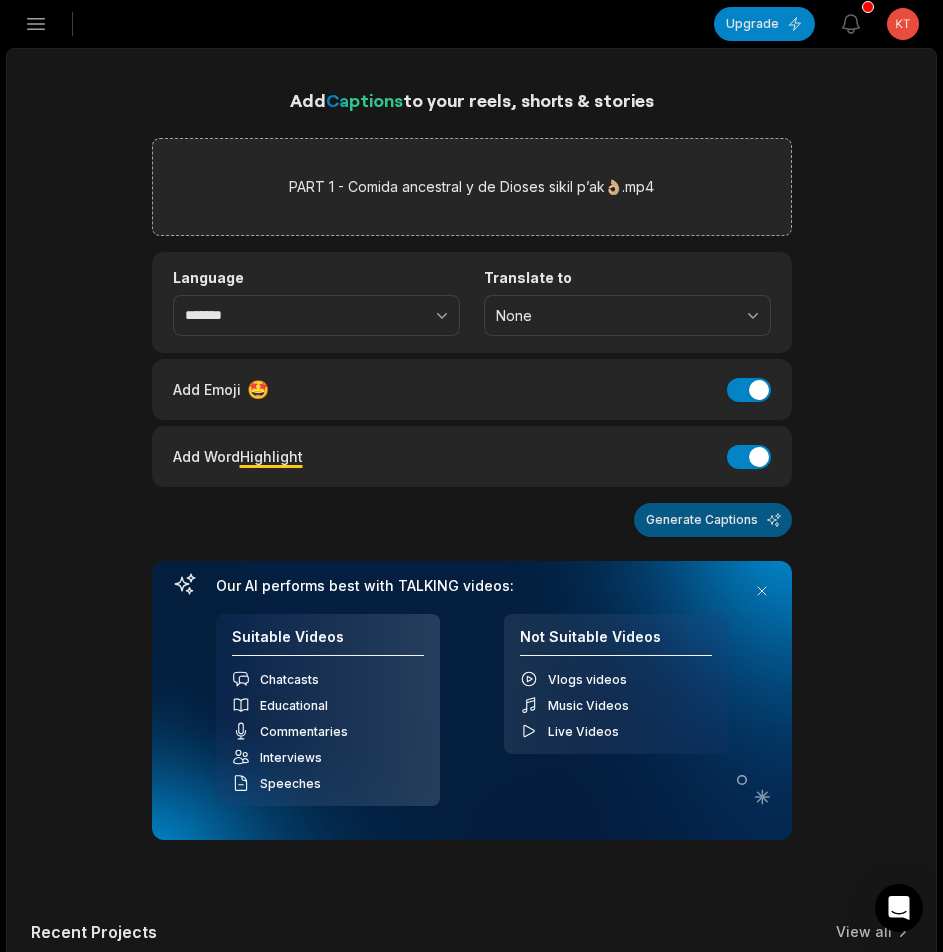 click on "Generate Captions" at bounding box center [713, 520] 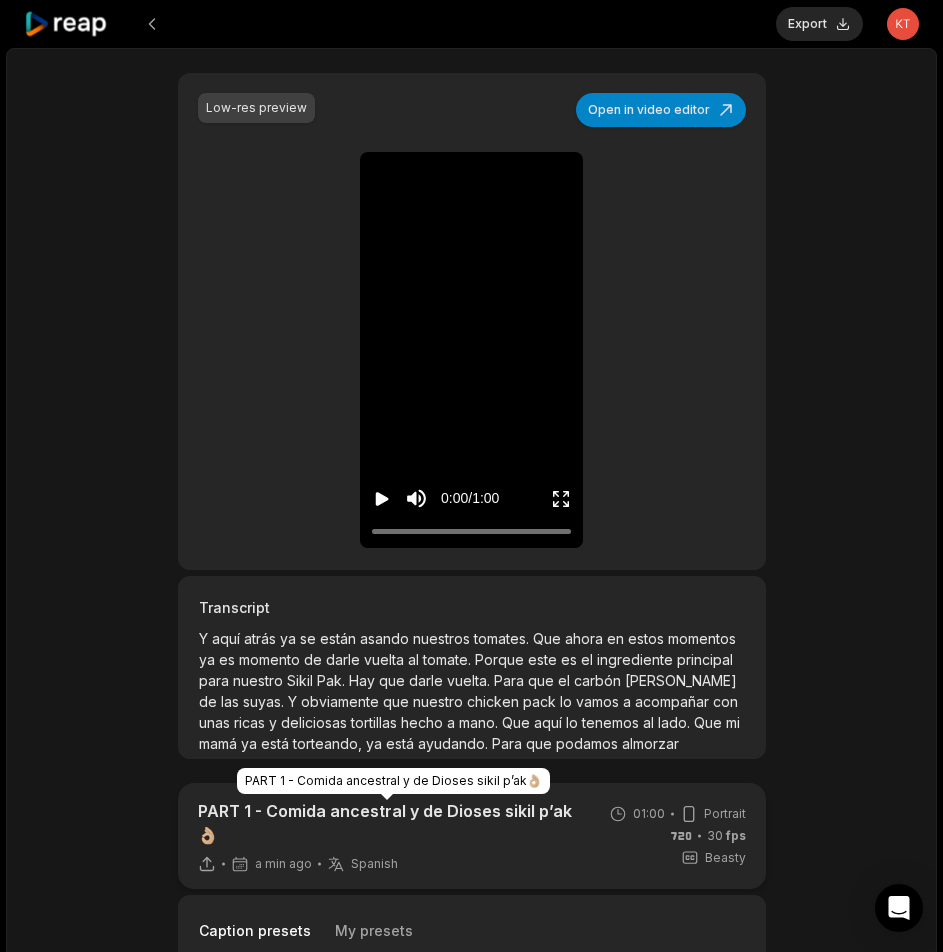 scroll, scrollTop: 300, scrollLeft: 0, axis: vertical 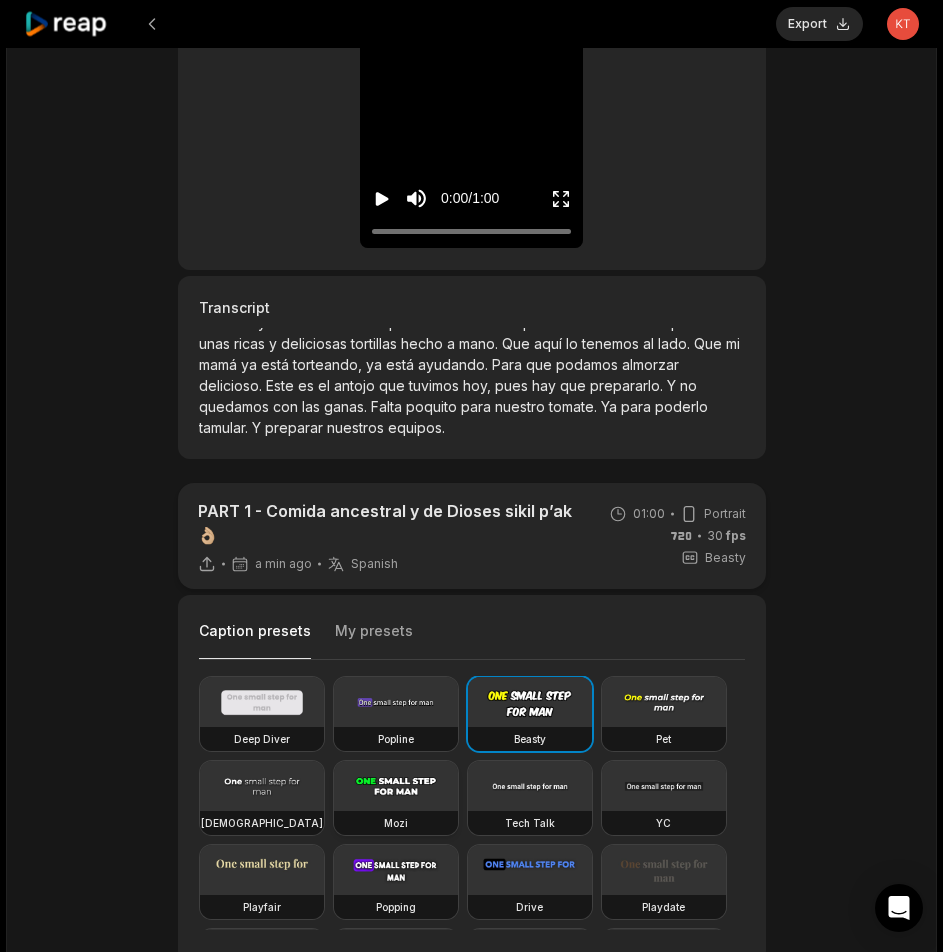 drag, startPoint x: 369, startPoint y: 794, endPoint x: 385, endPoint y: 787, distance: 17.464249 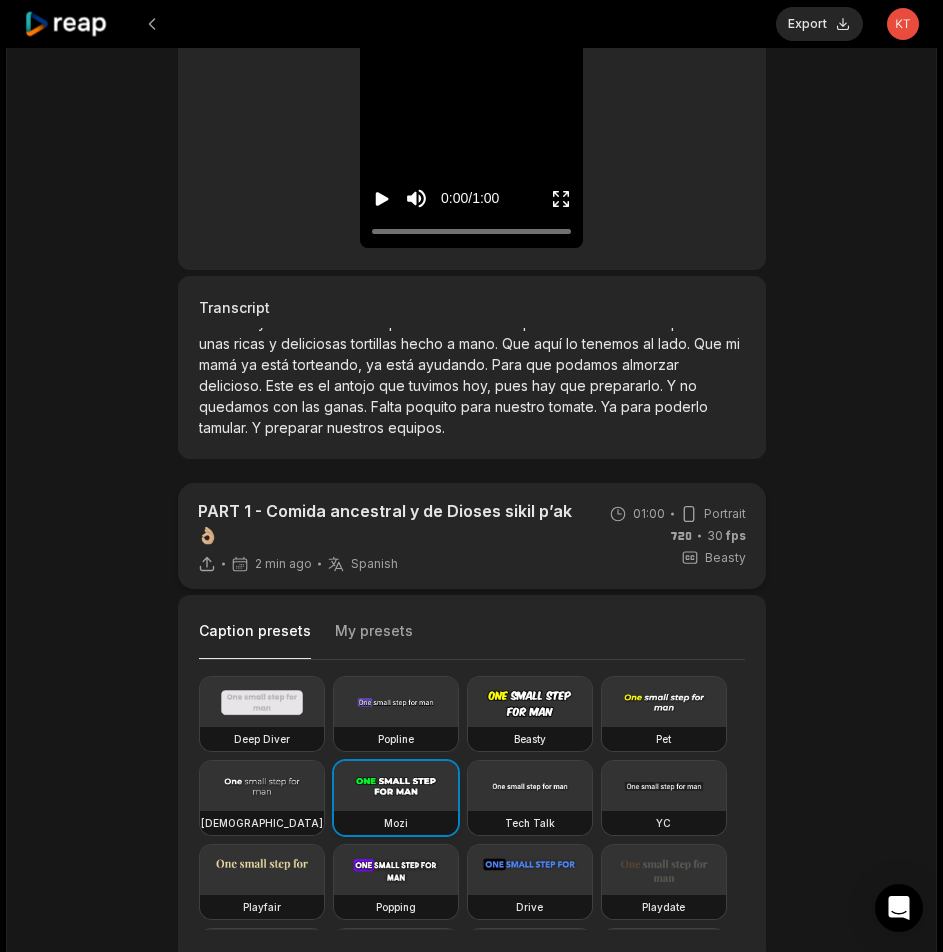type on "**" 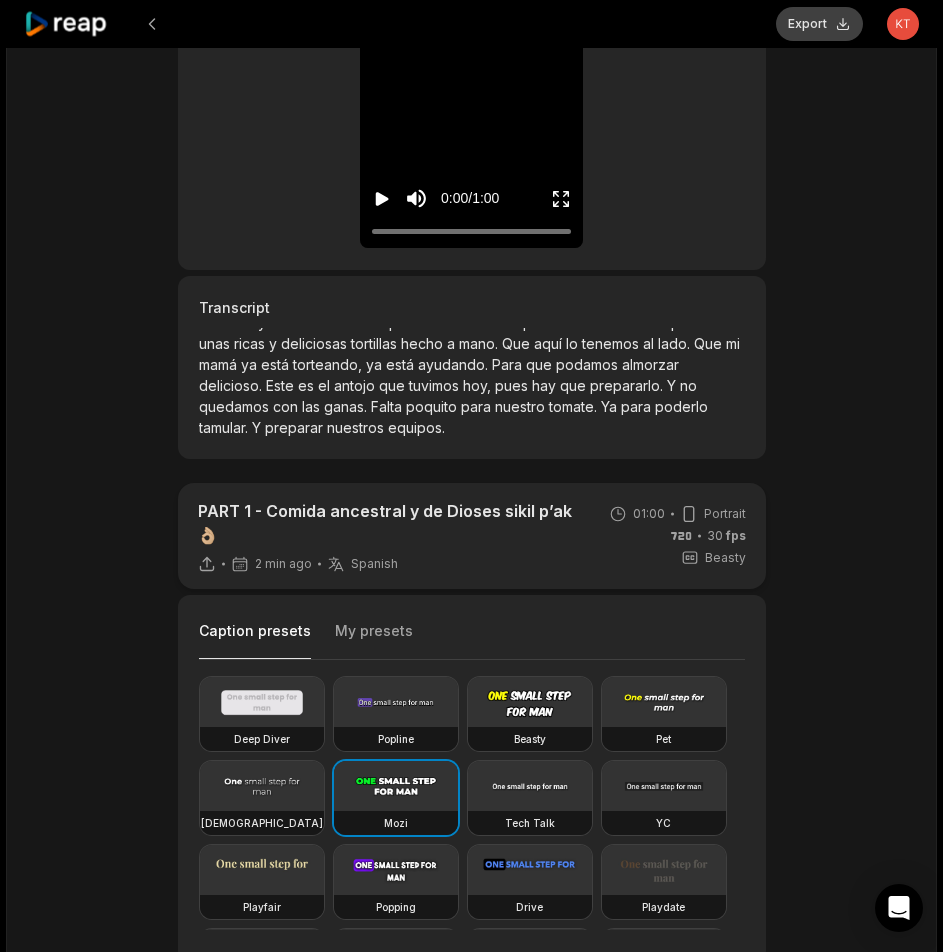 click on "Export" at bounding box center [819, 24] 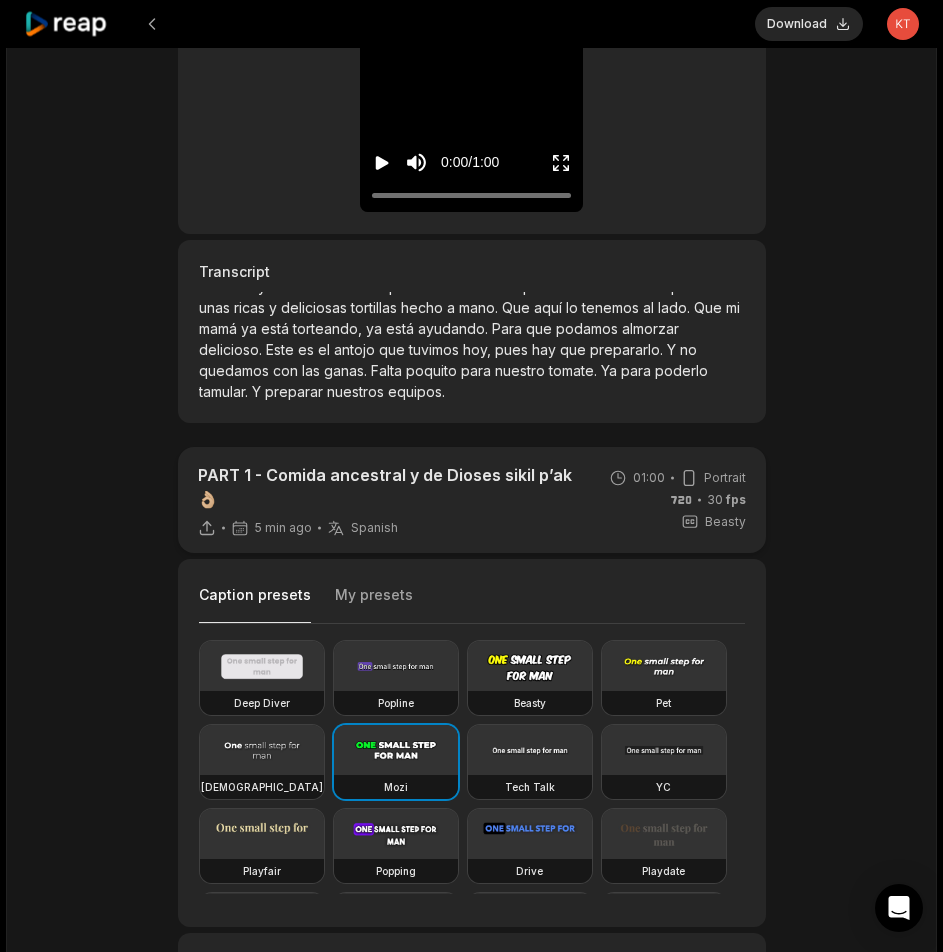 scroll, scrollTop: 300, scrollLeft: 0, axis: vertical 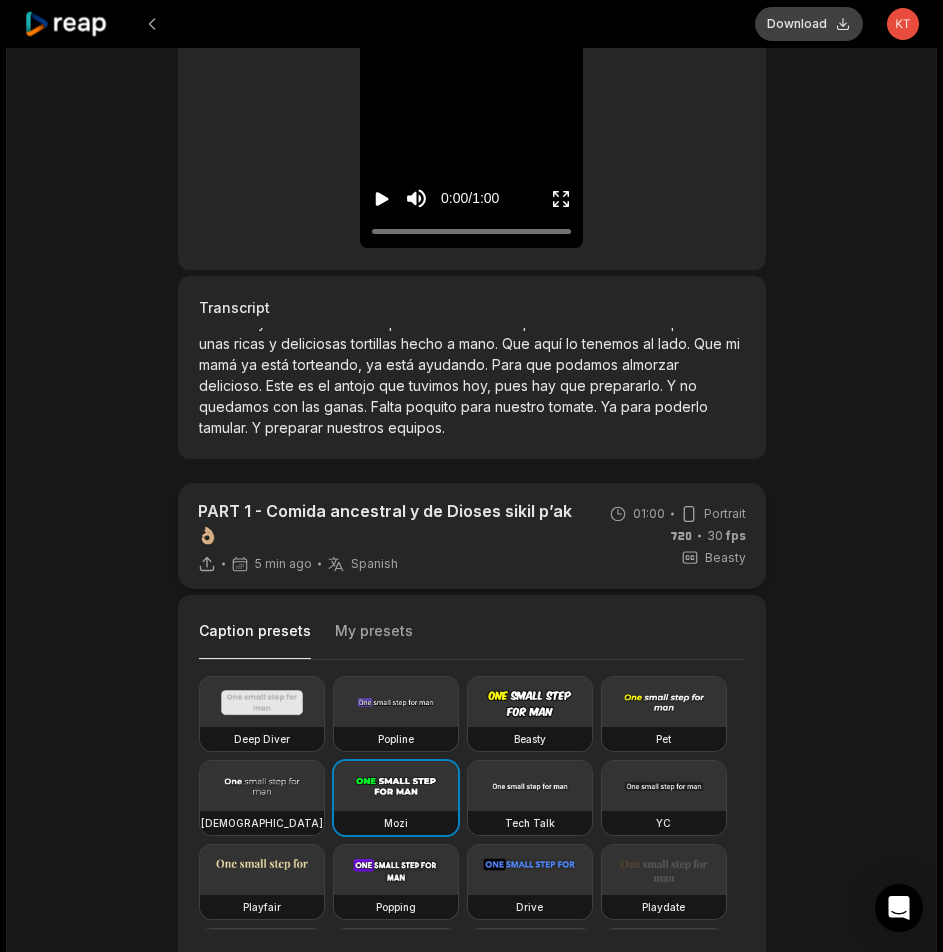 click on "Download" at bounding box center (809, 24) 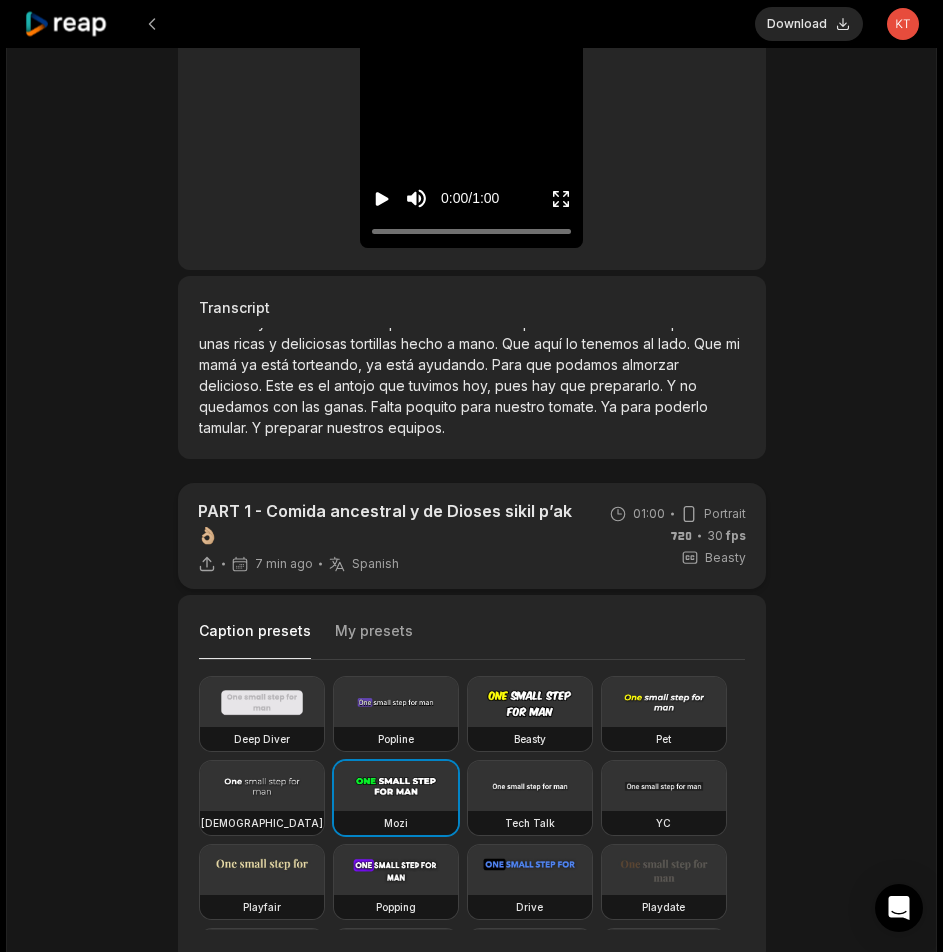 click 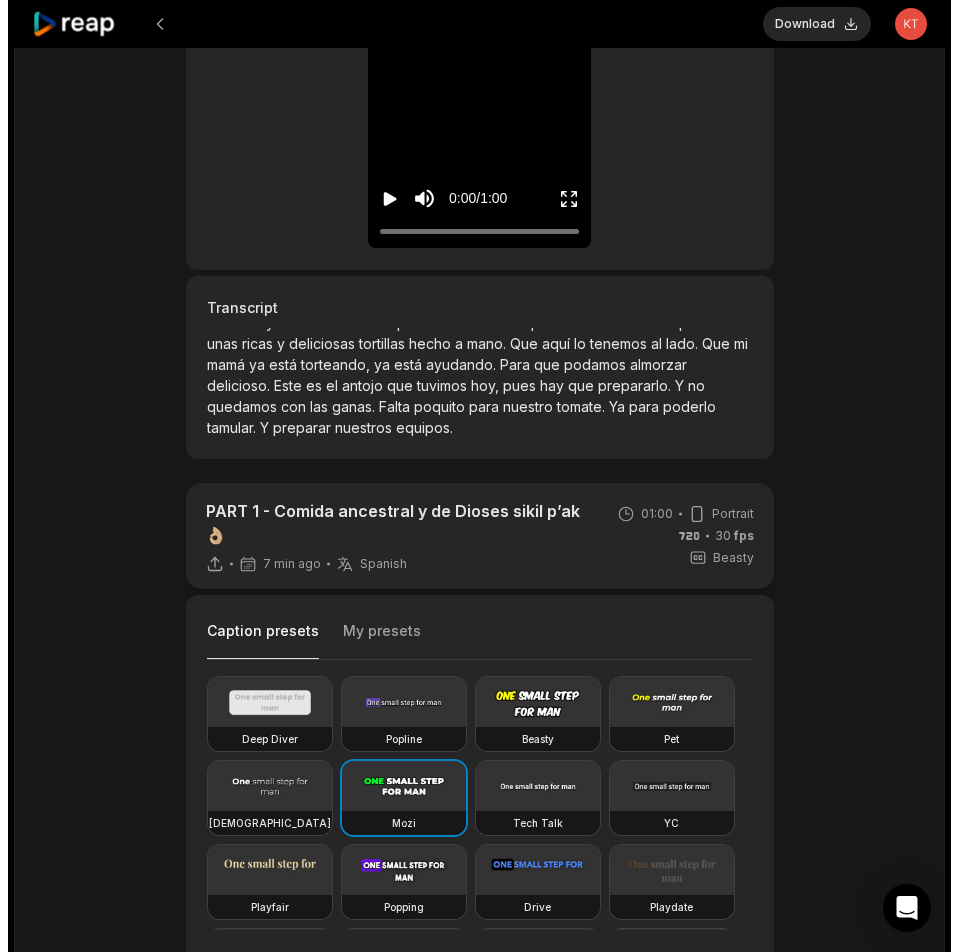 scroll, scrollTop: 0, scrollLeft: 0, axis: both 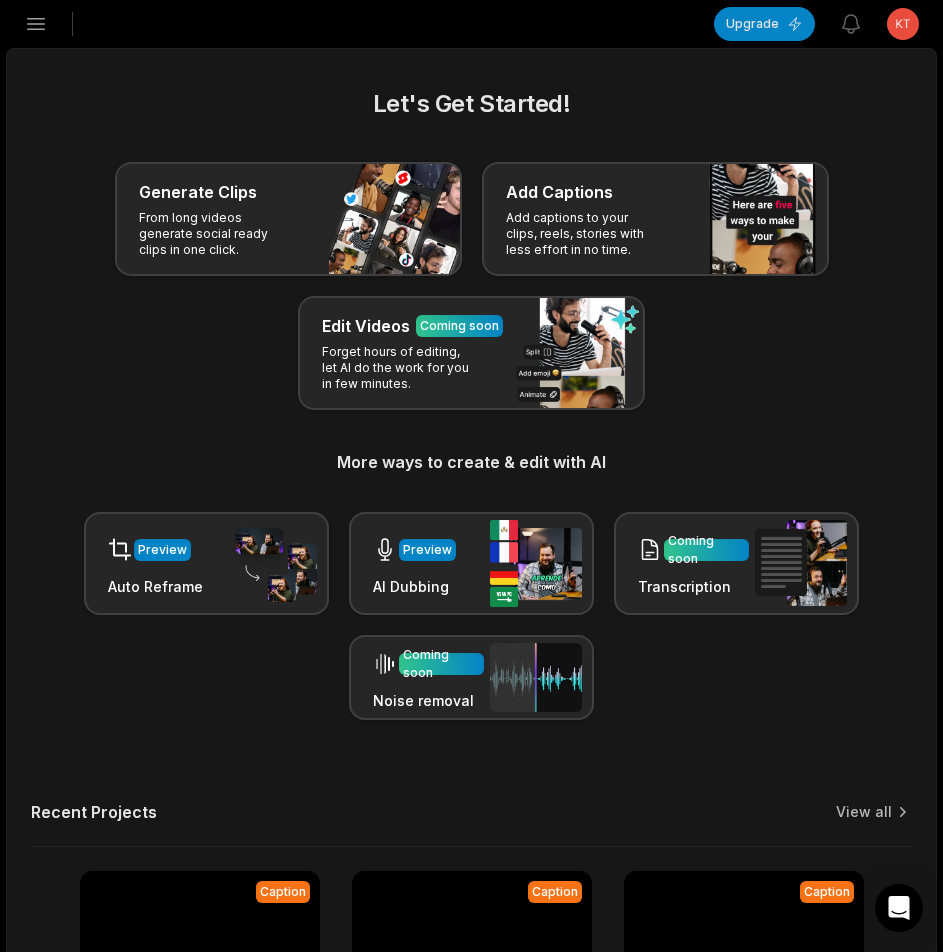 click 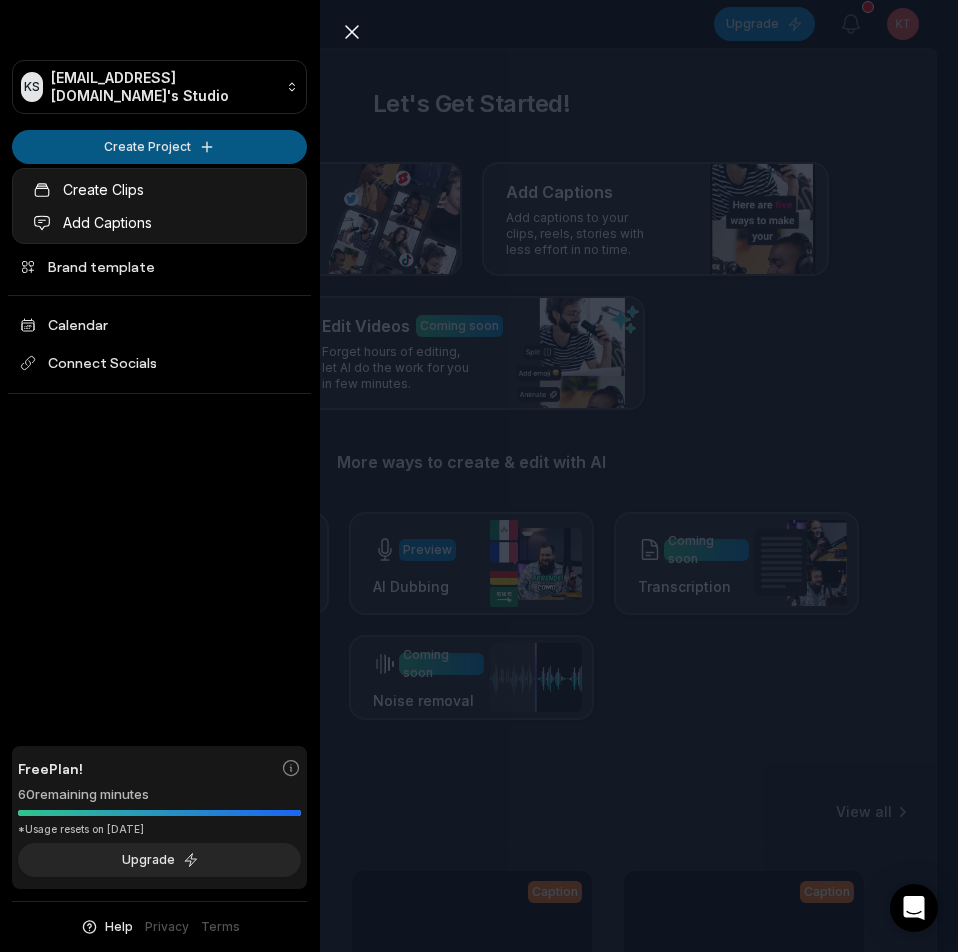 click on "KS Ktbeav@telegmail.com's Studio Create Project Home Projects Brand template Calendar Connect Socials Free  Plan! 60  remaining minutes *Usage resets on August 2, 2025 Upgrade Help Privacy Terms Open sidebar Upgrade View notifications Open user menu   Let's Get Started! Generate Clips From long videos generate social ready clips in one click. Add Captions Add captions to your clips, reels, stories with less effort in no time. Edit Videos Coming soon Forget hours of editing, let AI do the work for you in few minutes. More ways to create & edit with AI Preview Auto Reframe Preview AI Dubbing Coming soon Transcription Coming soon Noise removal Recent Projects View all Caption 01:00 PART 1 - Comida ancestral y de Dioses sikil p’ak👌🏼 Open options 13 minutes ago Caption 01:00 PART 8 - Cenamos unos ricos polcanes deli deli👌🏼 Open options 29 minutes ago Caption 01:00 PART 3 - Cenamos unos ricos polcanes deli deli👌🏼 Open options 37 minutes ago Caption 00:30 Open options an hour ago Made with" at bounding box center [479, 476] 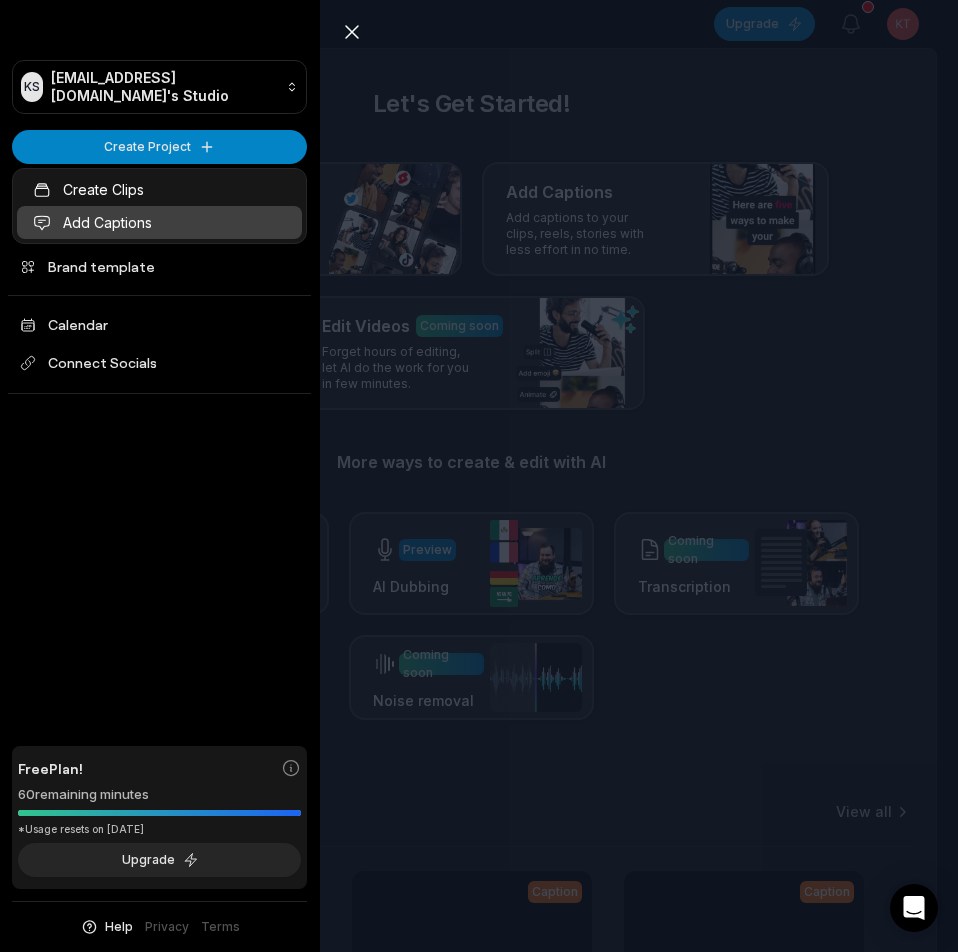 click on "Add Captions" at bounding box center (159, 222) 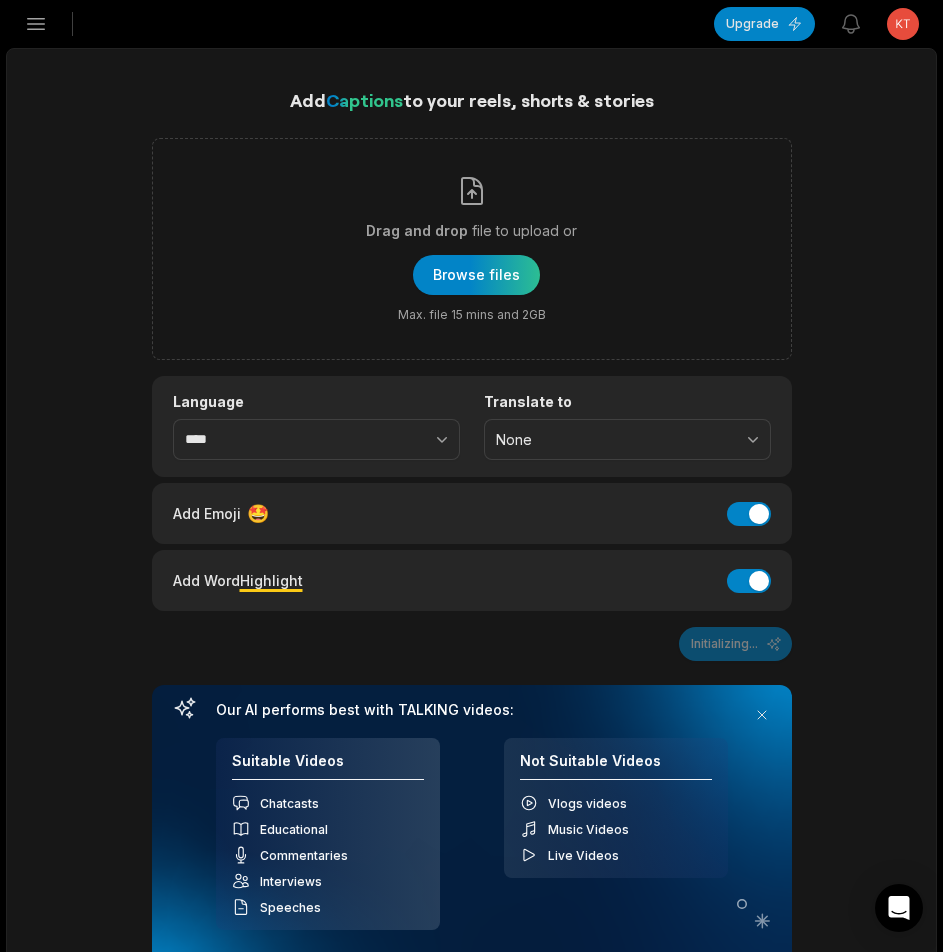scroll, scrollTop: 0, scrollLeft: 0, axis: both 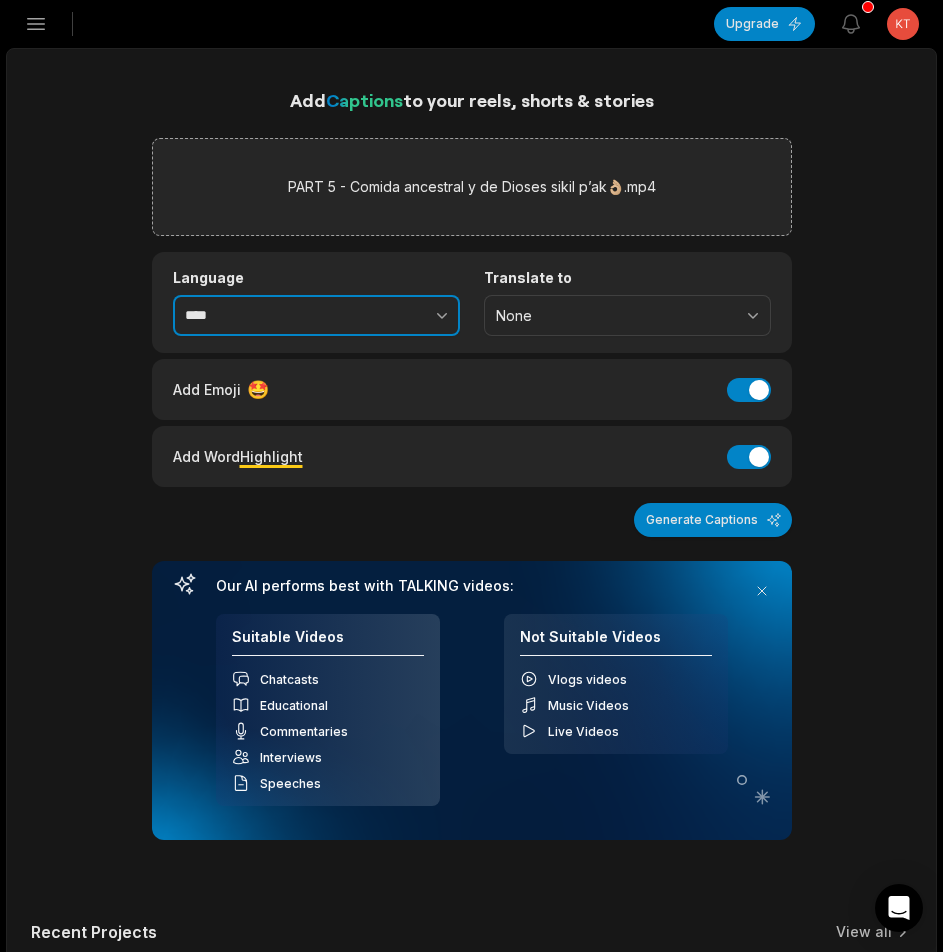 drag, startPoint x: 409, startPoint y: 312, endPoint x: 378, endPoint y: 324, distance: 33.24154 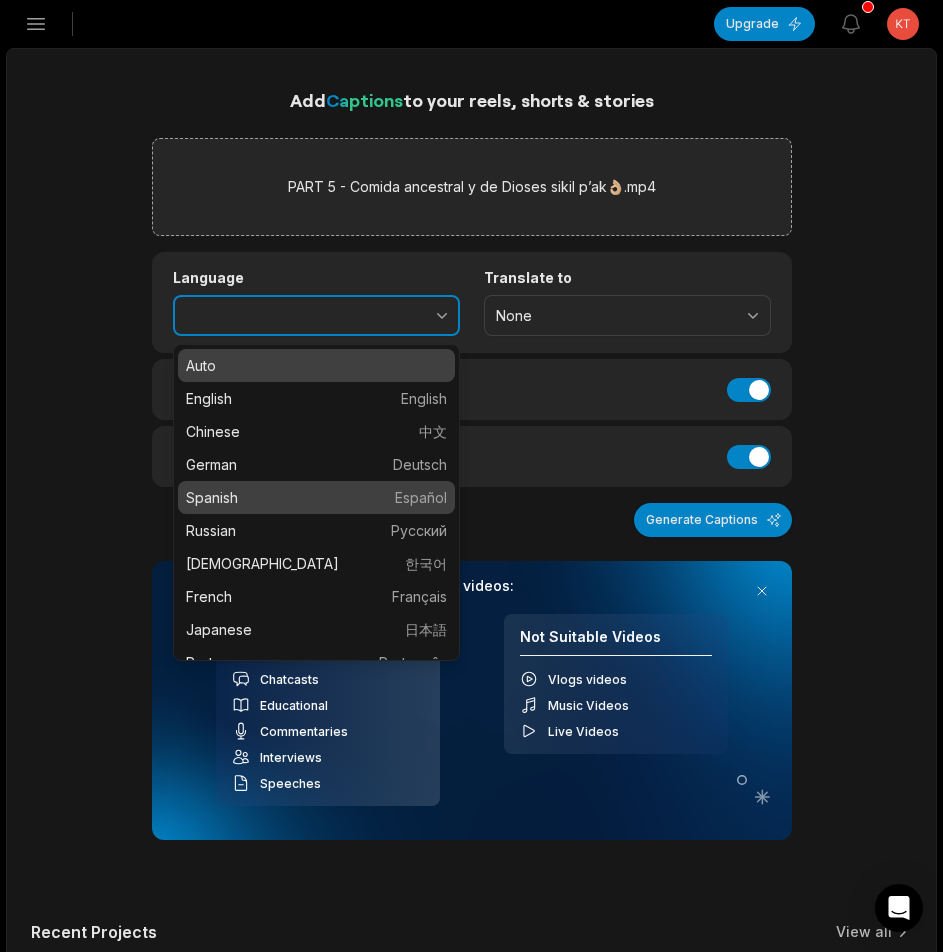 type on "*******" 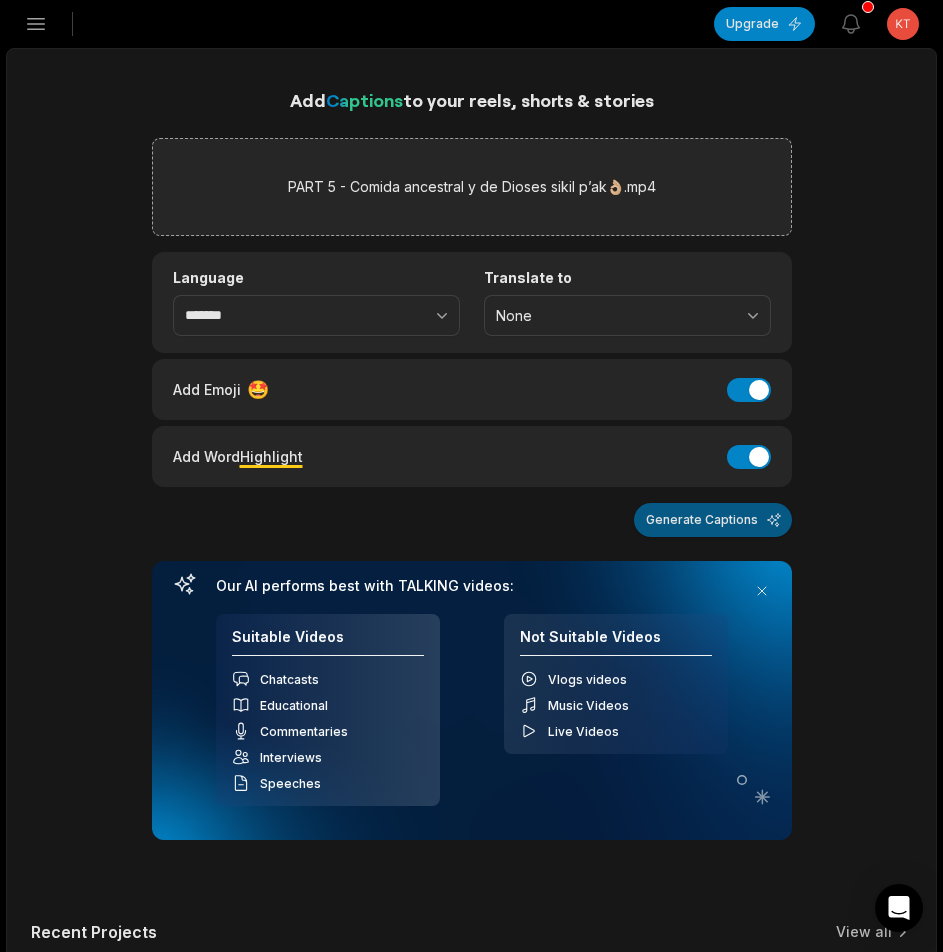 click on "Generate Captions" at bounding box center [713, 520] 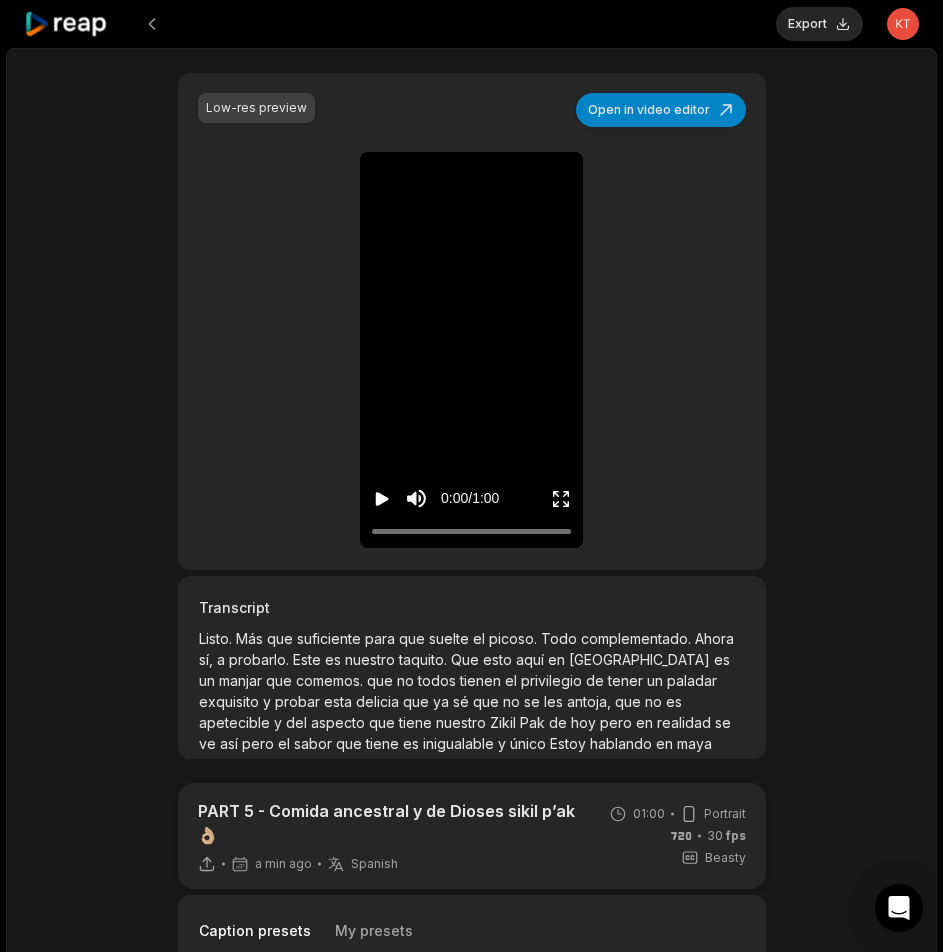 scroll, scrollTop: 400, scrollLeft: 0, axis: vertical 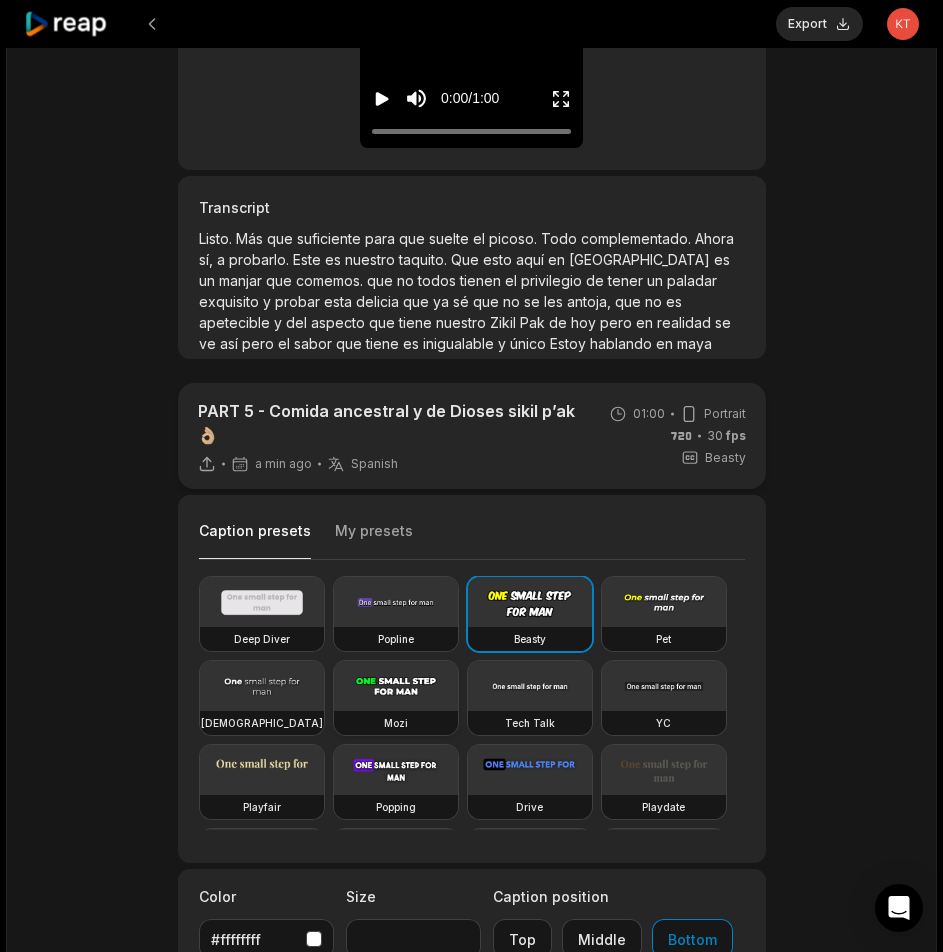 click on "Mozi" at bounding box center (396, 723) 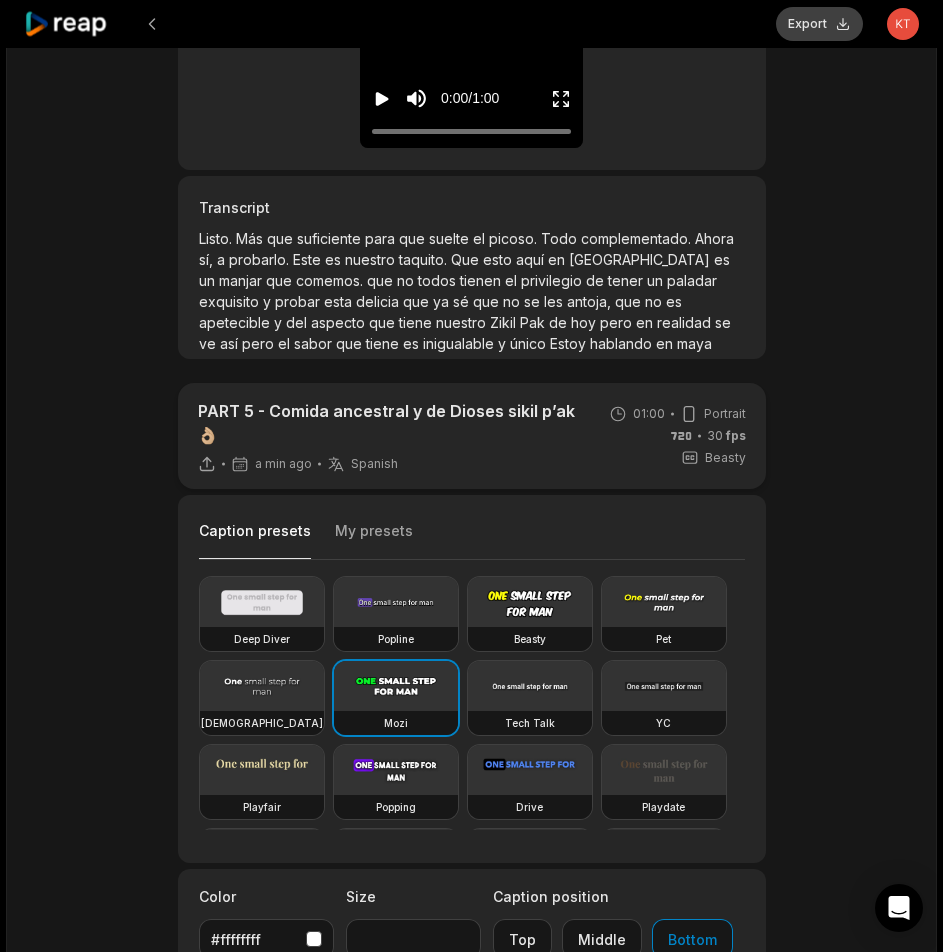 click on "Export" at bounding box center (819, 24) 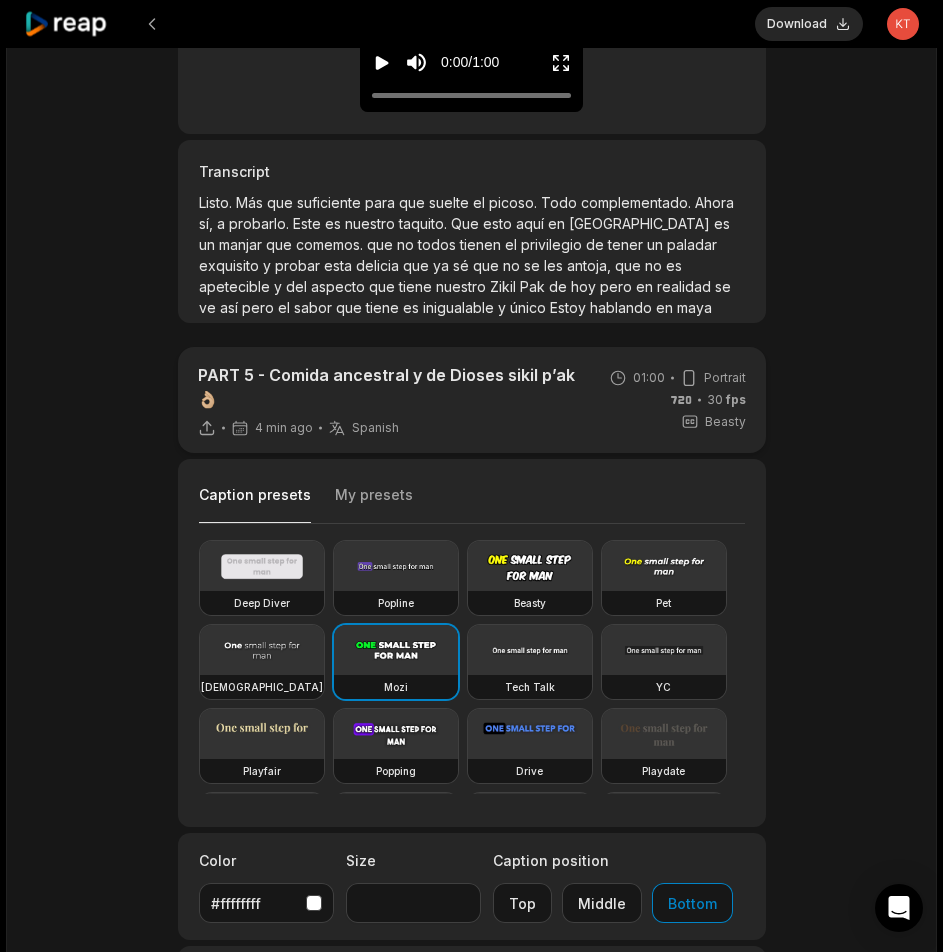 scroll, scrollTop: 400, scrollLeft: 0, axis: vertical 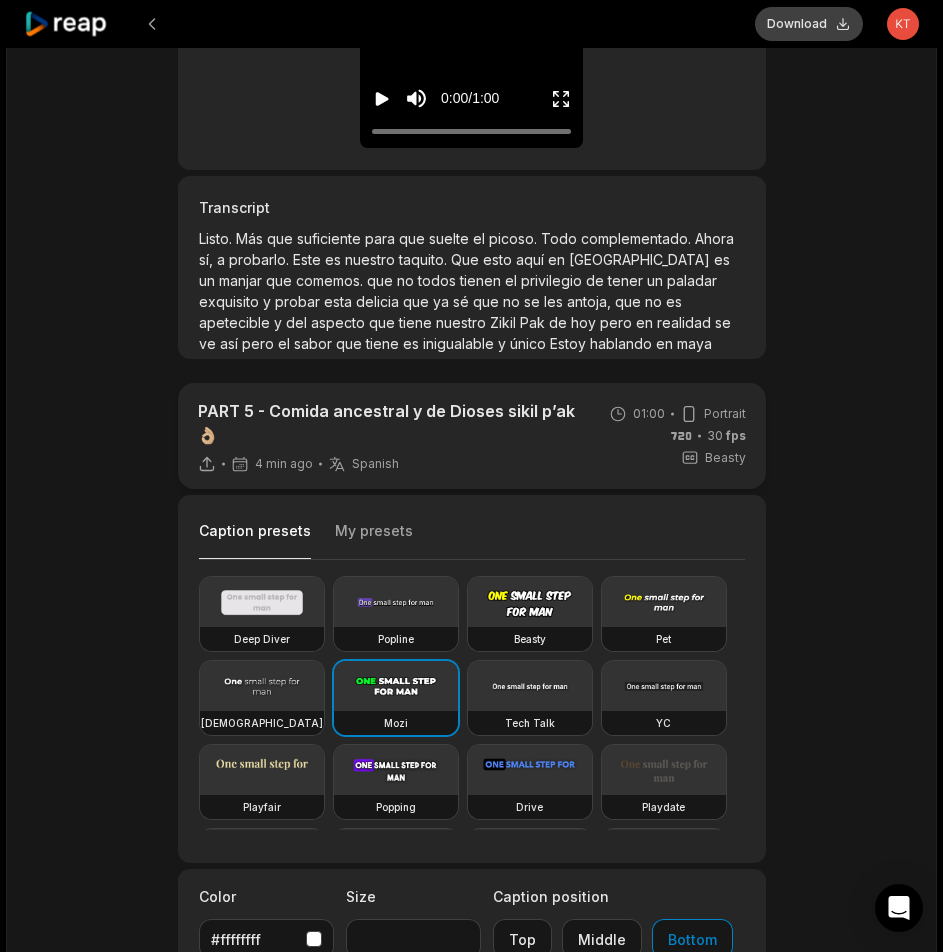 click on "Download" at bounding box center [809, 24] 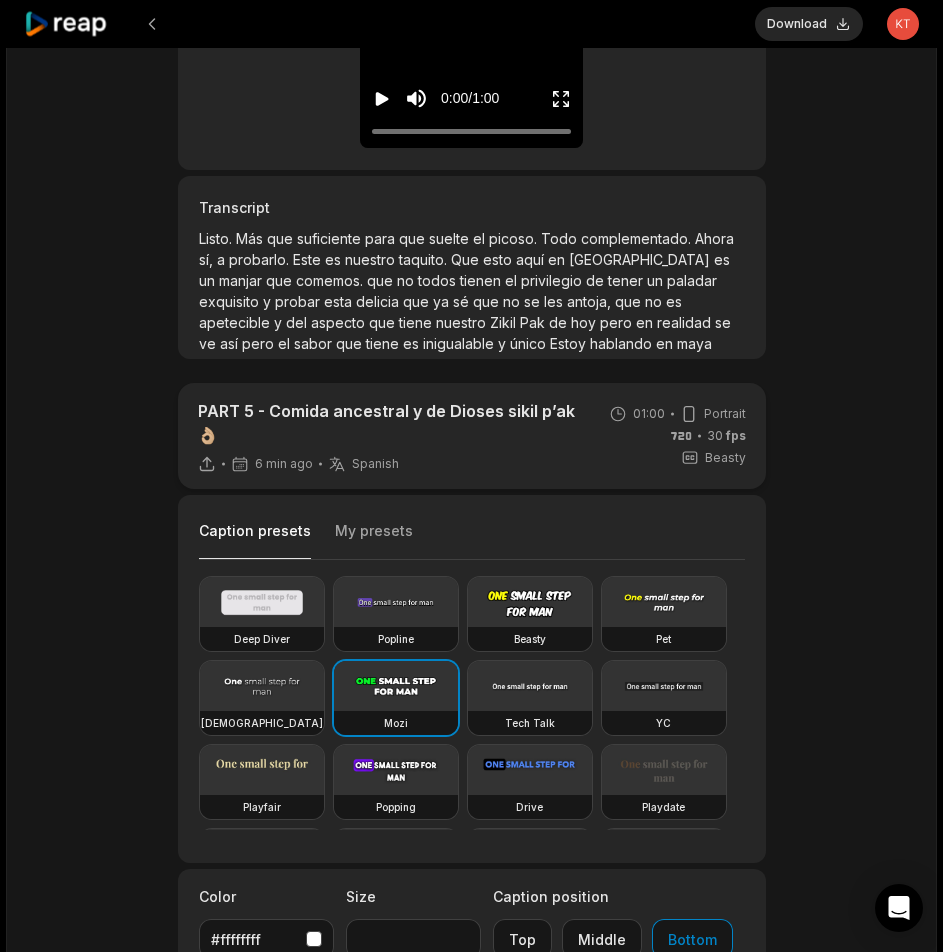 click on "PART 5 - Comida ancestral y de Dioses sikil p’ak👌🏼 6 min ago Spanish es 01:00 Portrait 30   fps Beasty Caption presets My presets Deep Diver Popline Beasty Pet Zen Mozi Tech Talk [PERSON_NAME] Popping Drive Playdate Galaxy Turban Flipper Spell Youshaei Pod P Noah Phantom Color #ffffffff Size ** Caption position Top Middle Bottom Add Emoji 🤩 Add Emoji Add Word  Highlight Add Word Highlight Publish Save draft Low-res preview Open in video editor Listo Listo Más Más   que que suficiente suficiente   para para que que   suelte suelte   el el picoso picoso Todo Todo complementado complementado Ahora Ahora sí, sí,   a a   probarlo probarlo Este Este   es es   nuestro nuestro taquito taquito Que Que esto esto   aquí aquí   en en [GEOGRAPHIC_DATA]   es es un un   manjar manjar   que que comemos comemos que que   no no   todos todos tienen tienen   el el privilegio privilegio   de de tener tener   un un paladar paladar   exquisito exquisito y y   probar probar esta esta   [PERSON_NAME]" at bounding box center [471, 414] 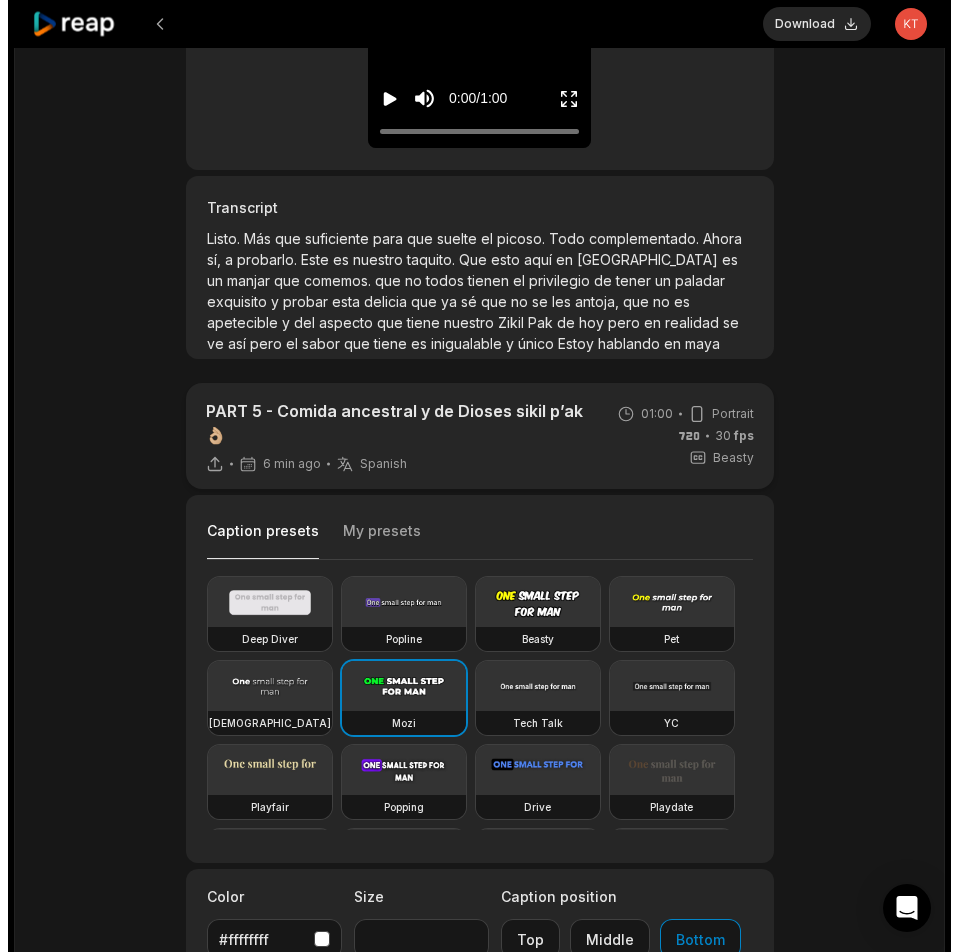 scroll, scrollTop: 0, scrollLeft: 0, axis: both 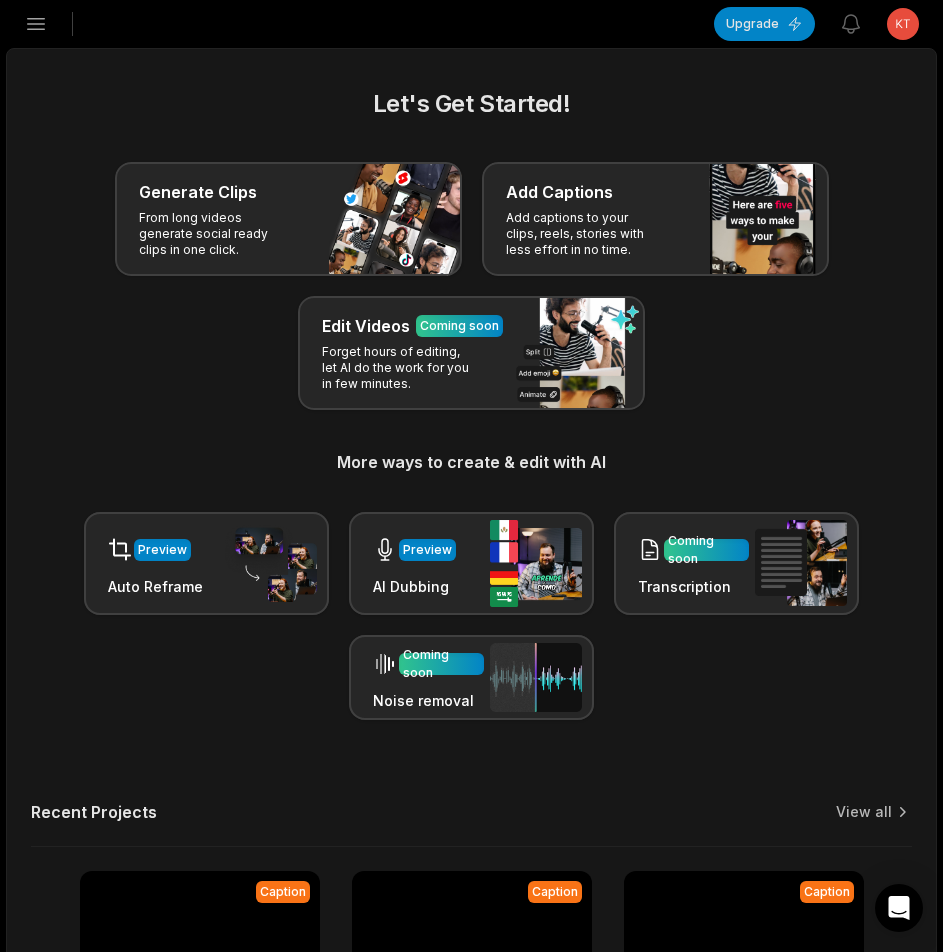 click on "Open sidebar Upgrade View notifications Open user menu" at bounding box center [471, 24] 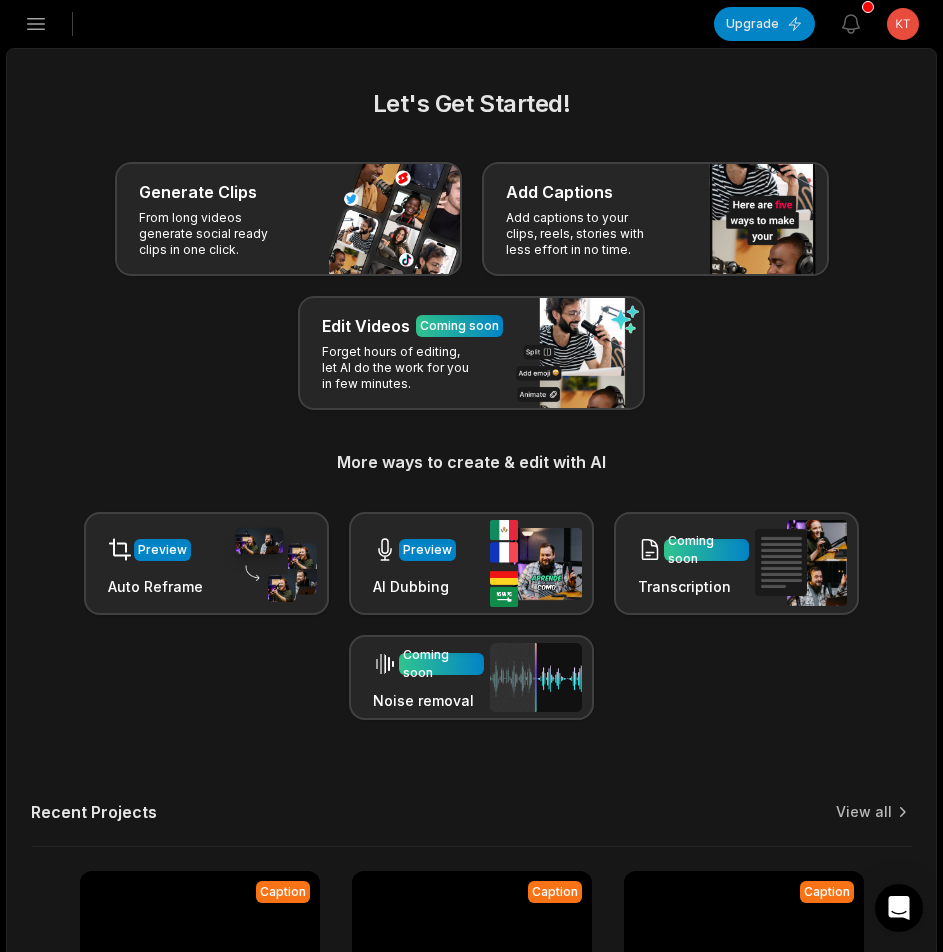 click 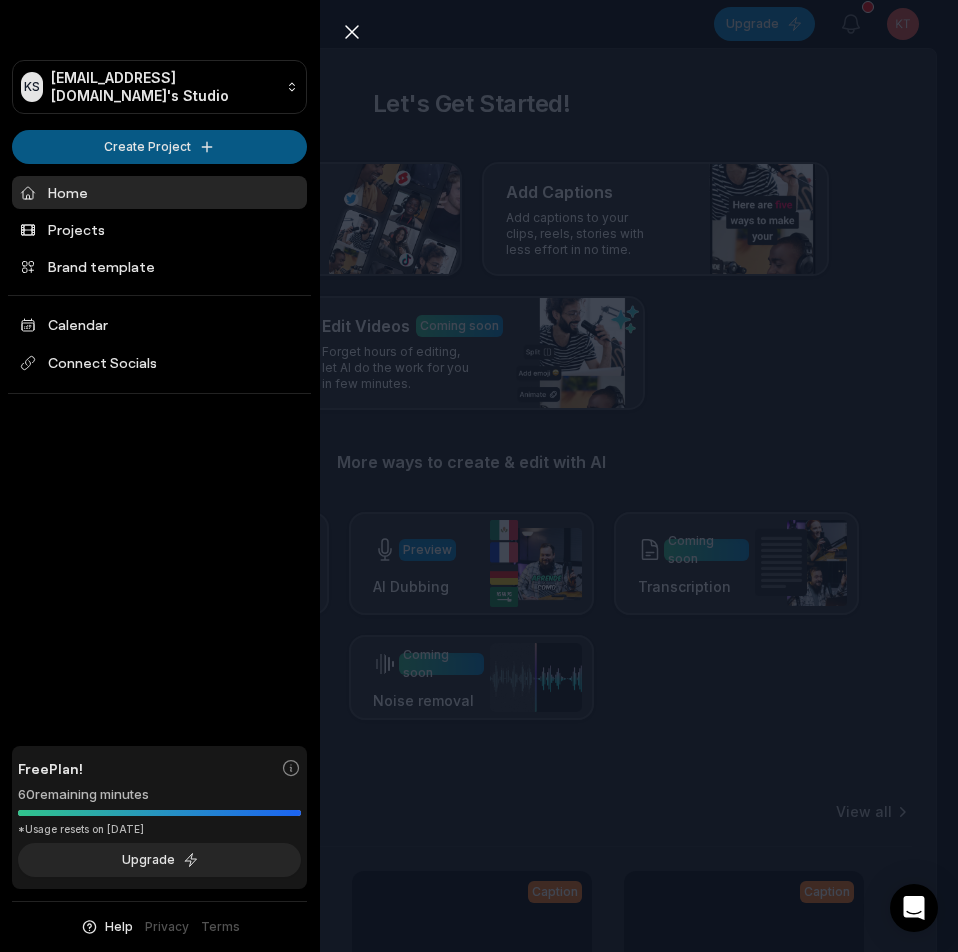 click on "KS [EMAIL_ADDRESS][DOMAIN_NAME]'s Studio Create Project Home Projects Brand template Calendar Connect Socials Free  Plan! 60  remaining minutes *Usage resets on [DATE] Upgrade Help Privacy Terms Open sidebar Upgrade View notifications Open user menu   Let's Get Started! Generate Clips From long videos generate social ready clips in one click. Add Captions Add captions to your clips, reels, stories with less effort in no time. Edit Videos Coming soon Forget hours of editing, let AI do the work for you in few minutes. More ways to create & edit with AI Preview Auto Reframe Preview AI Dubbing Coming soon Transcription Coming soon Noise removal Recent Projects View all Caption 01:00 PART 5 - Comida ancestral y de Dioses sikil p’ak👌🏼 Open options 10 minutes ago Caption 01:00 PART 1 - Comida ancestral y de Dioses sikil p’ak👌🏼 Open options 26 minutes ago Caption 01:00 PART 8 - Cenamos unos ricos polcanes deli deli👌🏼 Open options 42 minutes ago Caption 01:00 Open options an hour ago Made with" at bounding box center (479, 476) 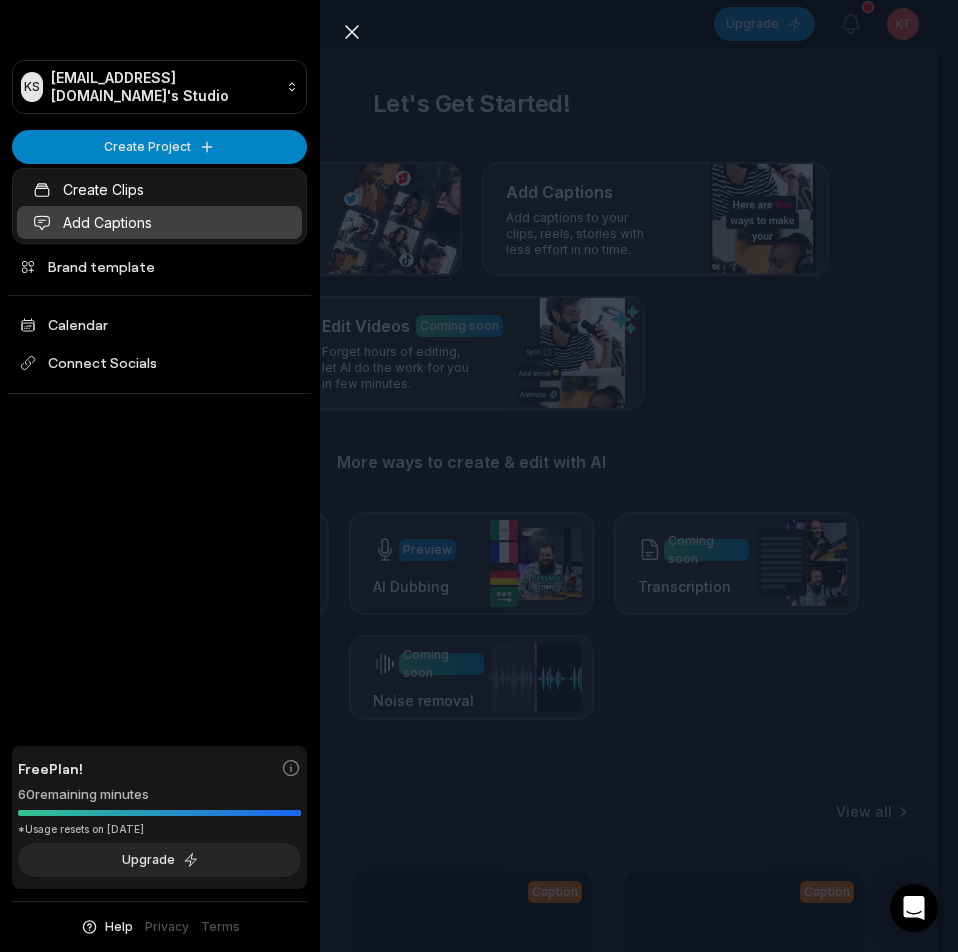 click on "Add Captions" at bounding box center (159, 222) 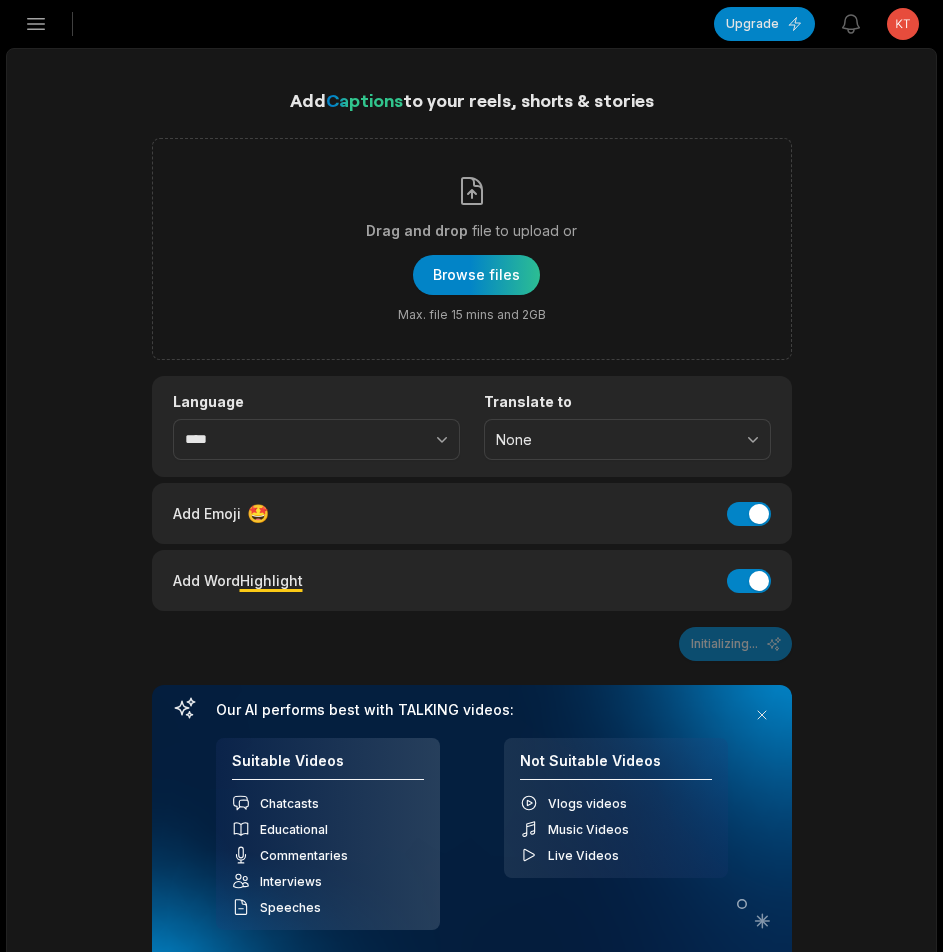 scroll, scrollTop: 0, scrollLeft: 0, axis: both 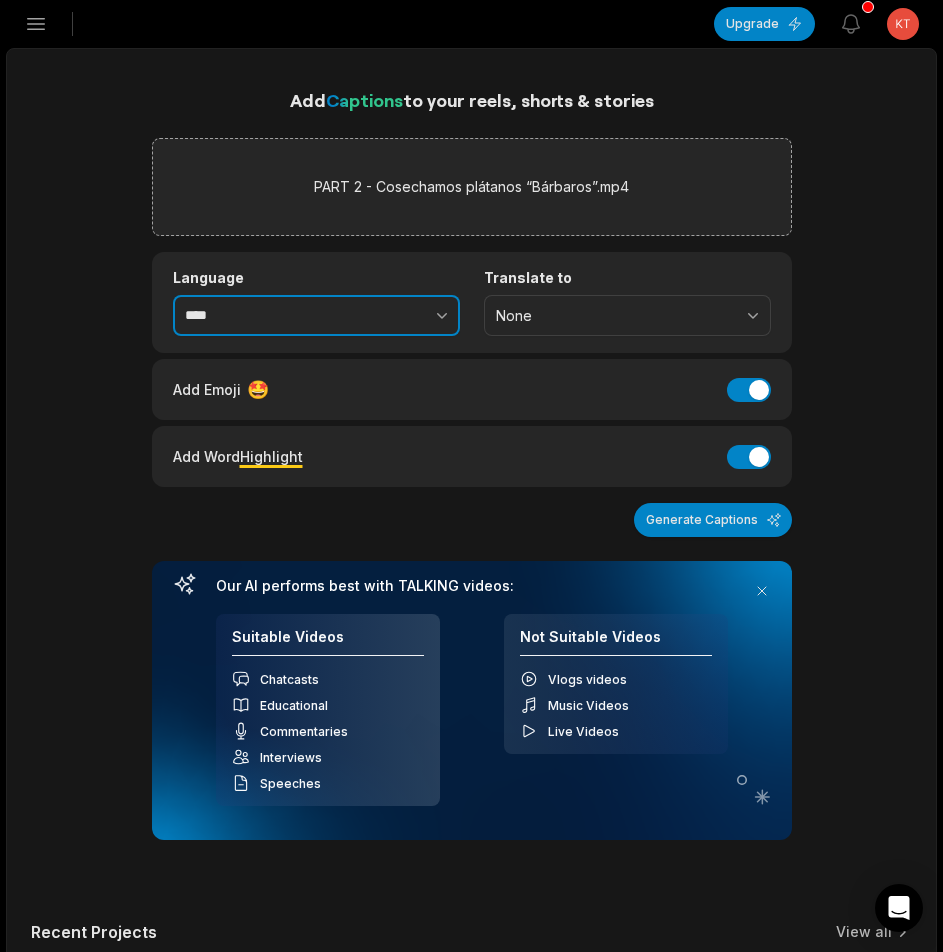 click 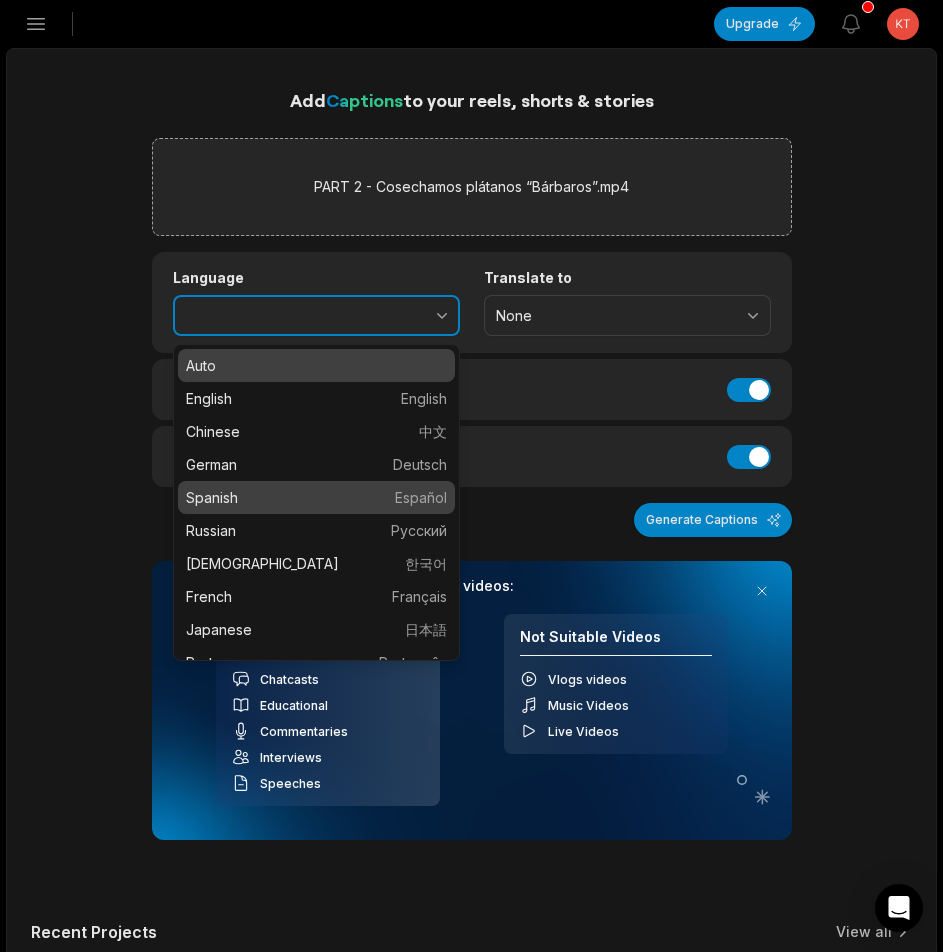 type on "*******" 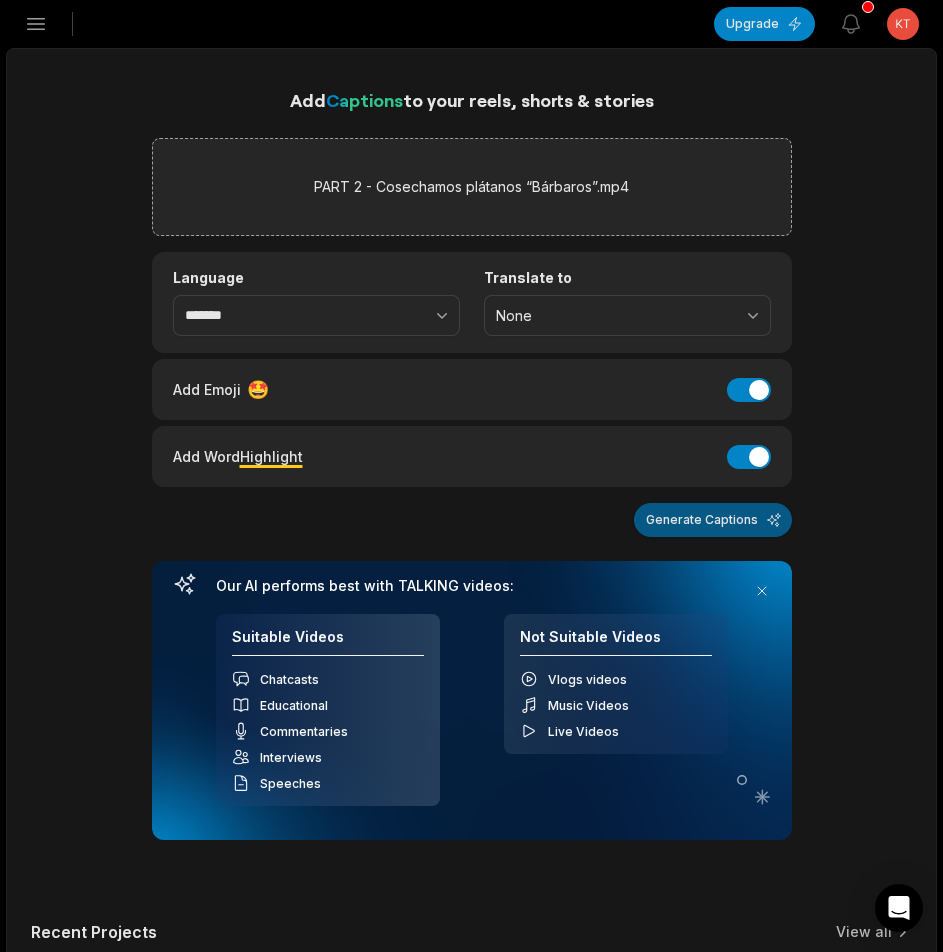click on "Generate Captions" at bounding box center [713, 520] 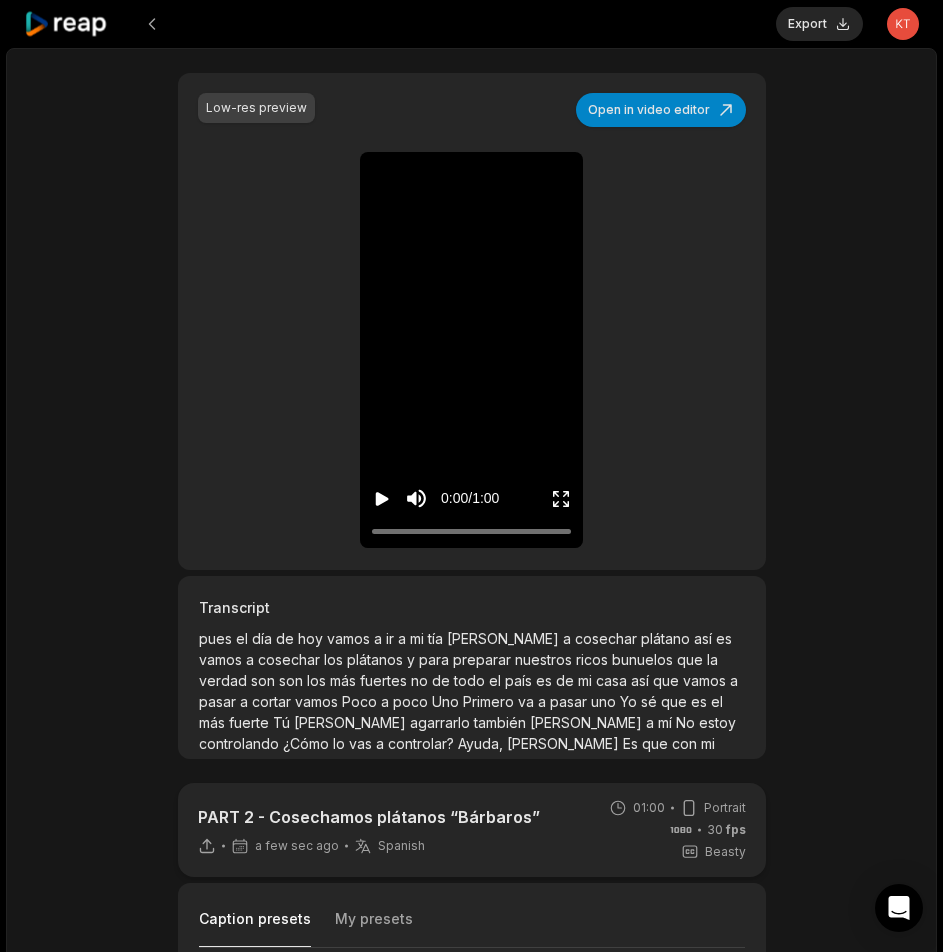 scroll, scrollTop: 400, scrollLeft: 0, axis: vertical 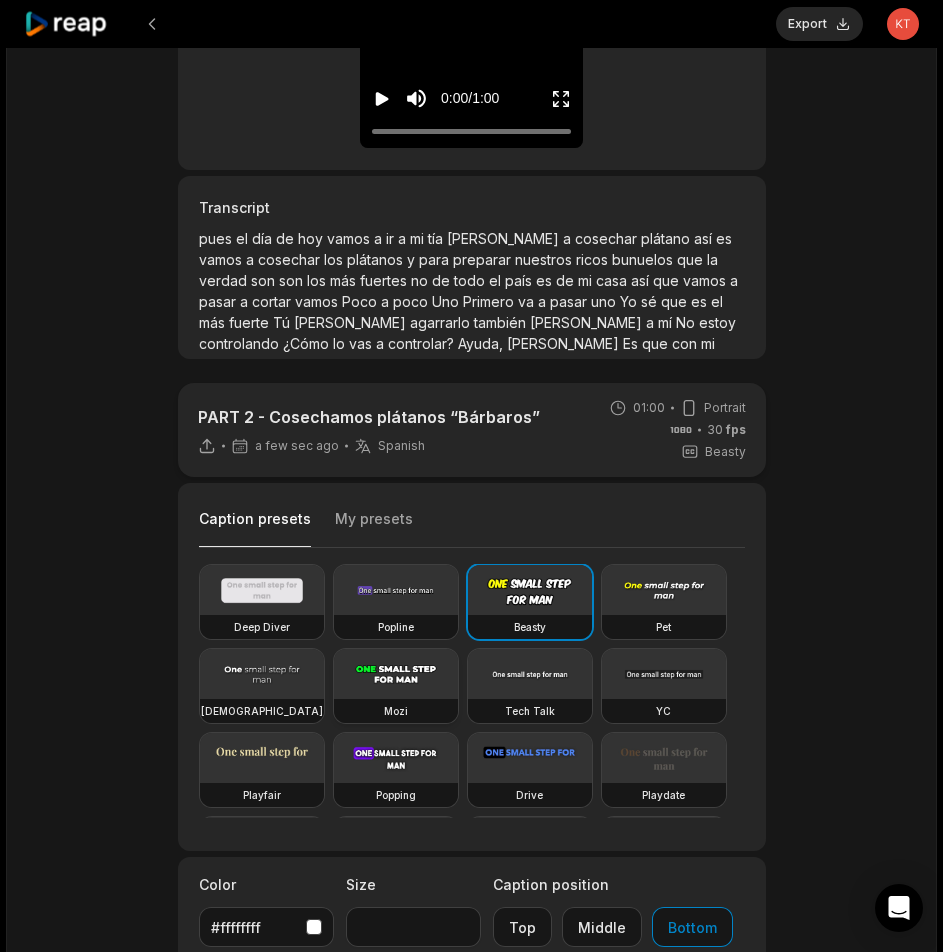 click at bounding box center [396, 674] 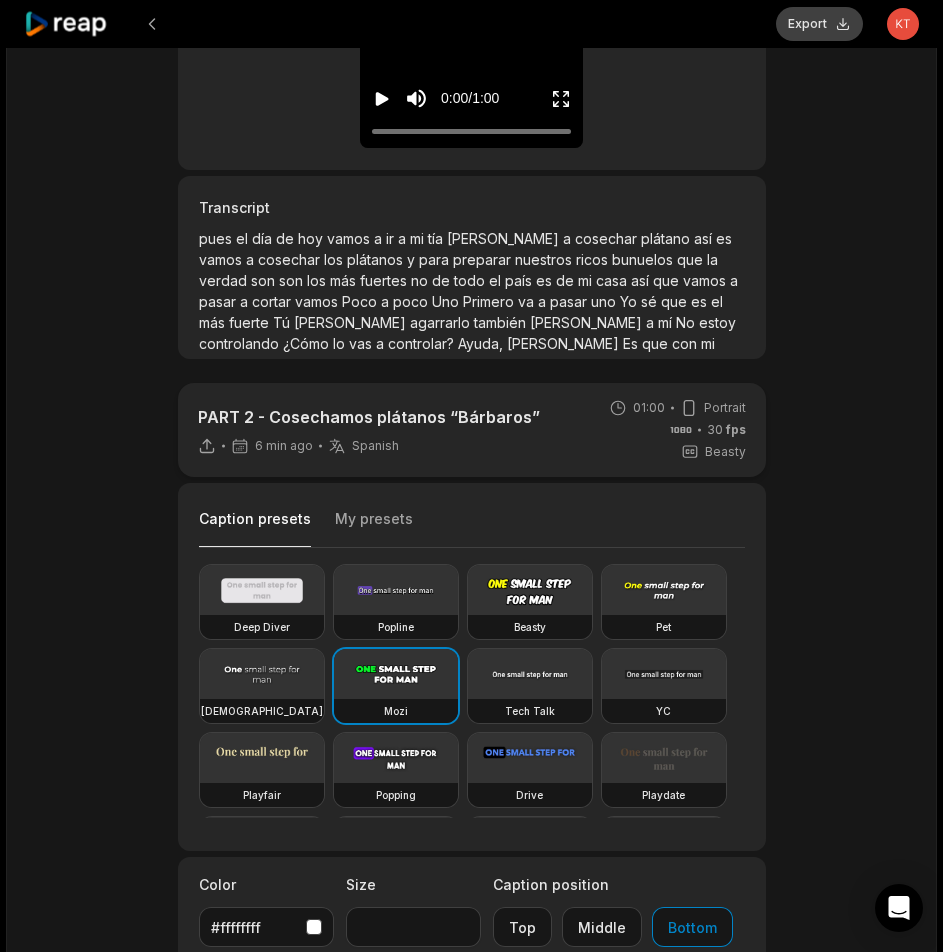 click on "Export" at bounding box center (819, 24) 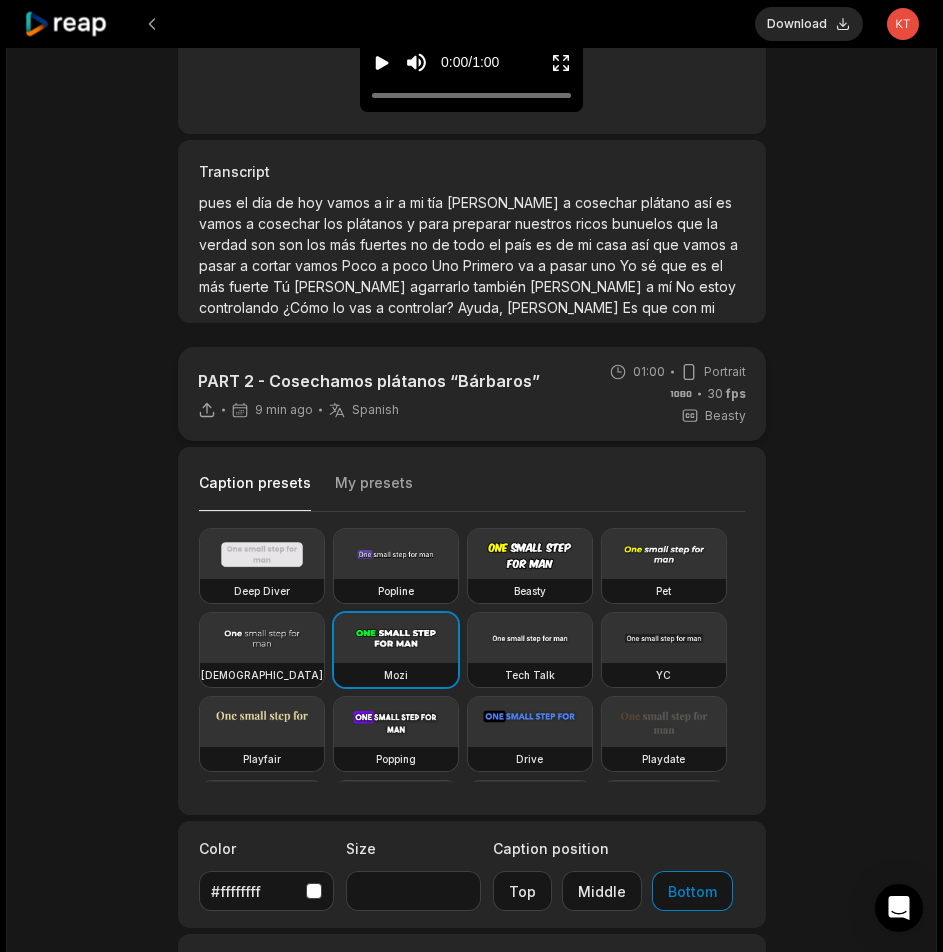 scroll, scrollTop: 400, scrollLeft: 0, axis: vertical 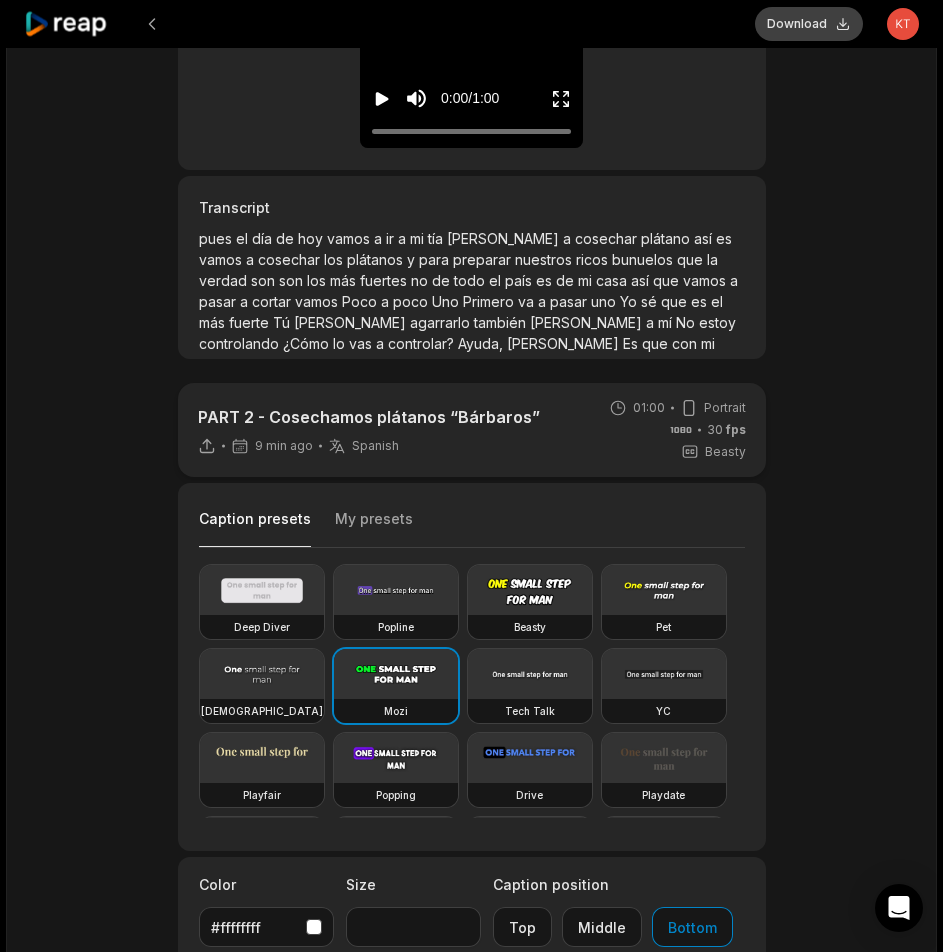 click on "Download" at bounding box center [809, 24] 